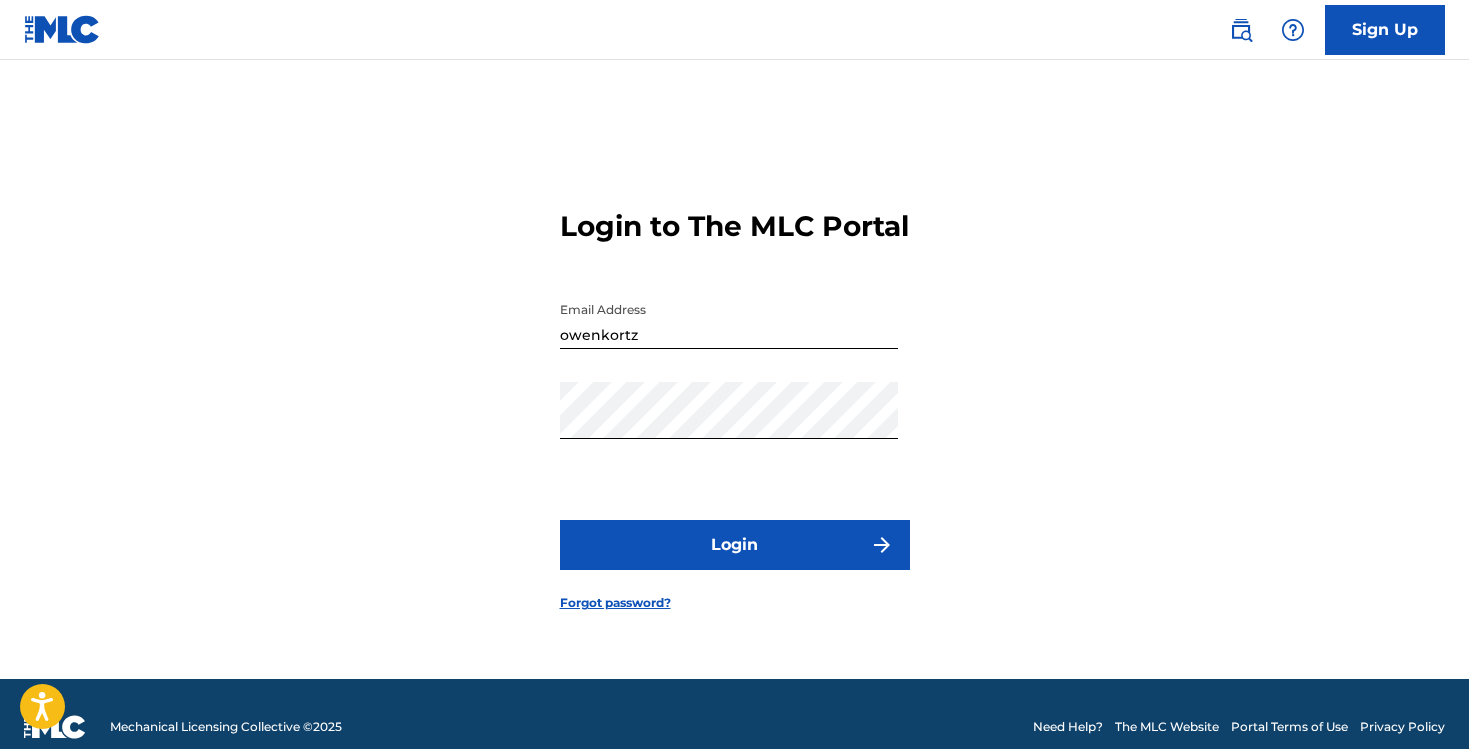 scroll, scrollTop: 0, scrollLeft: 0, axis: both 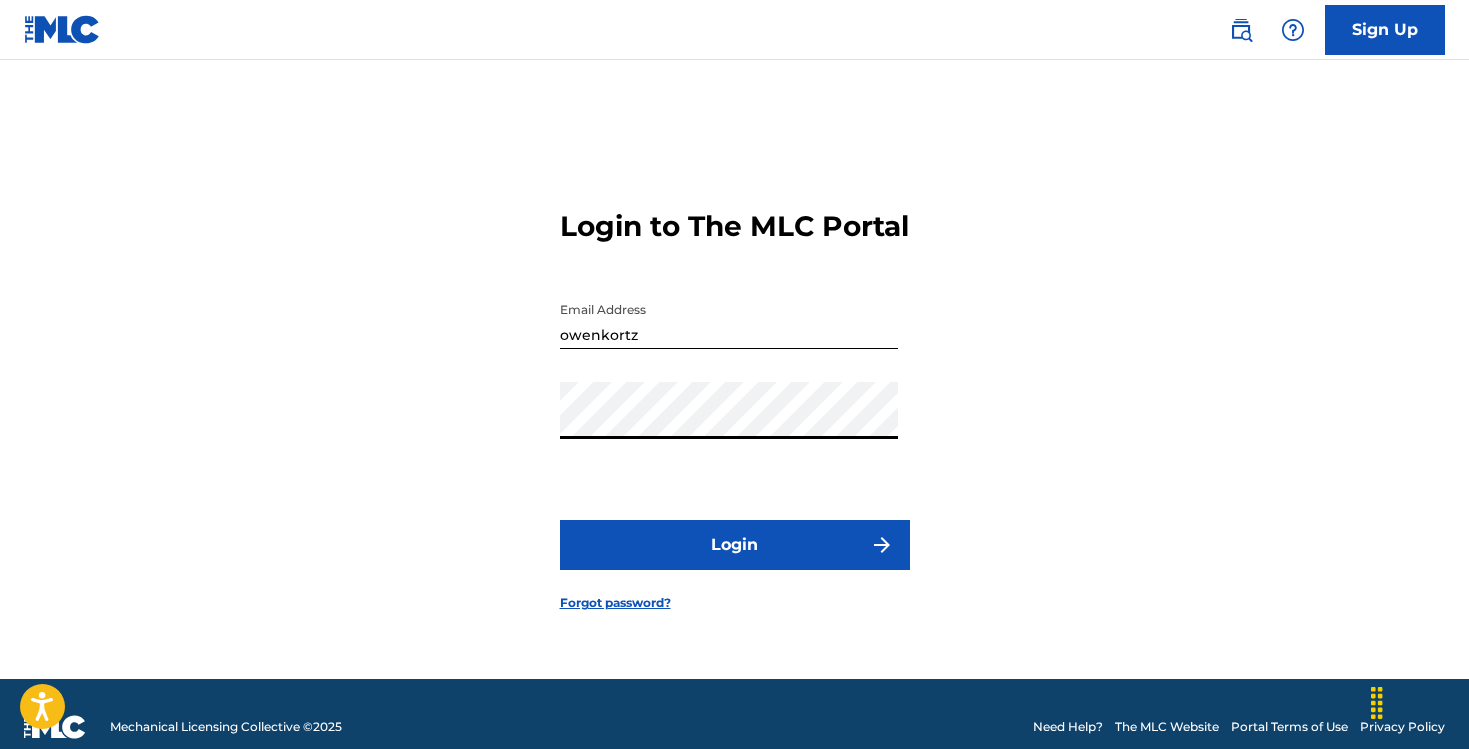 click on "Login" at bounding box center (735, 545) 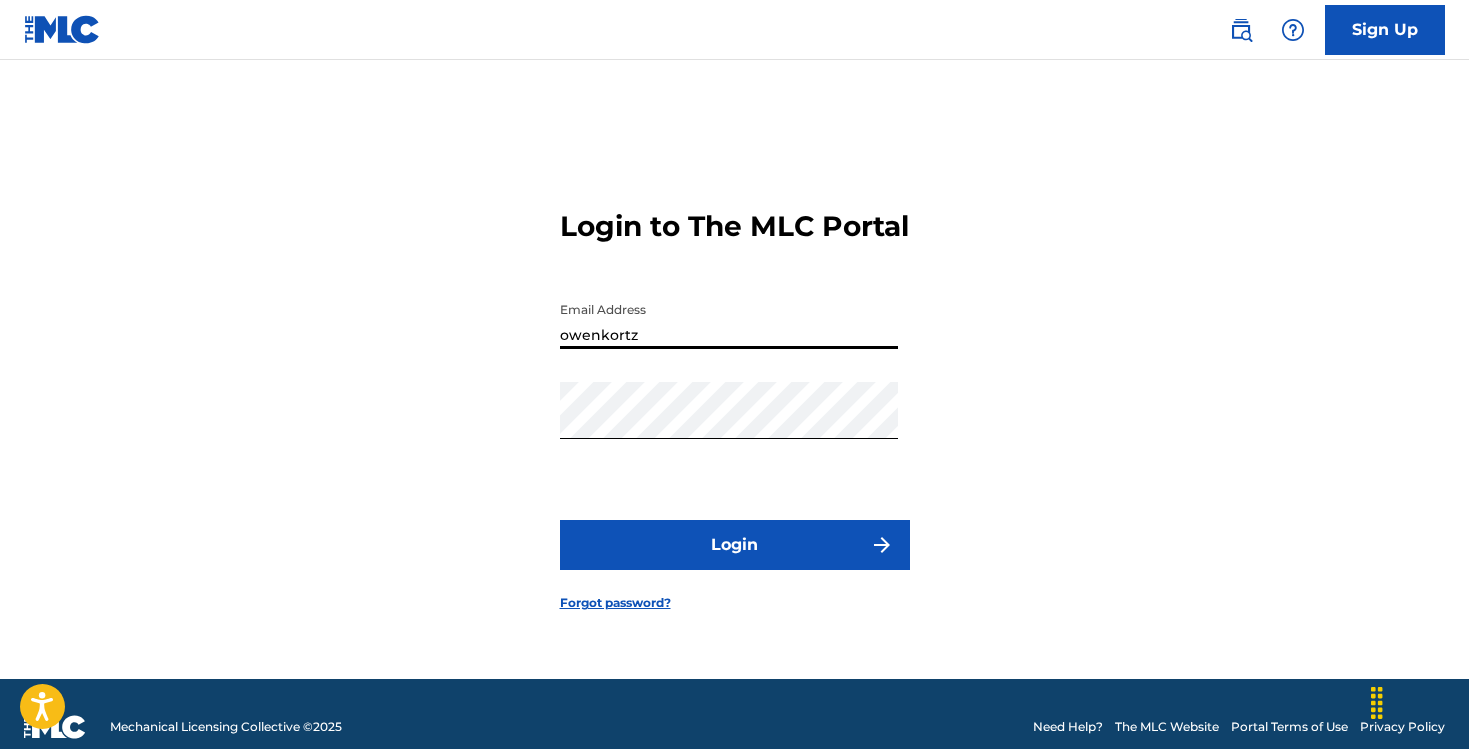 click on "owenkortz" at bounding box center [729, 320] 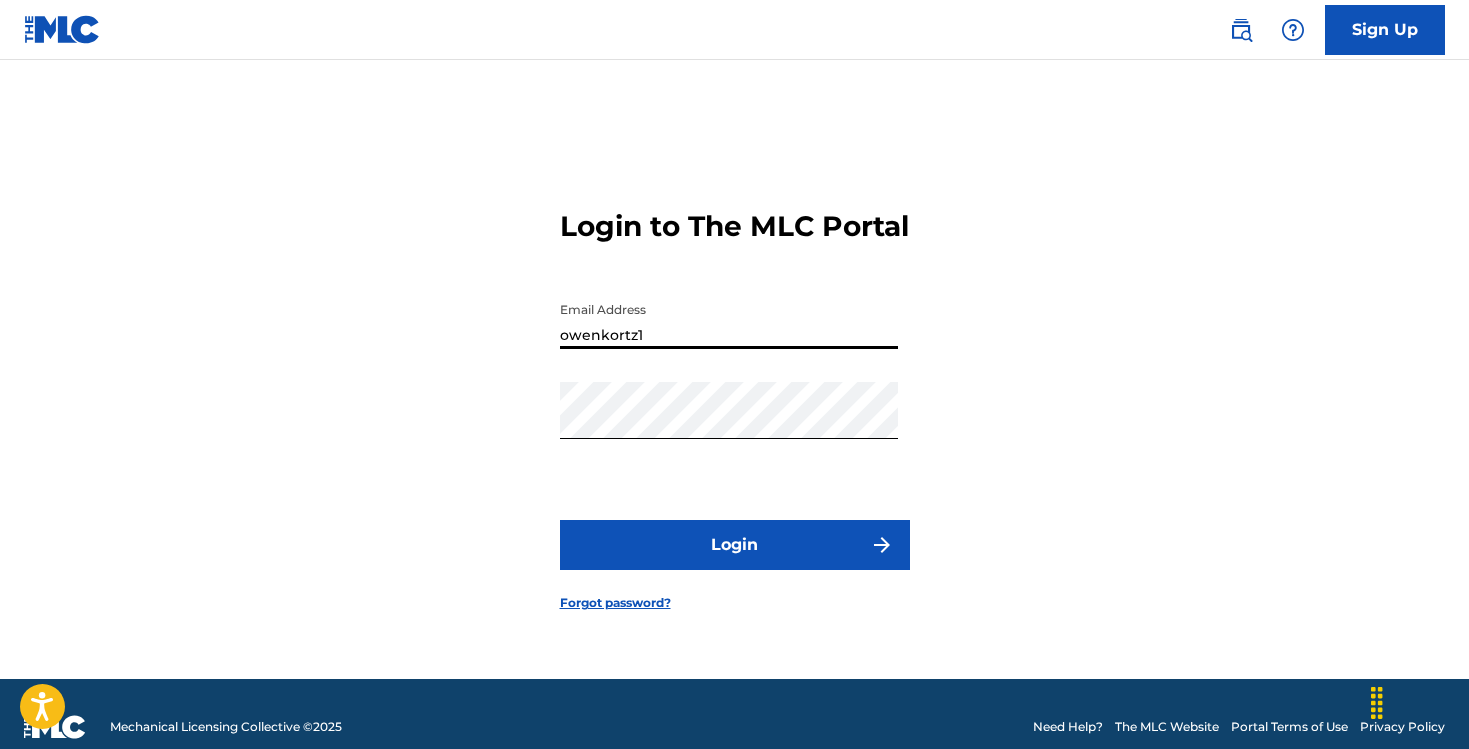 click on "Login" at bounding box center (735, 545) 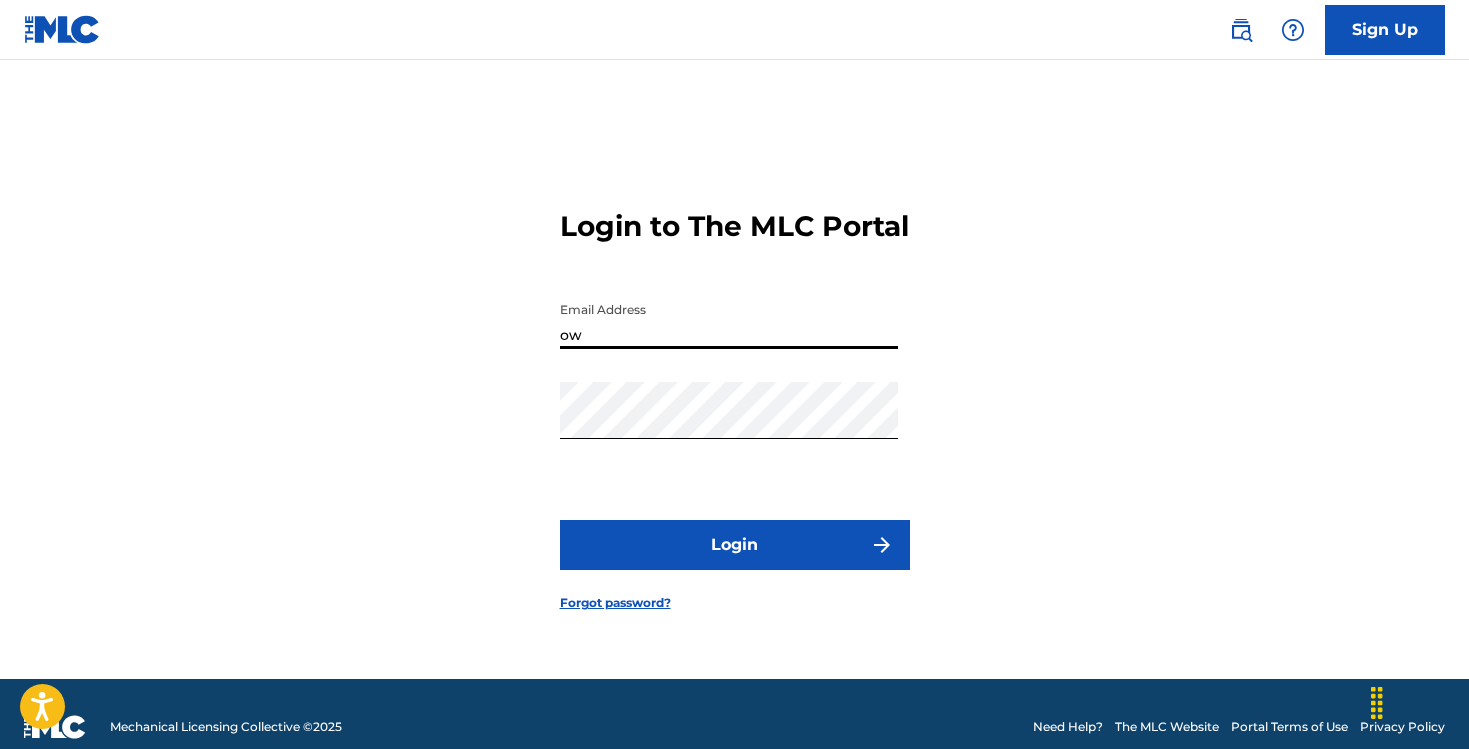 type on "o" 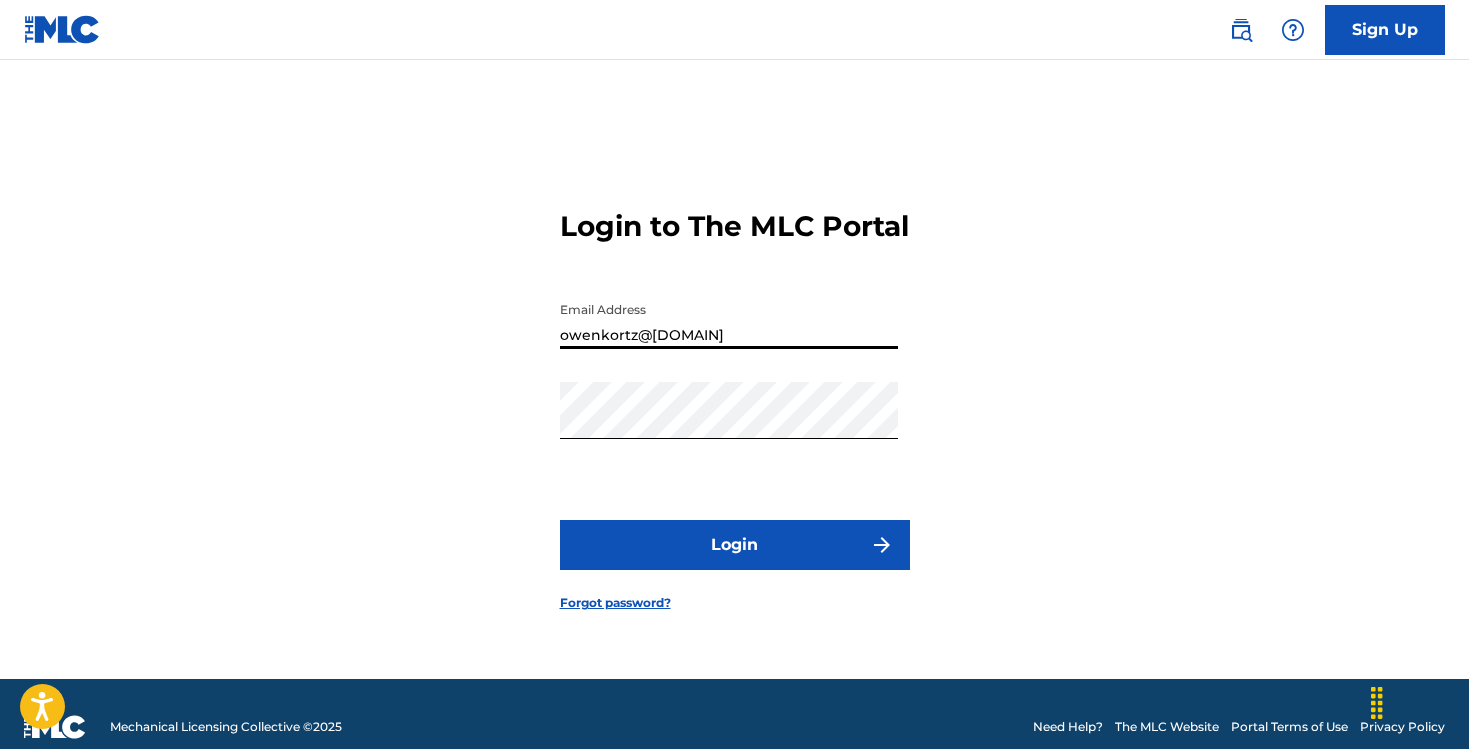 type on "owenkortz@[DOMAIN]" 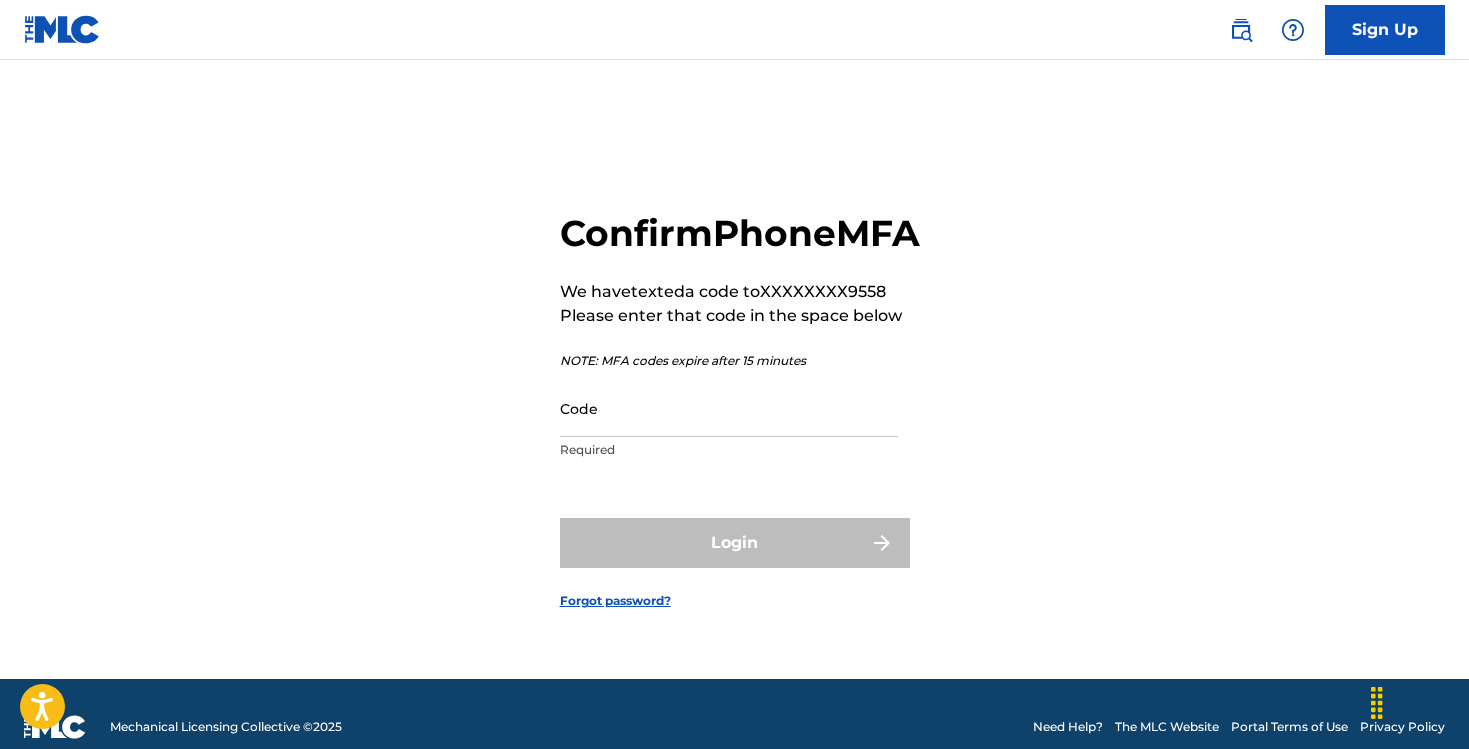 click on "Code" at bounding box center [729, 408] 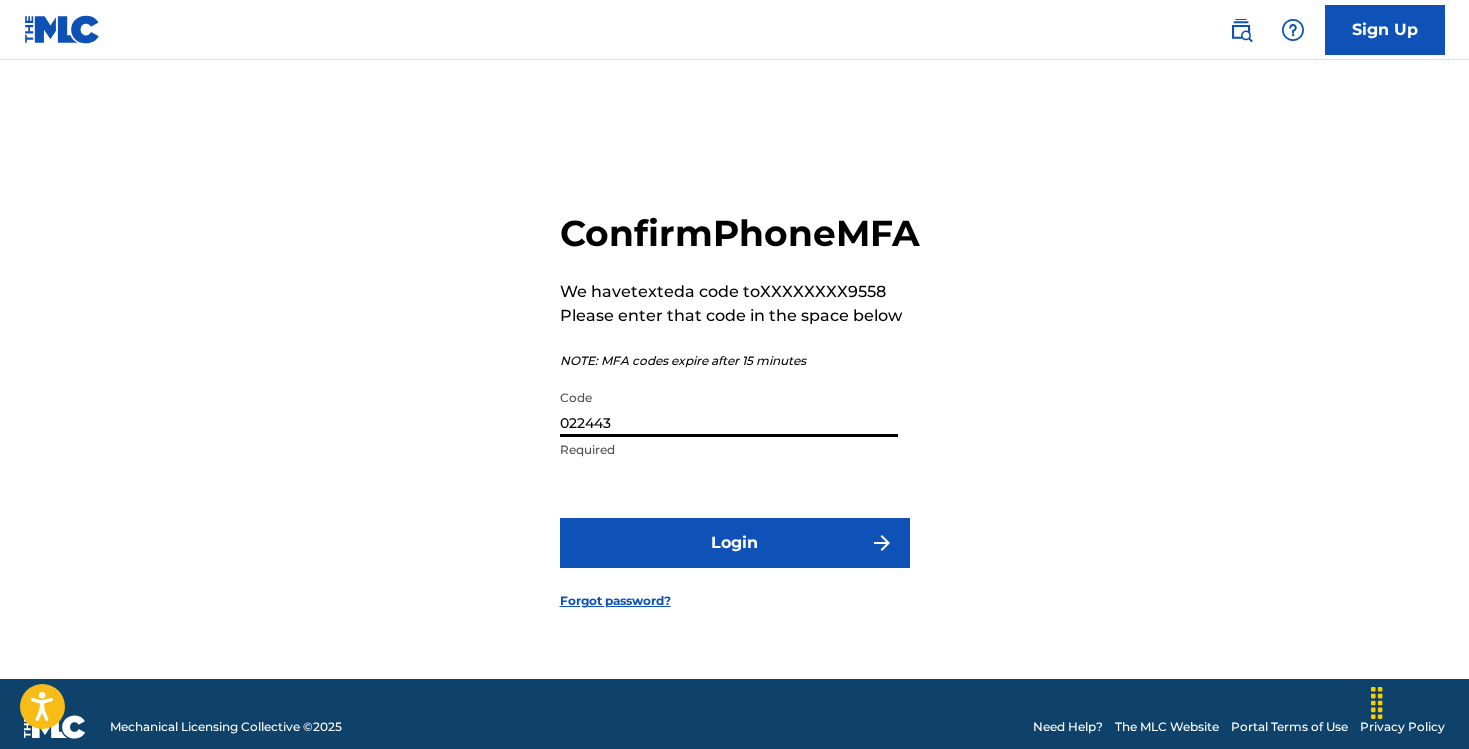 type on "022443" 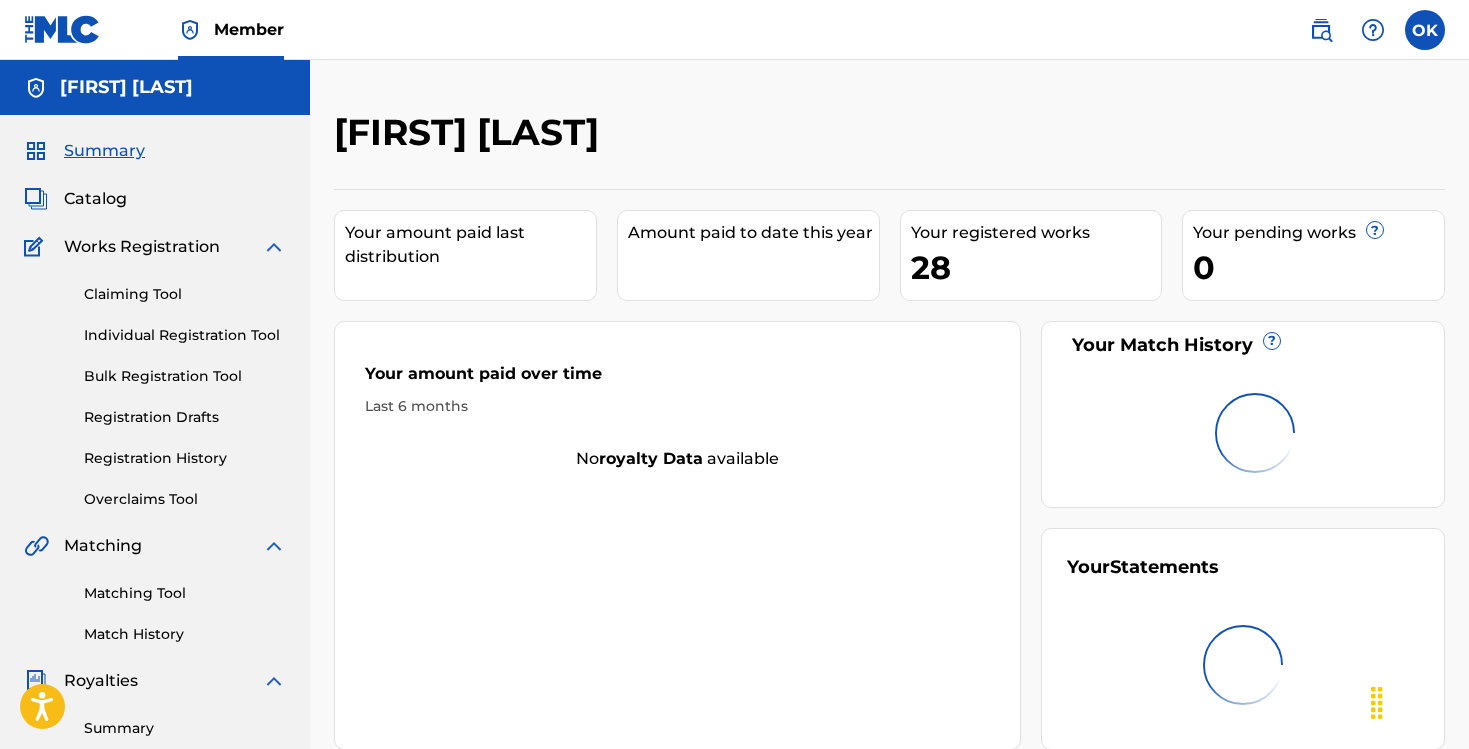 scroll, scrollTop: 0, scrollLeft: 0, axis: both 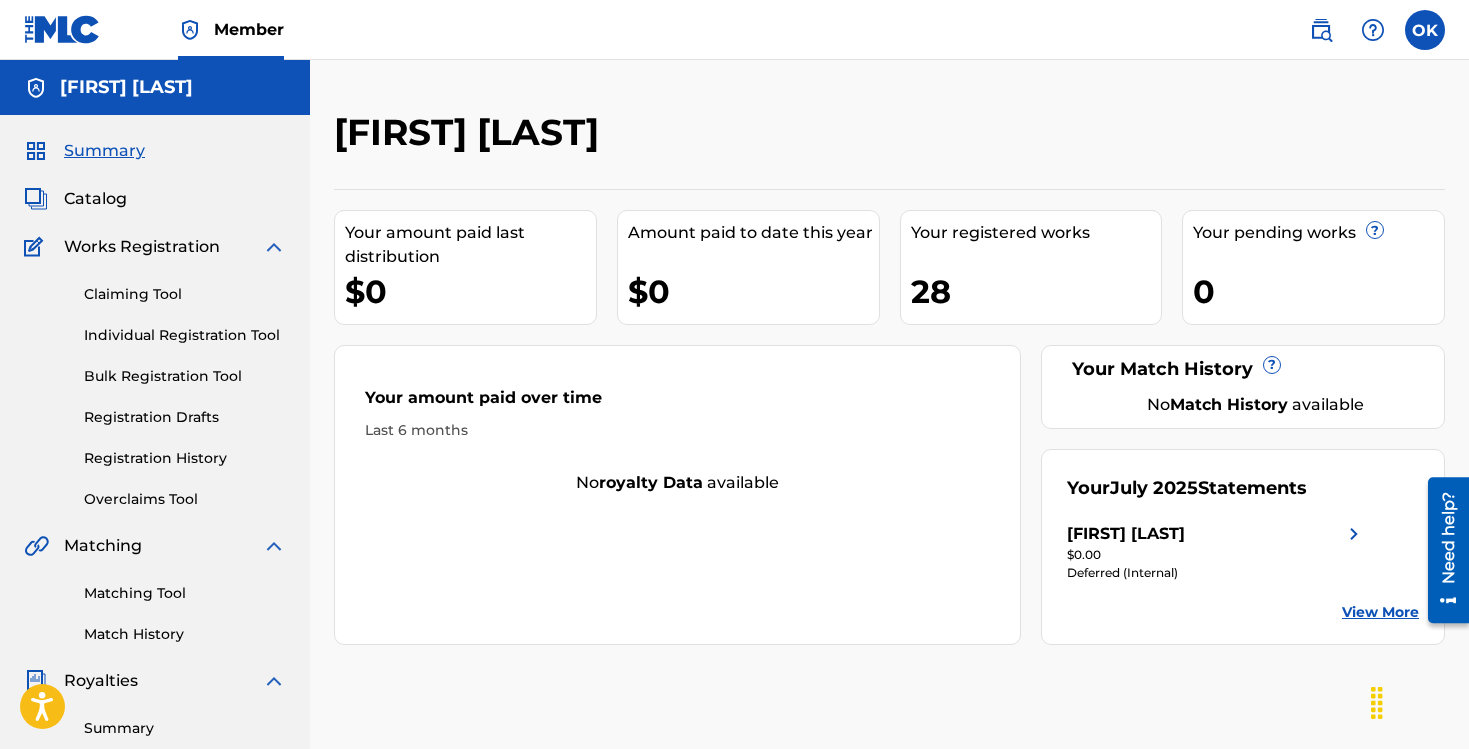 click on "Your amount paid over time Last 6 months" at bounding box center (677, 413) 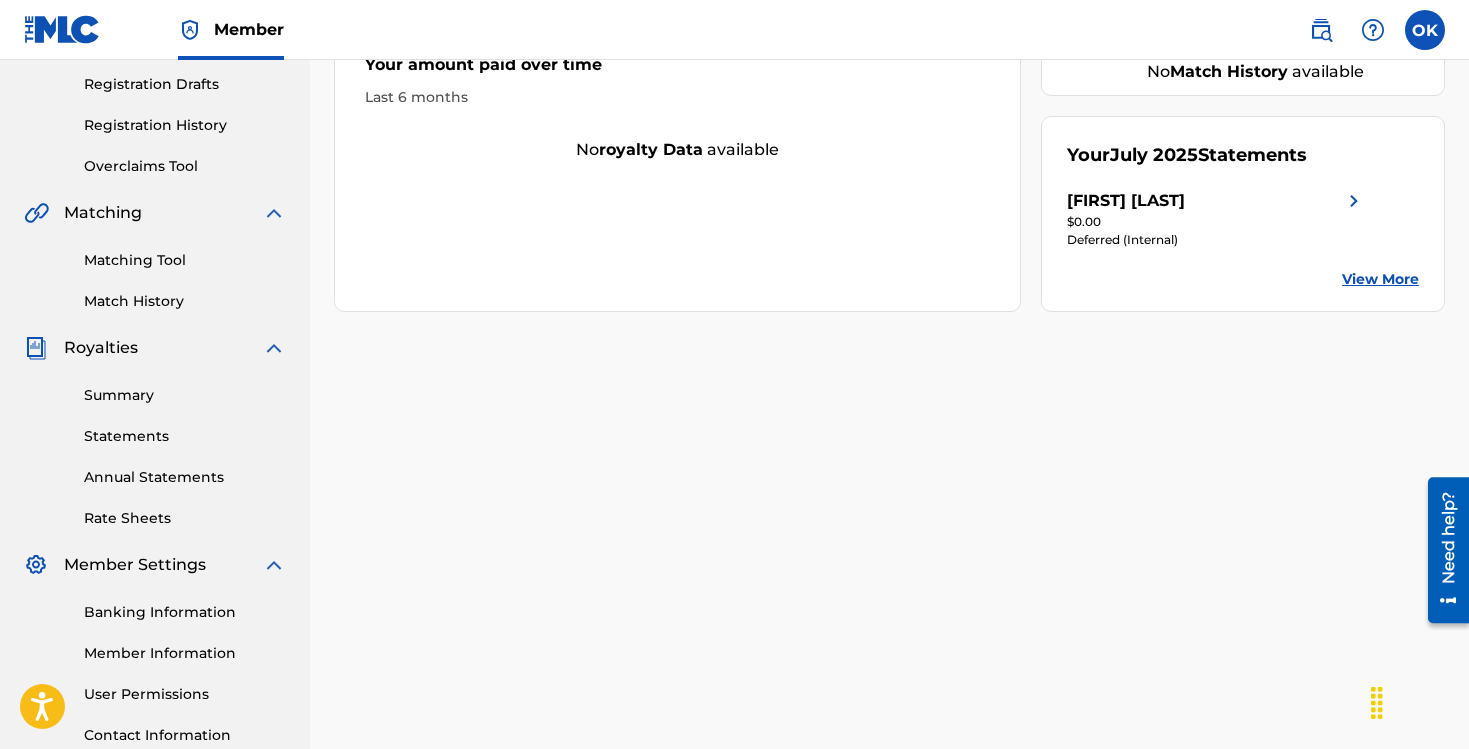 scroll, scrollTop: 344, scrollLeft: 0, axis: vertical 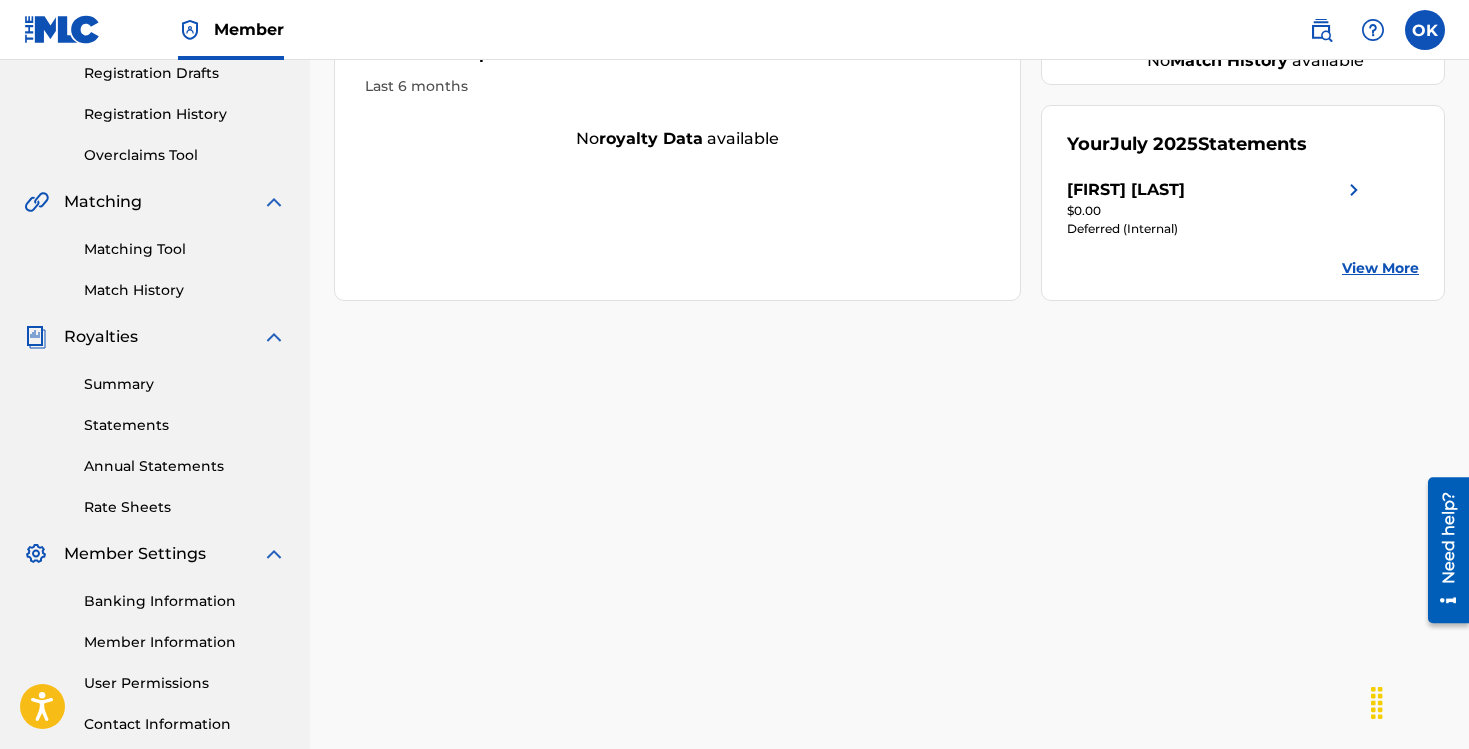 click on "Statements" at bounding box center (185, 425) 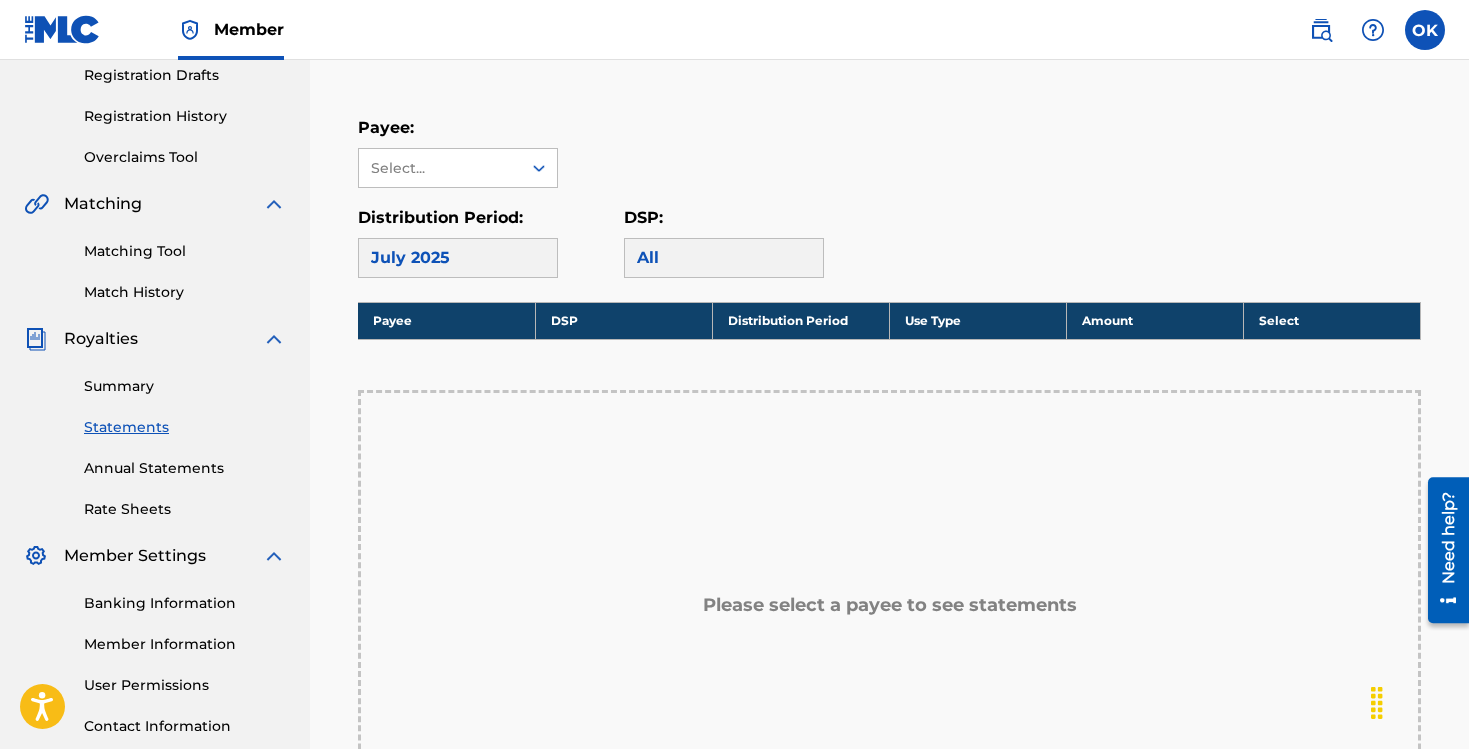 scroll, scrollTop: 282, scrollLeft: 0, axis: vertical 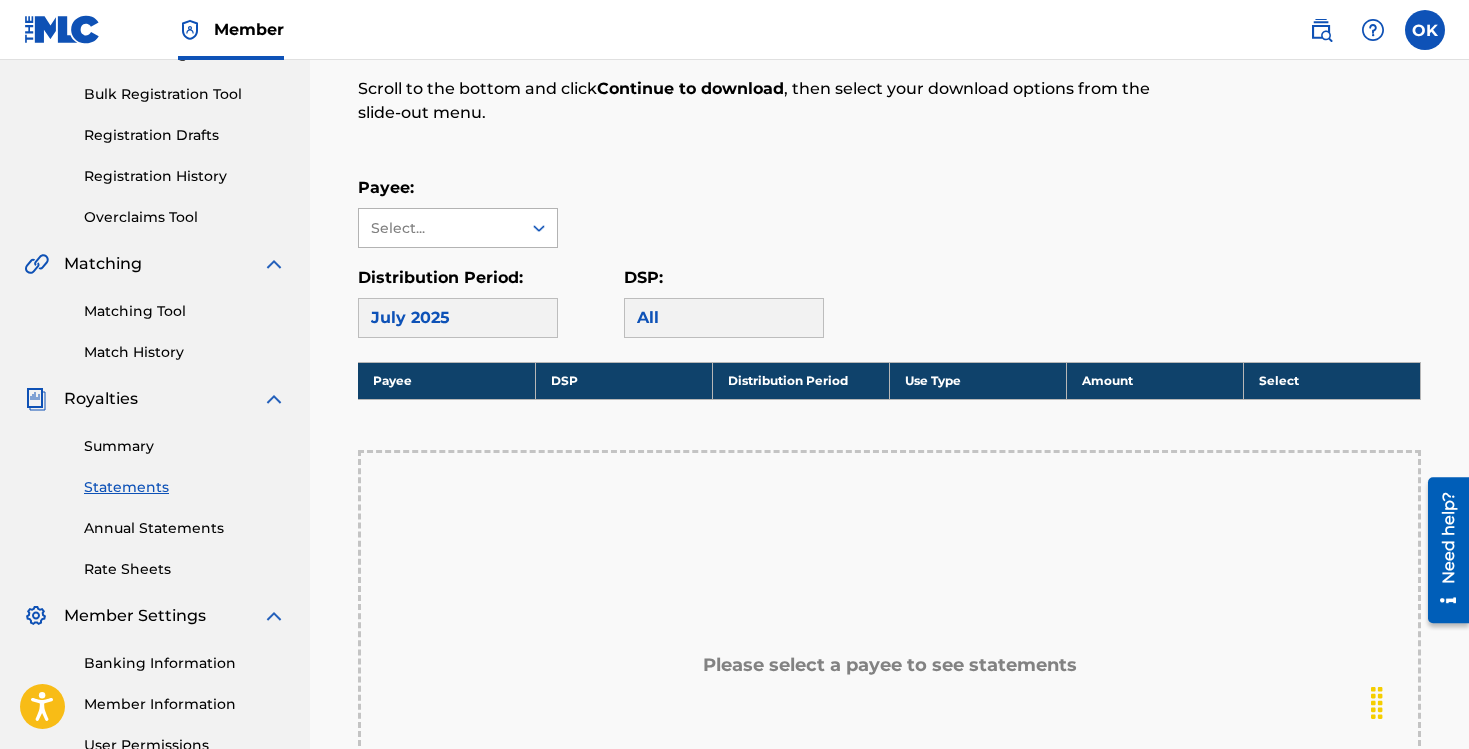 click 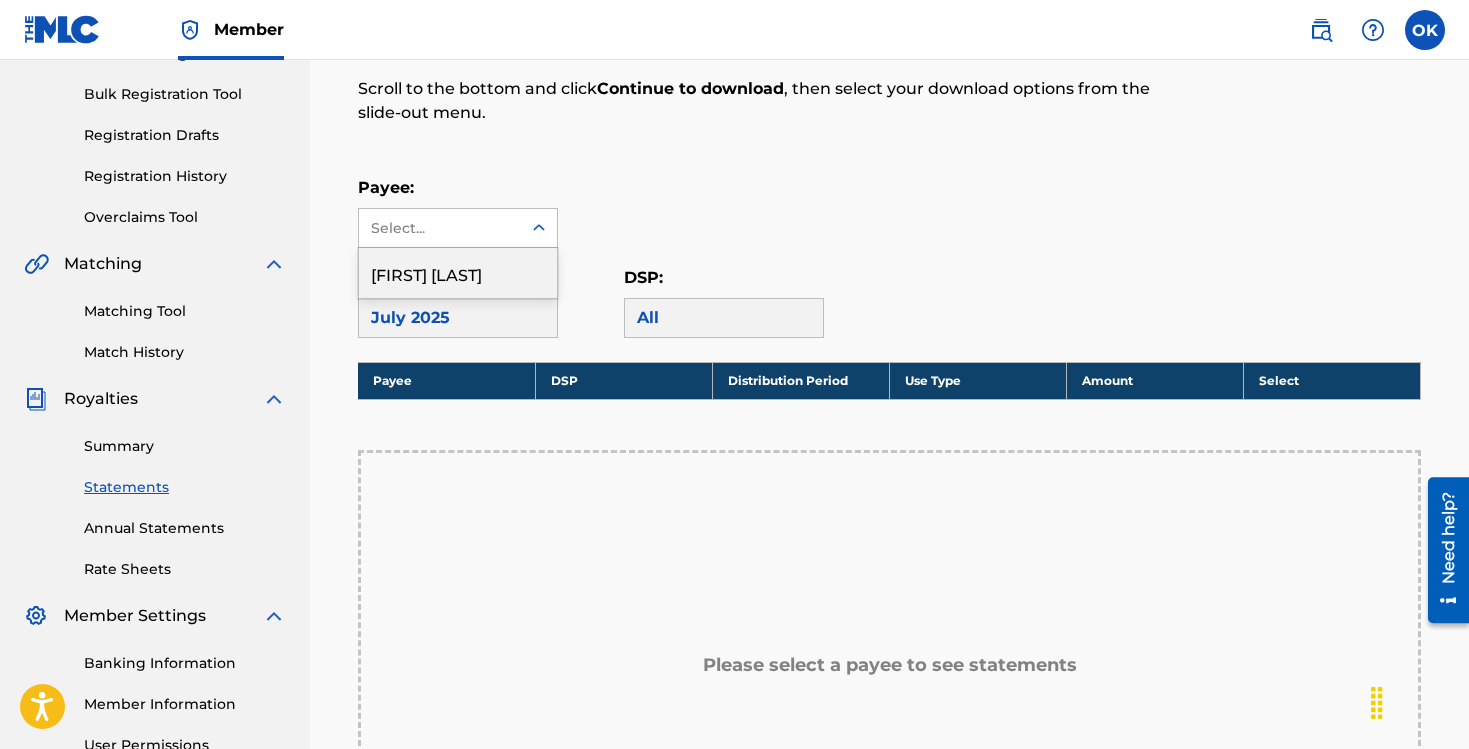 click on "[FIRST] [LAST]" at bounding box center (458, 273) 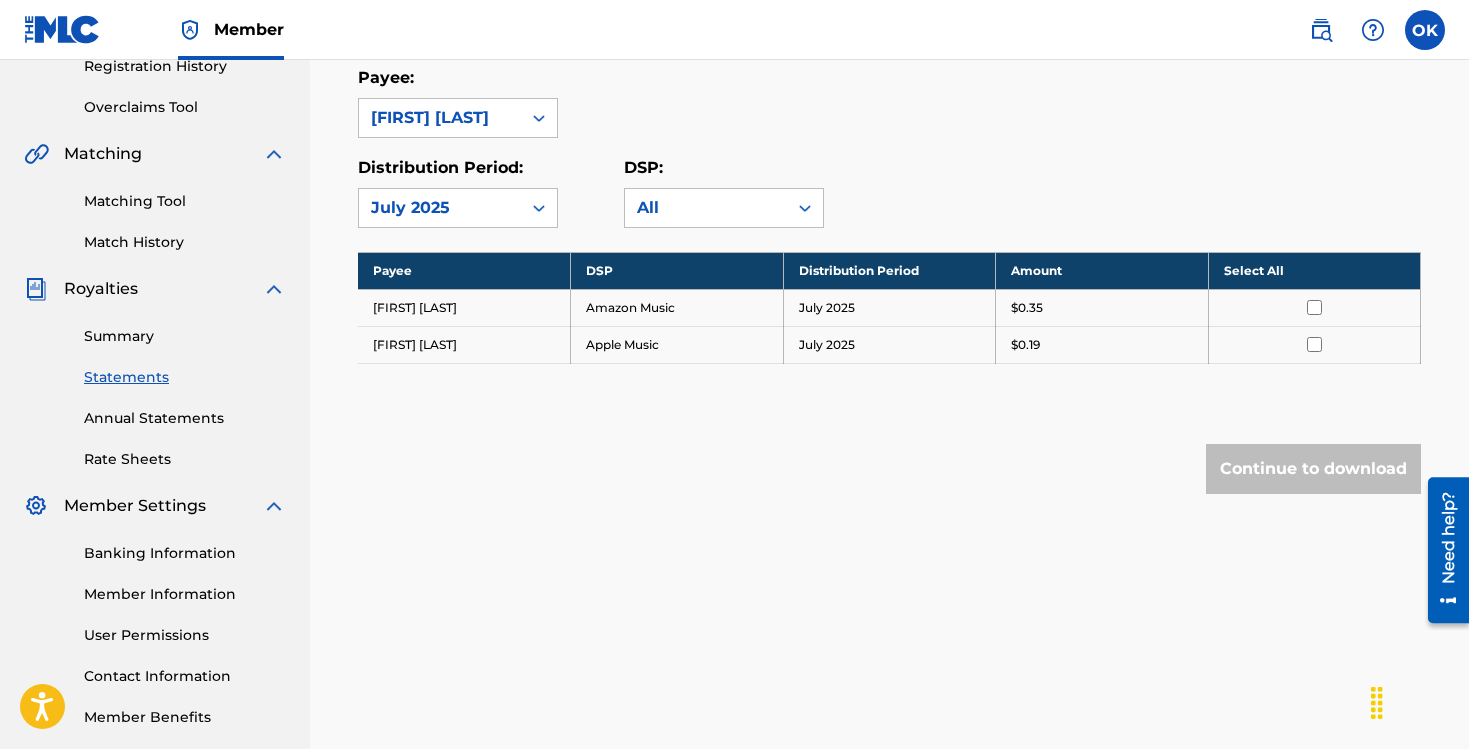 scroll, scrollTop: 394, scrollLeft: 0, axis: vertical 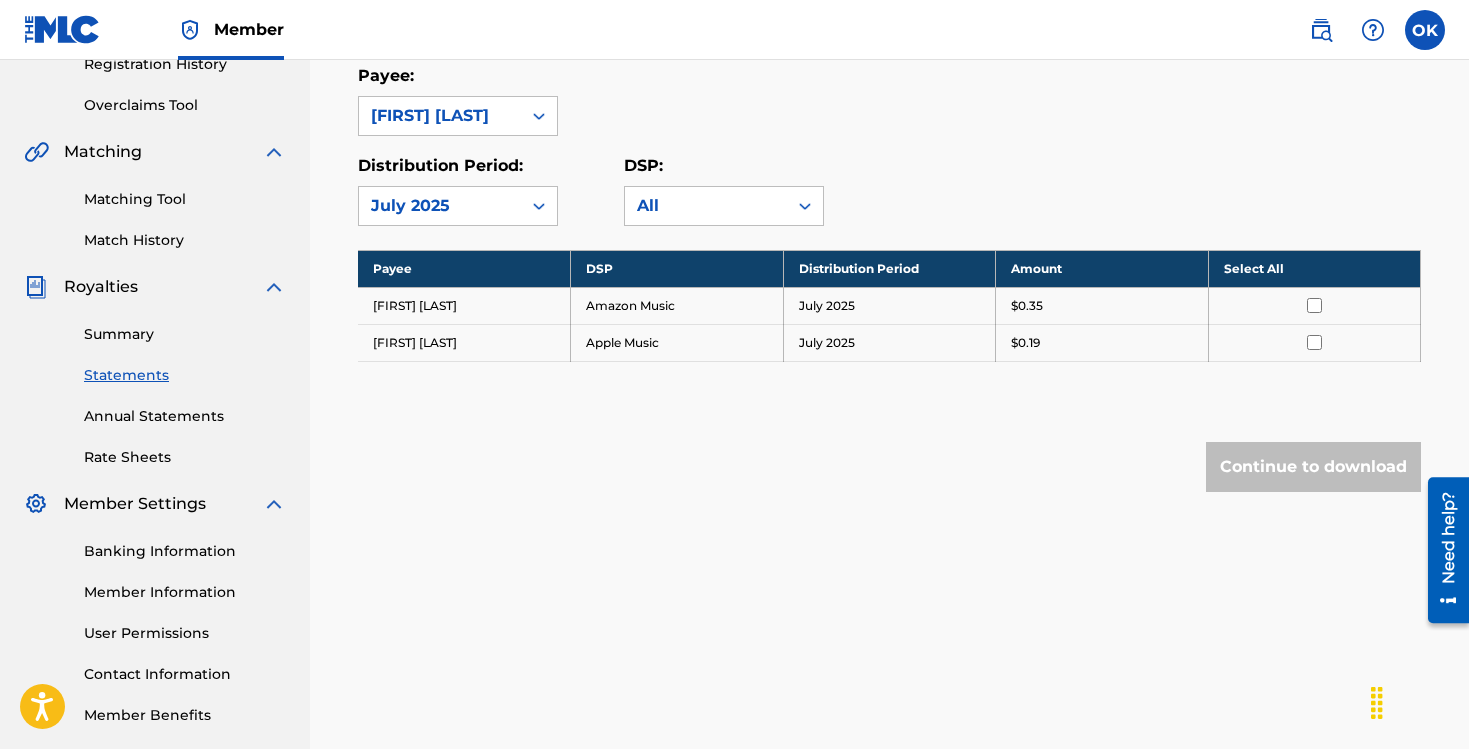 click at bounding box center [1314, 305] 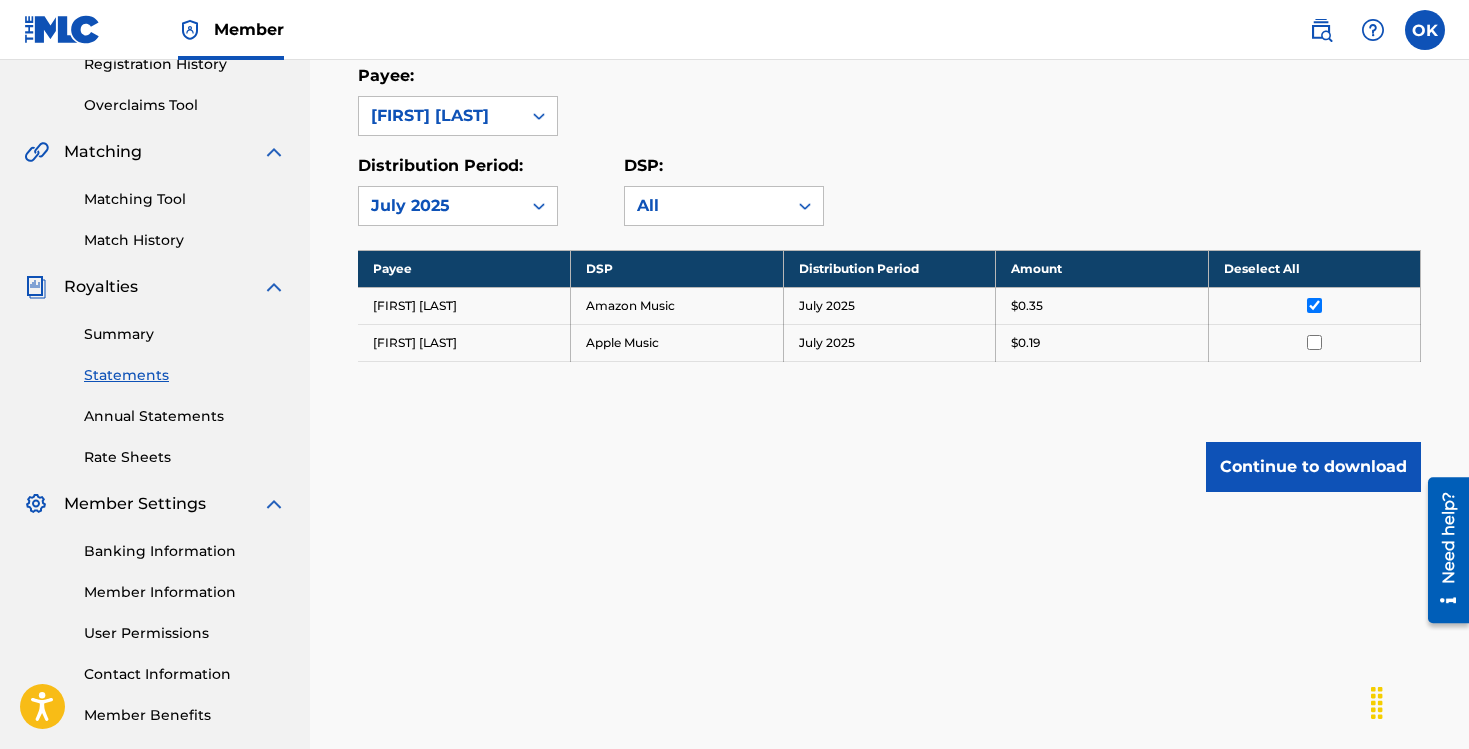 click on "Continue to download" at bounding box center (1313, 467) 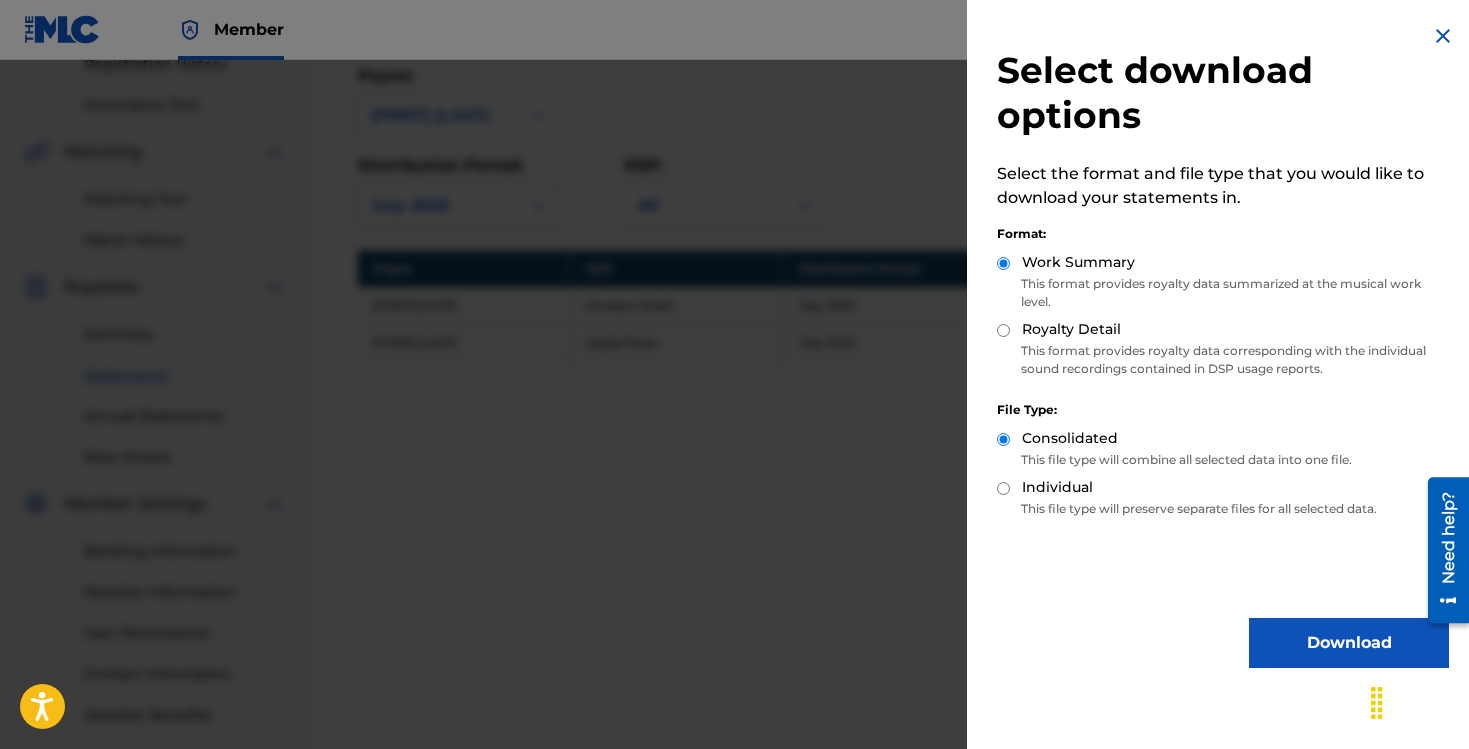 click on "Royalty Detail" at bounding box center (1003, 330) 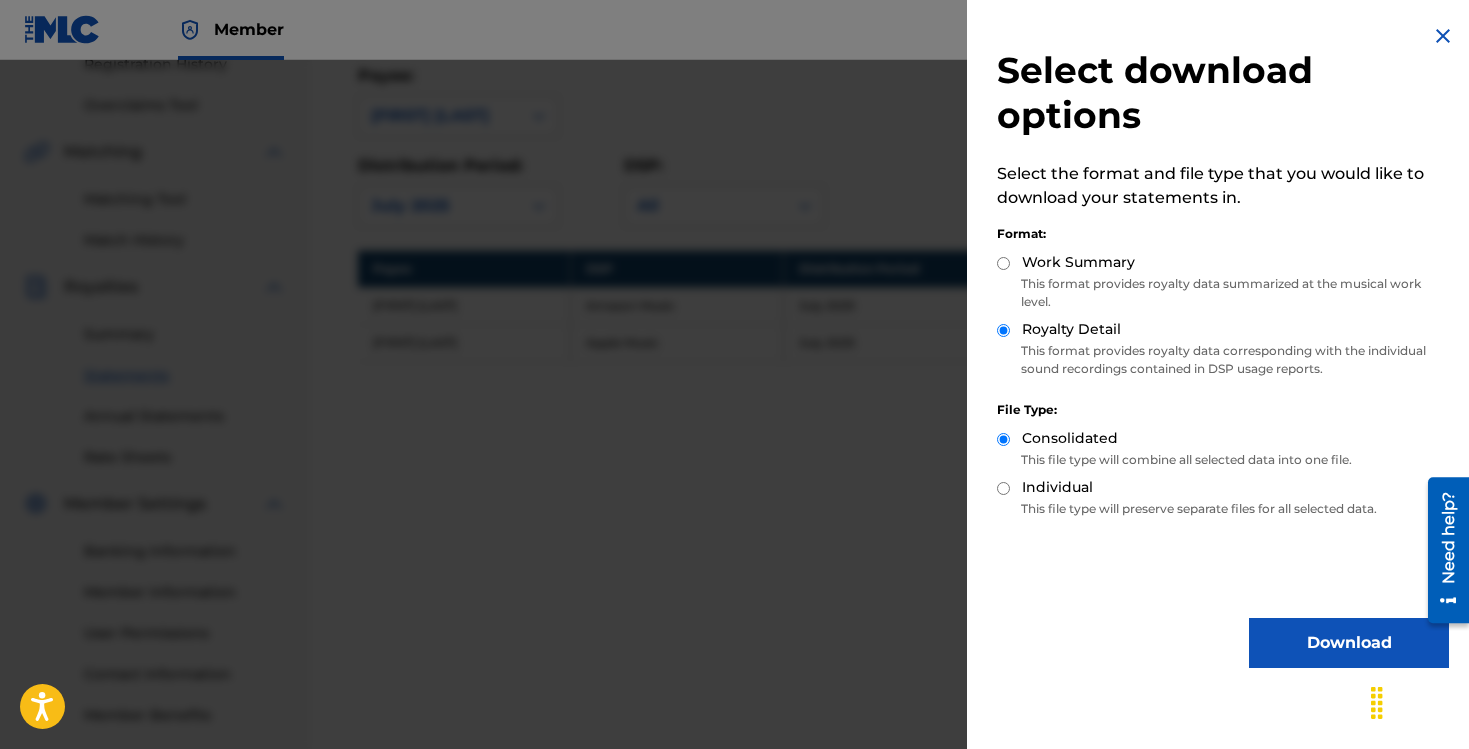 click on "Work Summary" at bounding box center (1003, 263) 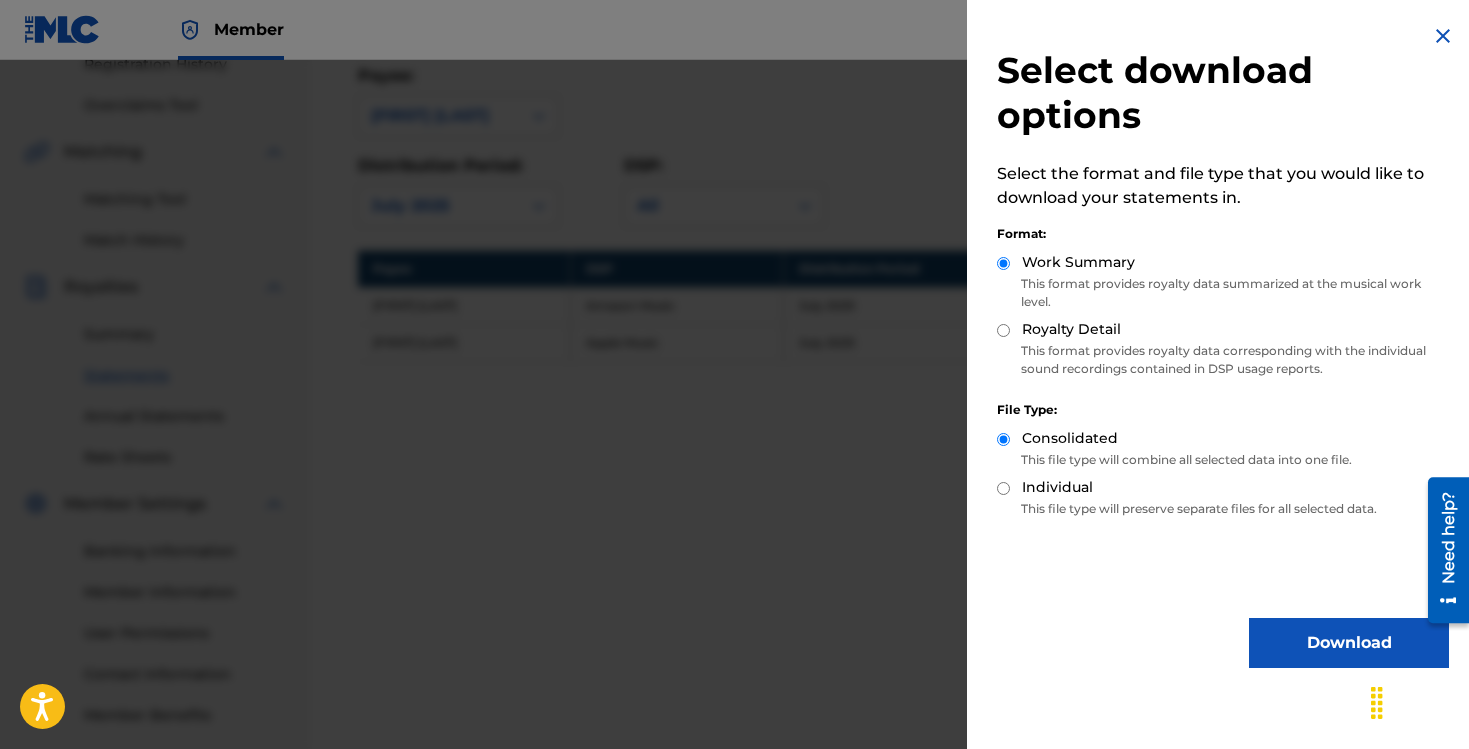 click on "Download" at bounding box center [1349, 643] 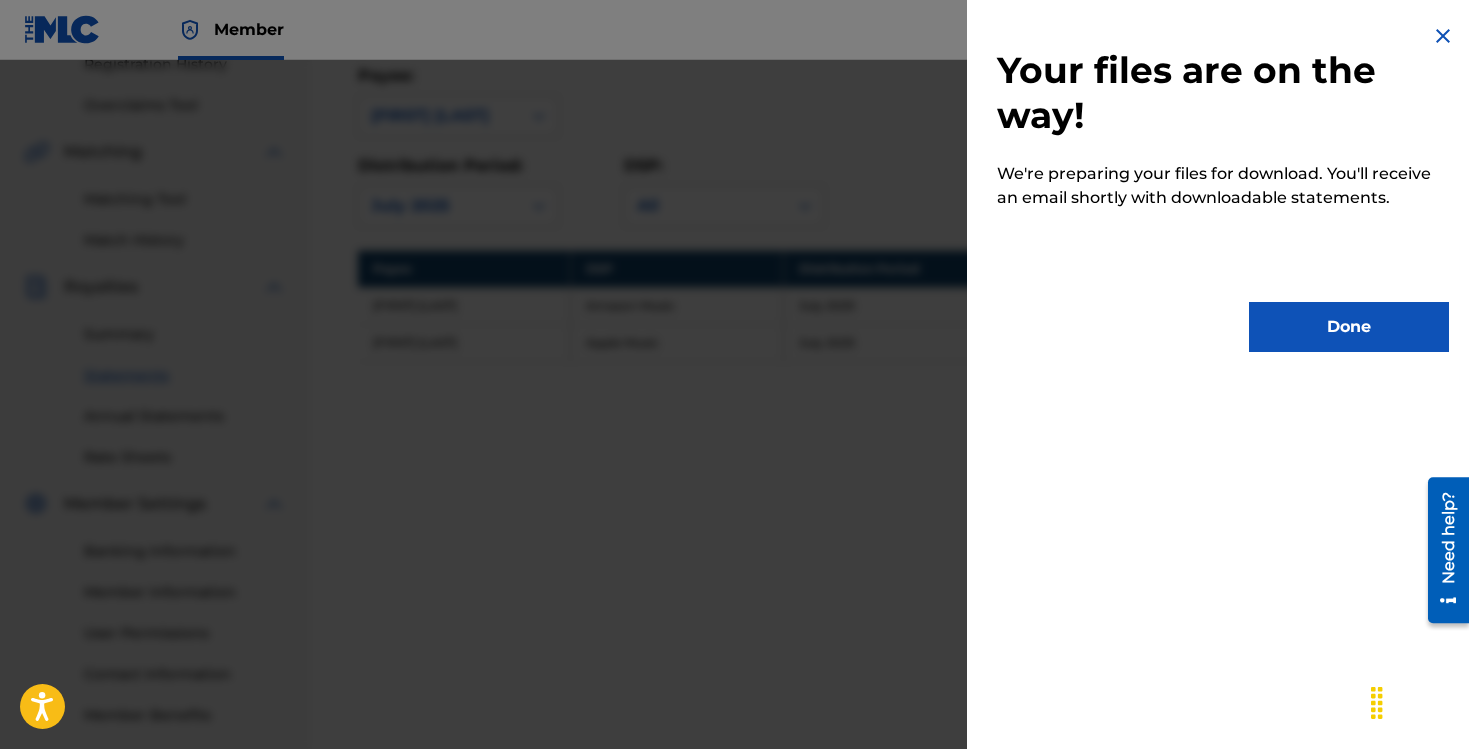 click on "Done" at bounding box center [1349, 327] 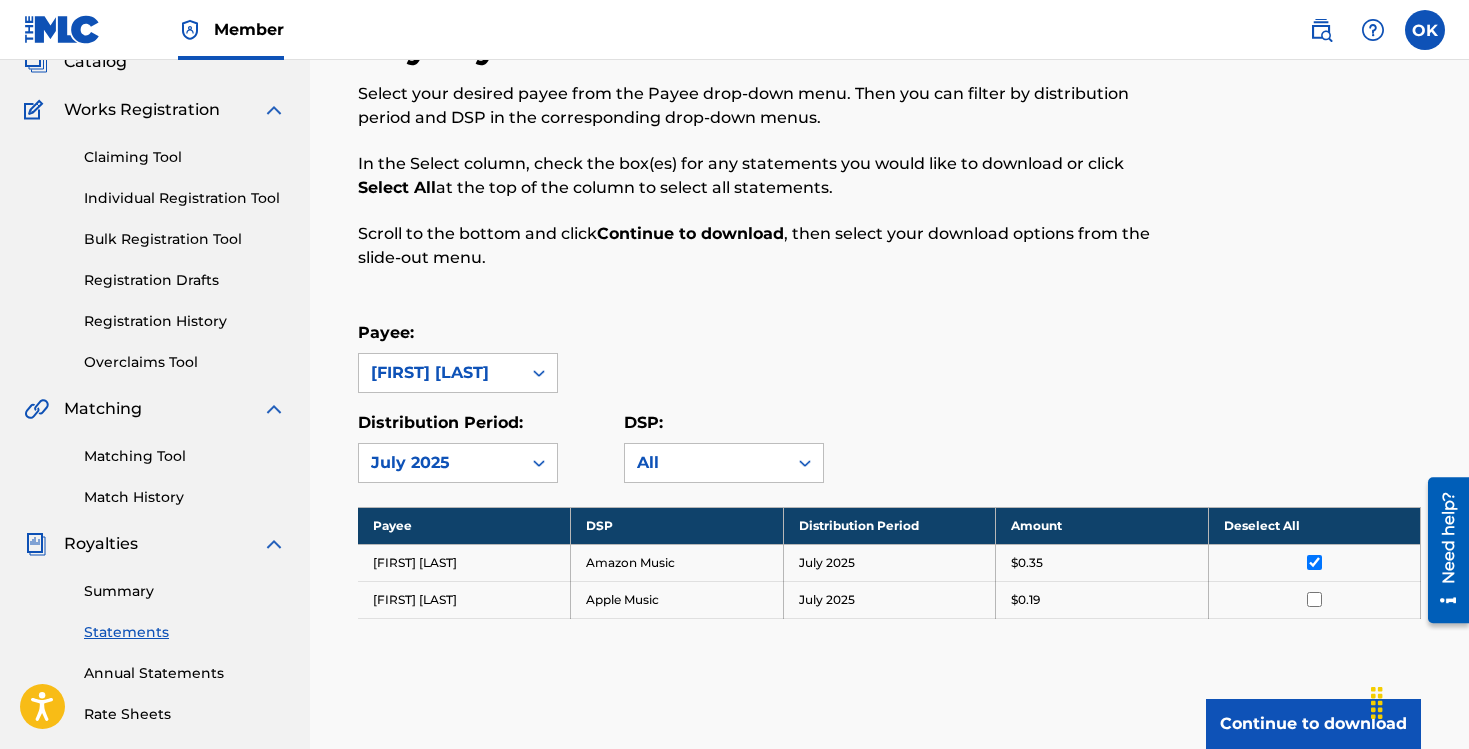 scroll, scrollTop: 0, scrollLeft: 0, axis: both 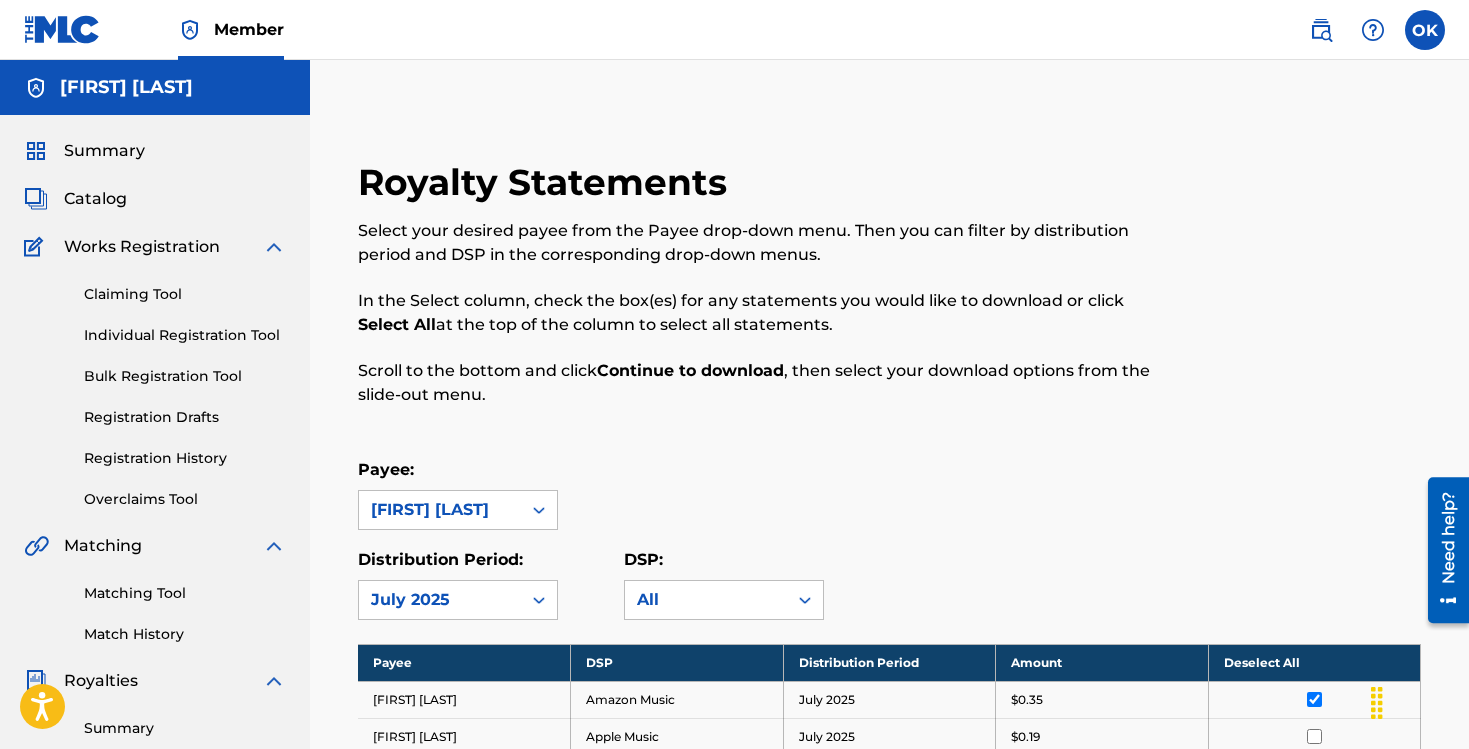 click on "Claiming Tool" at bounding box center (185, 294) 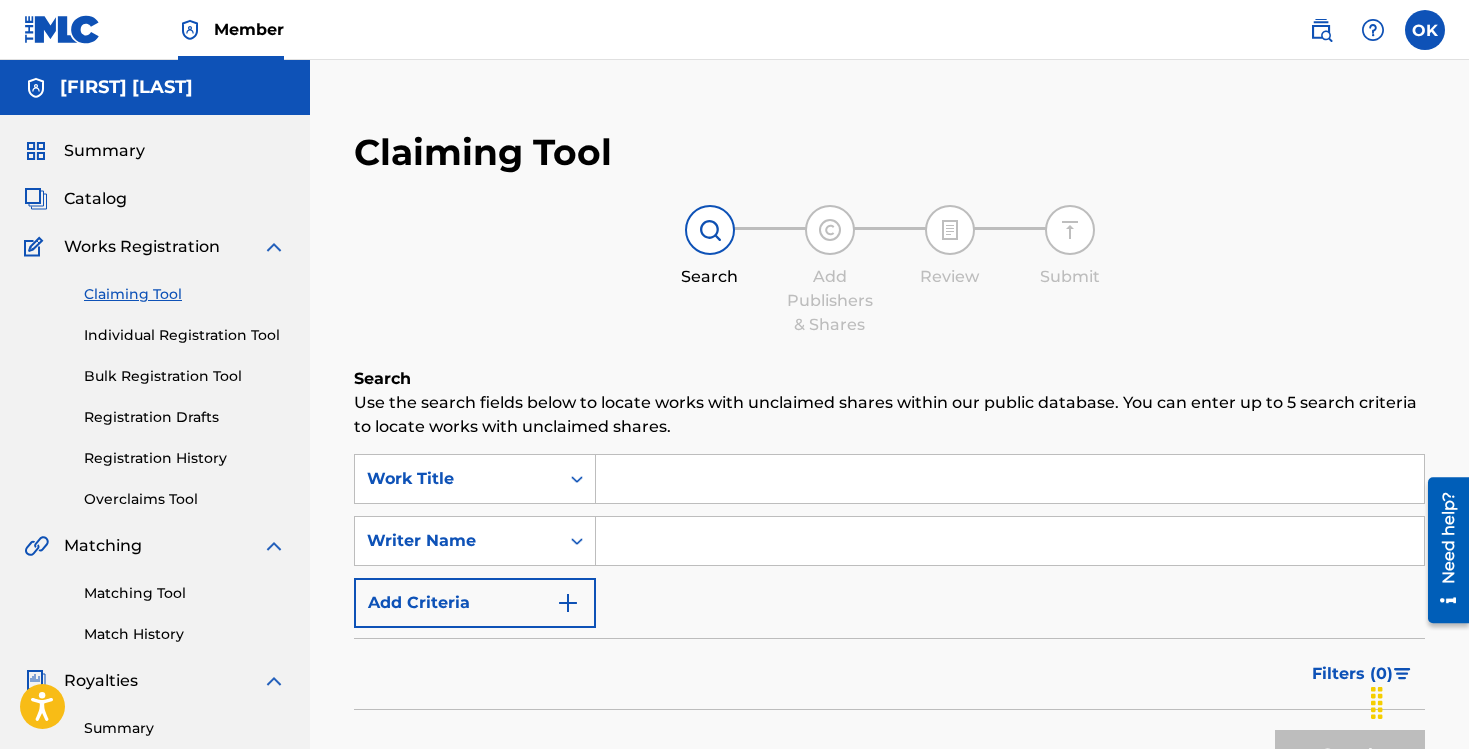 click on "Individual Registration Tool" at bounding box center [185, 335] 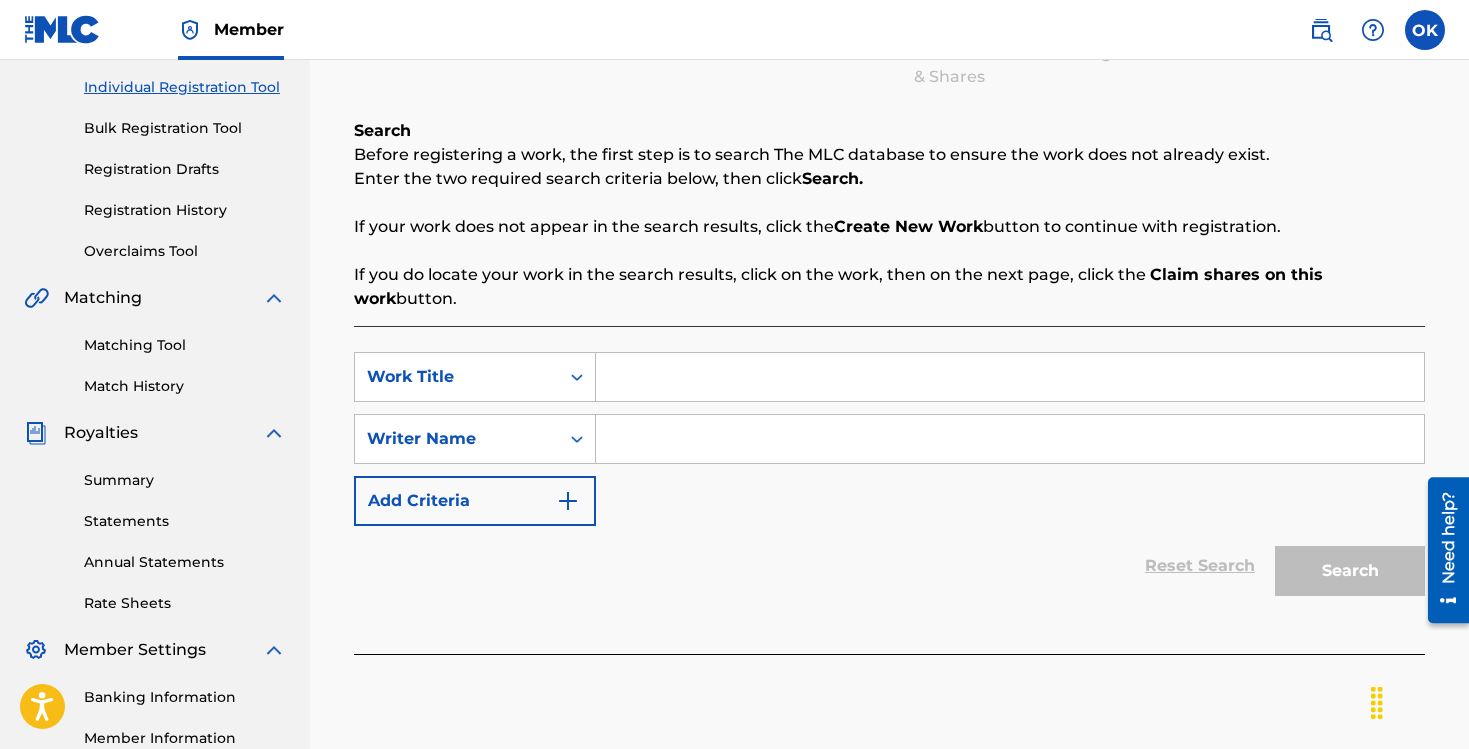 scroll, scrollTop: 258, scrollLeft: 0, axis: vertical 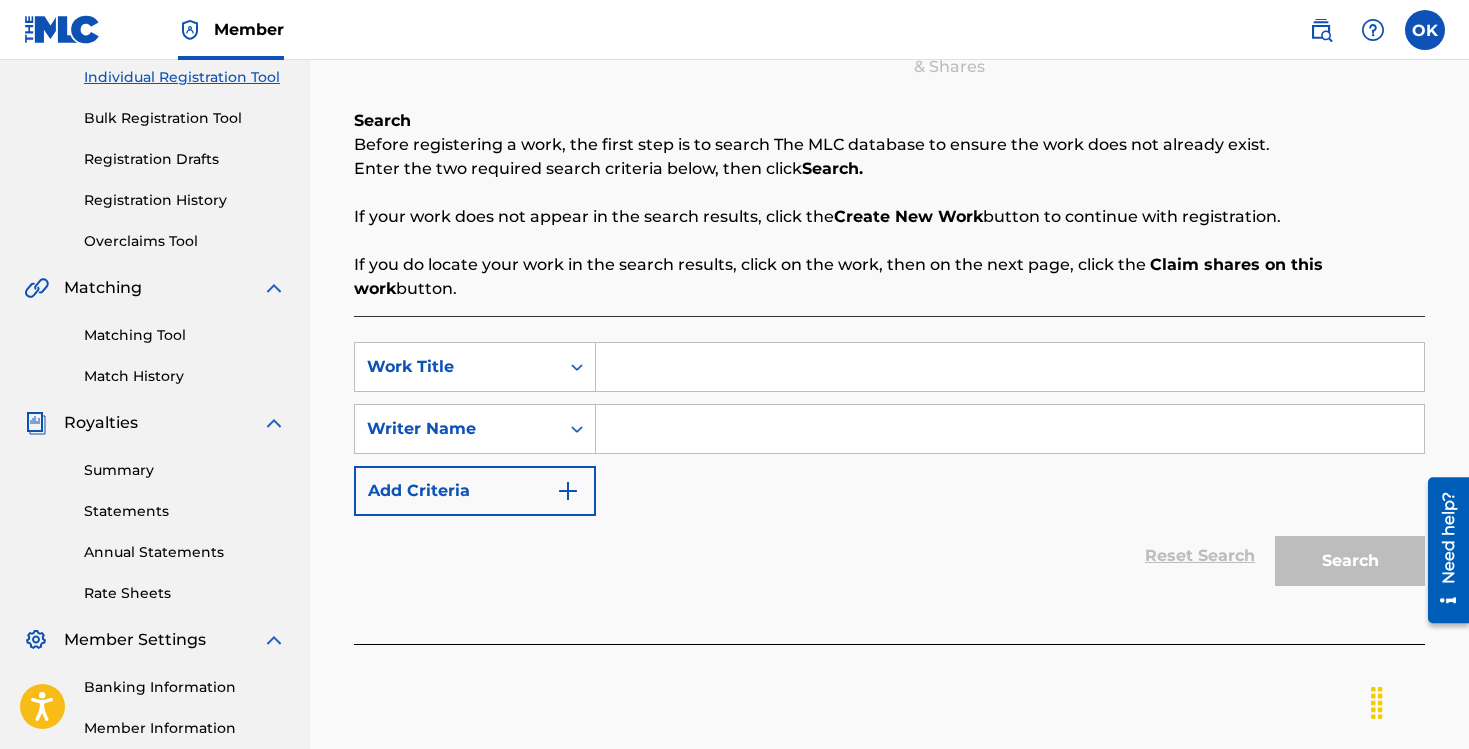 click at bounding box center [1010, 367] 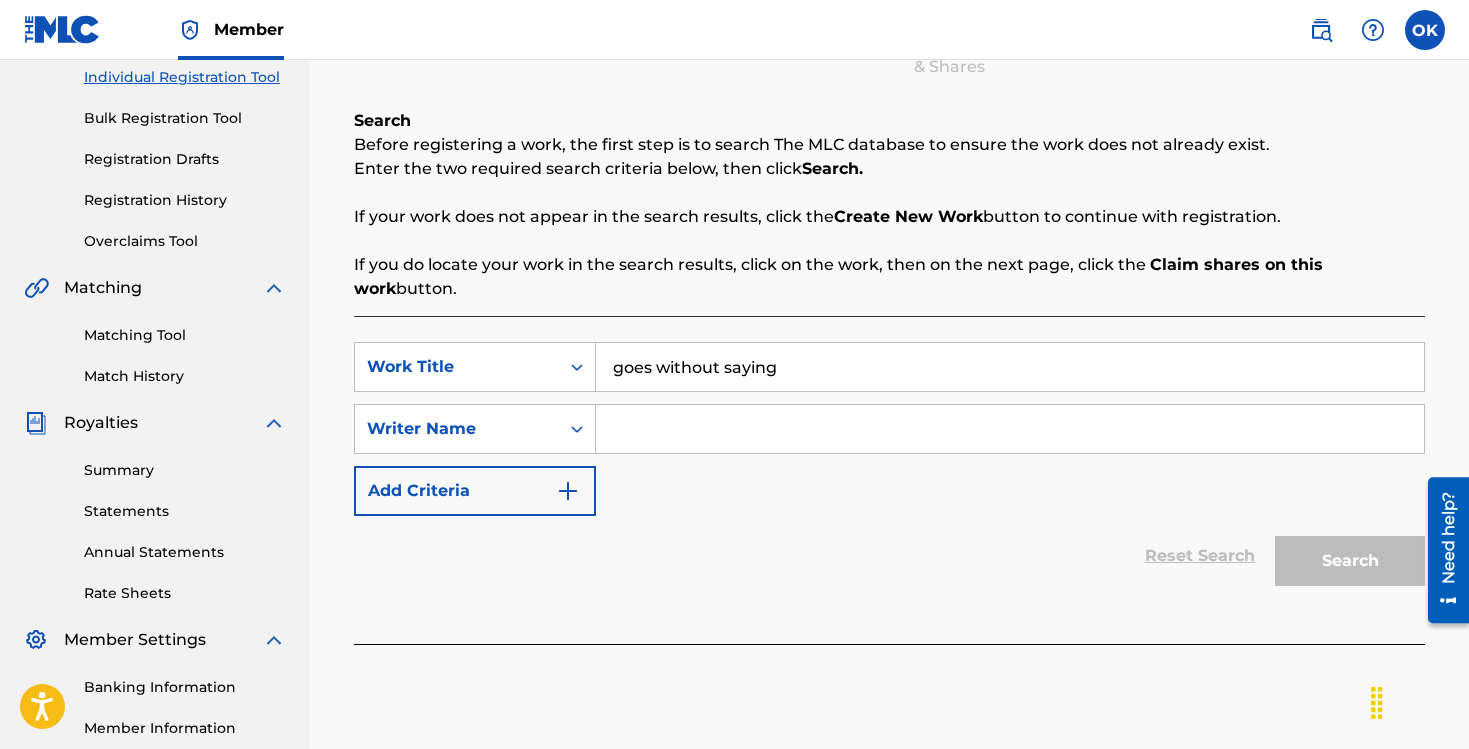 type on "goes without saying" 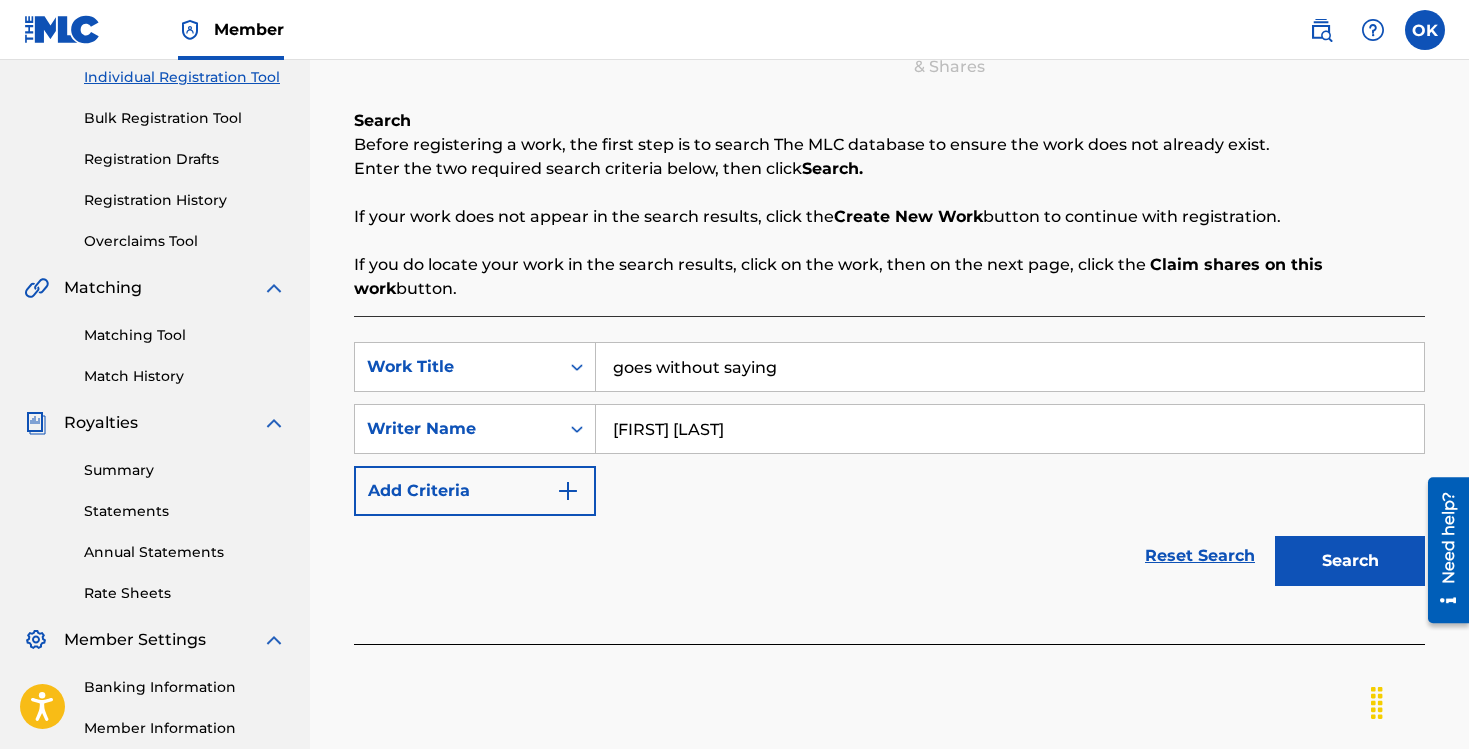 type on "[FIRST] [LAST]" 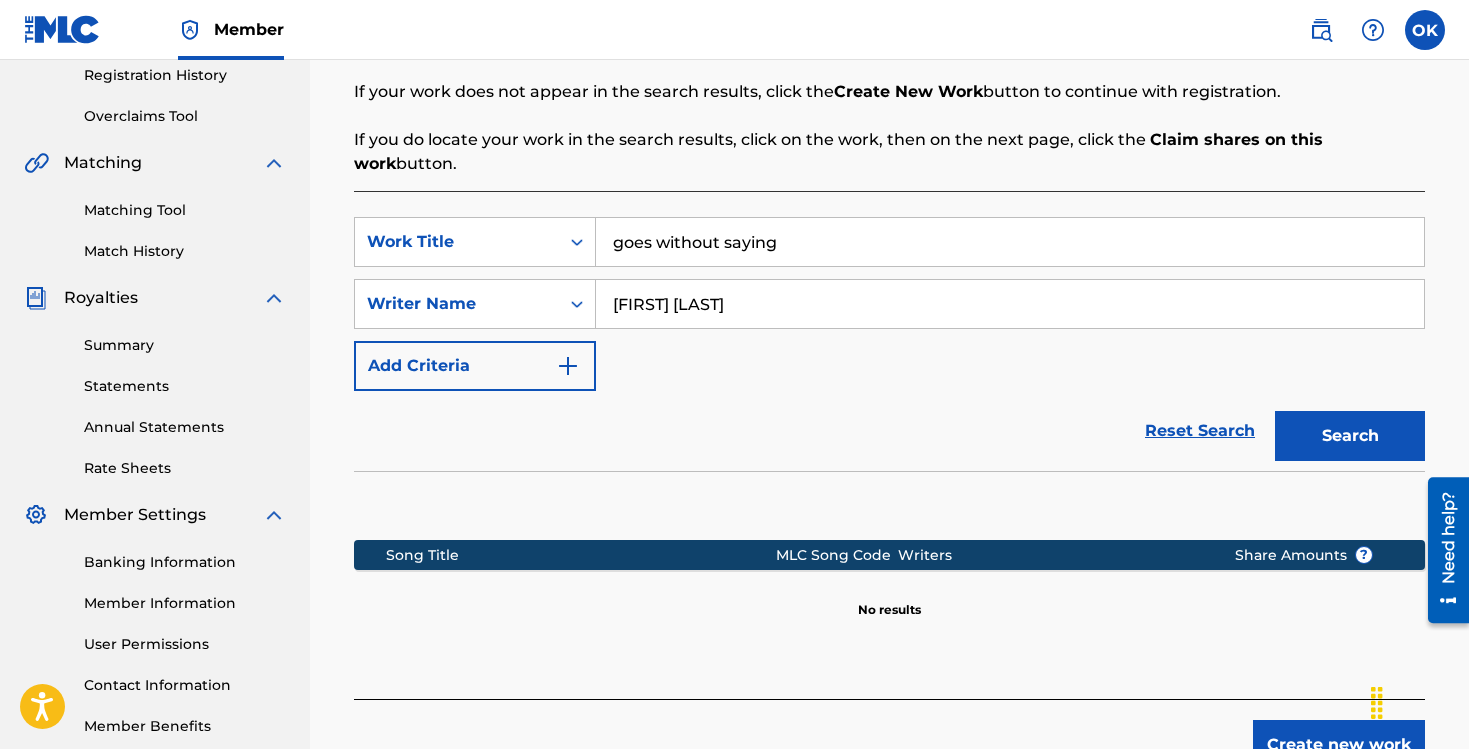 scroll, scrollTop: 520, scrollLeft: 0, axis: vertical 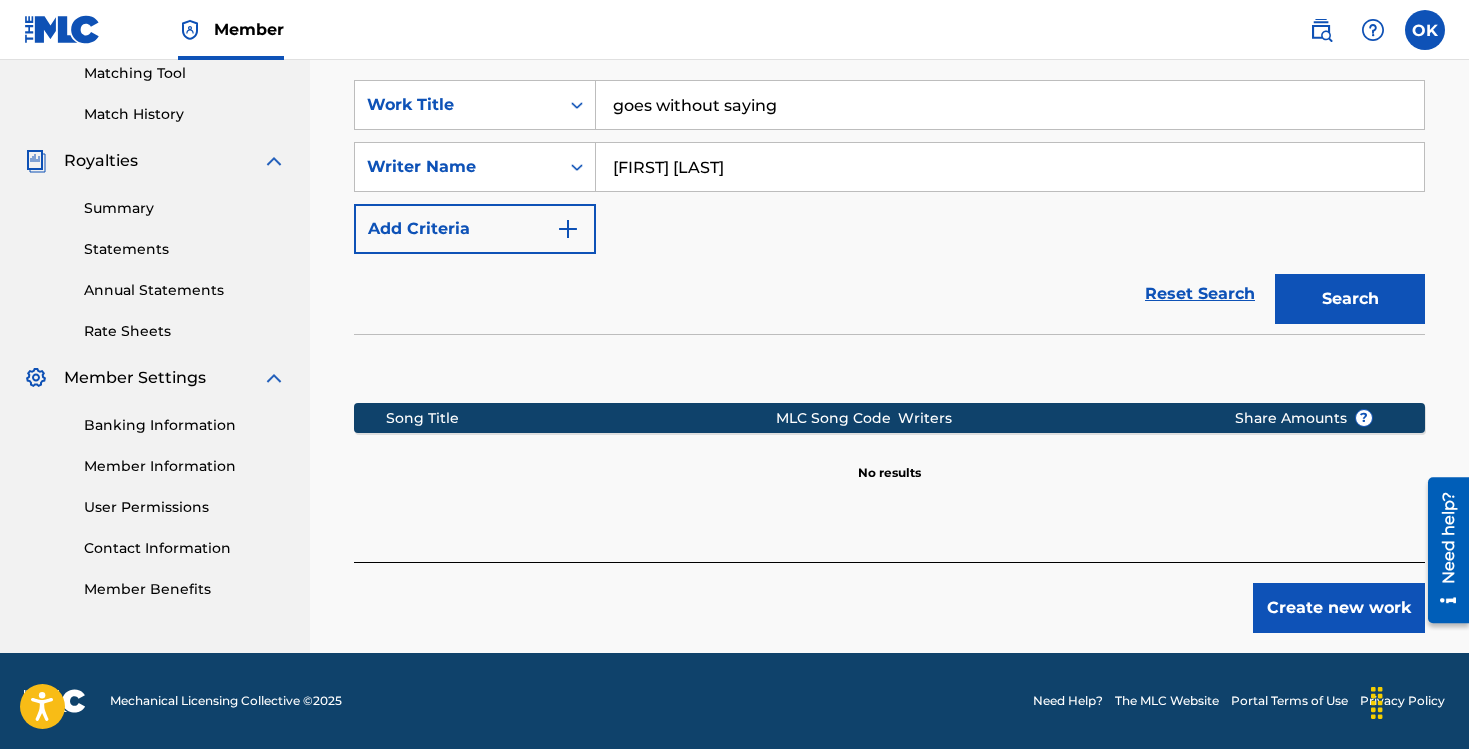 click on "Create new work" at bounding box center (1339, 608) 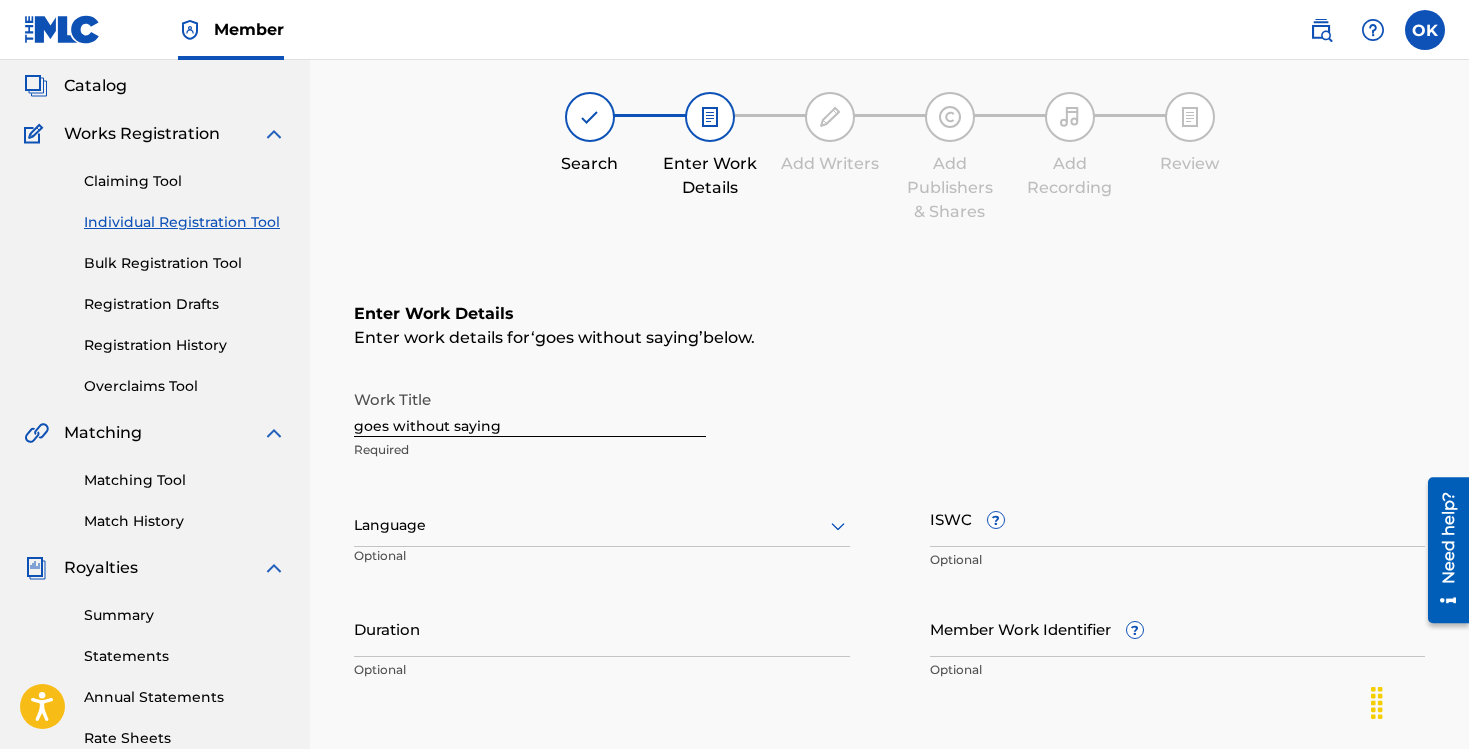 scroll, scrollTop: 116, scrollLeft: 0, axis: vertical 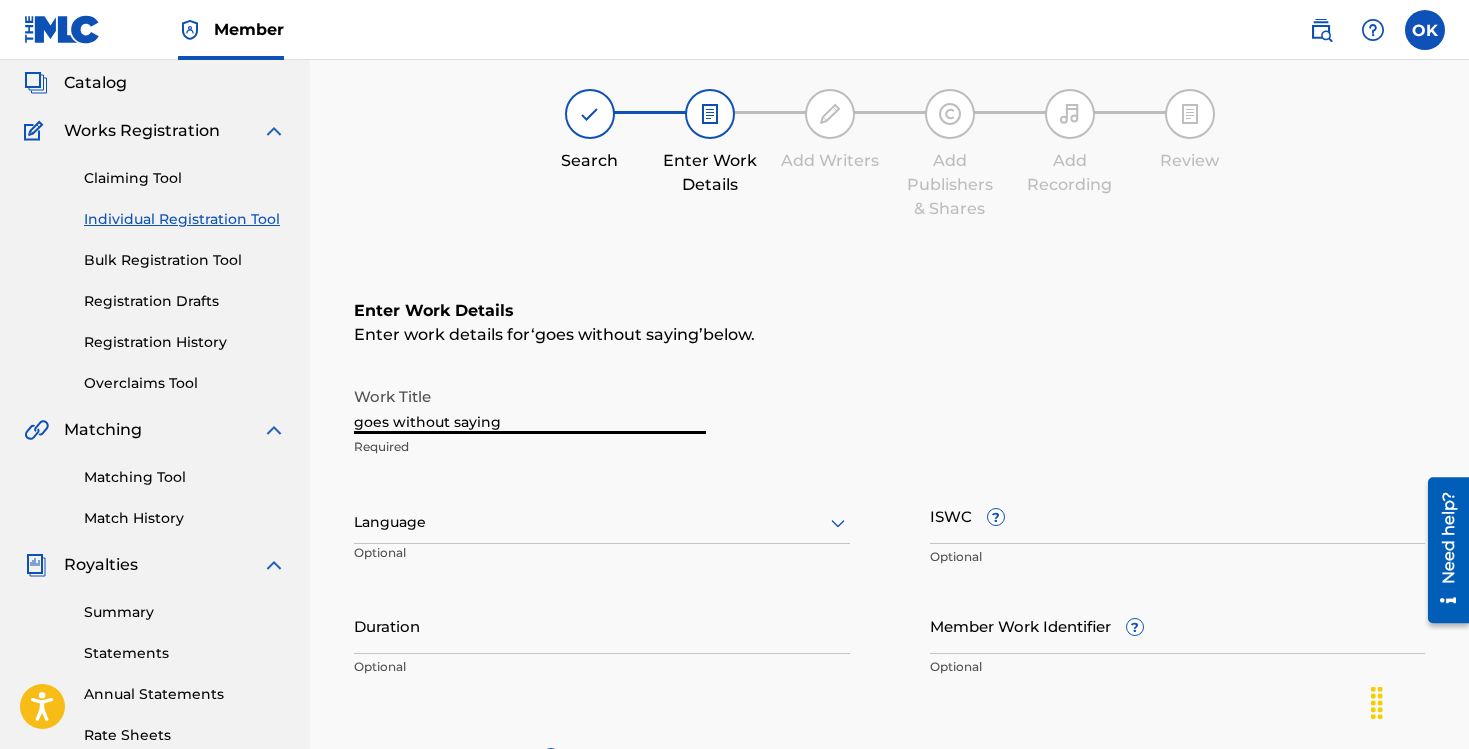 drag, startPoint x: 505, startPoint y: 426, endPoint x: 298, endPoint y: 426, distance: 207 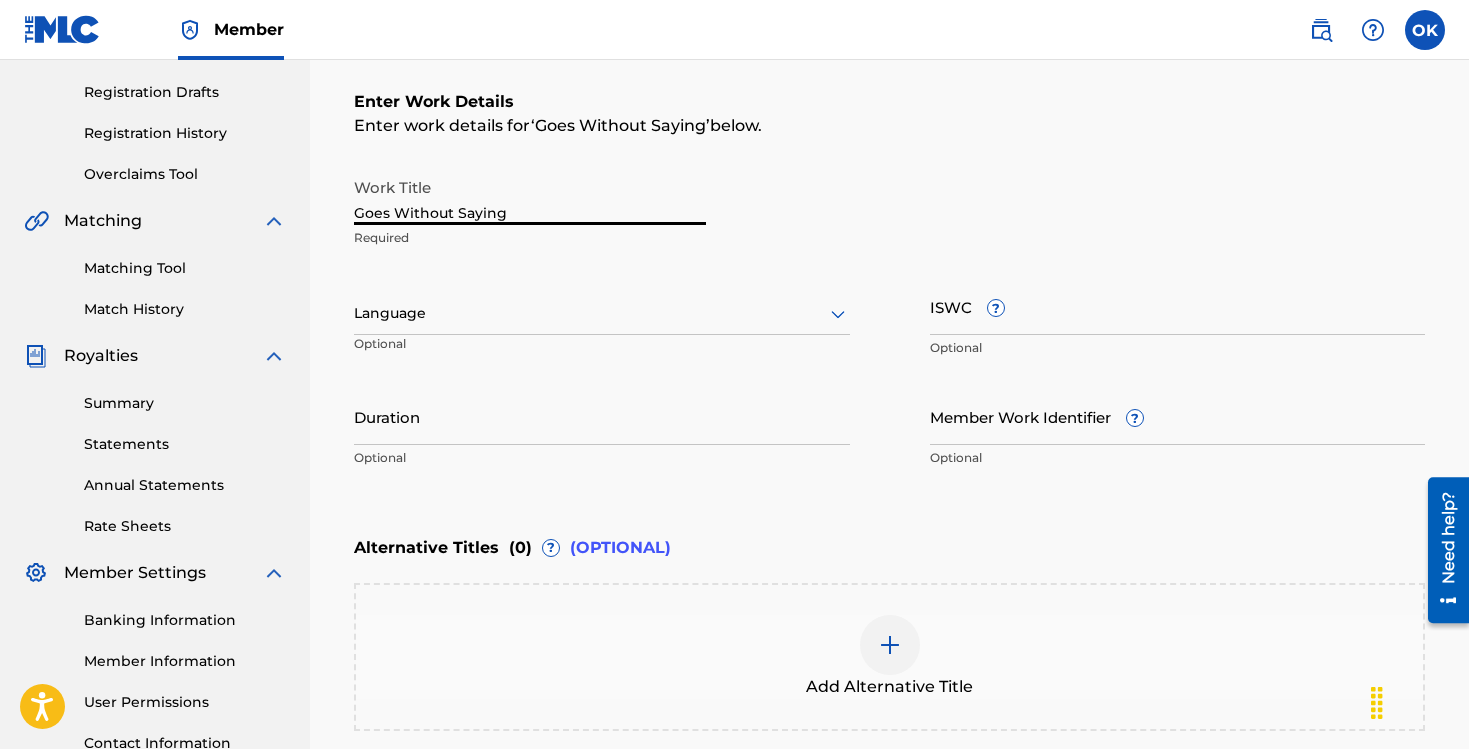 scroll, scrollTop: 327, scrollLeft: 0, axis: vertical 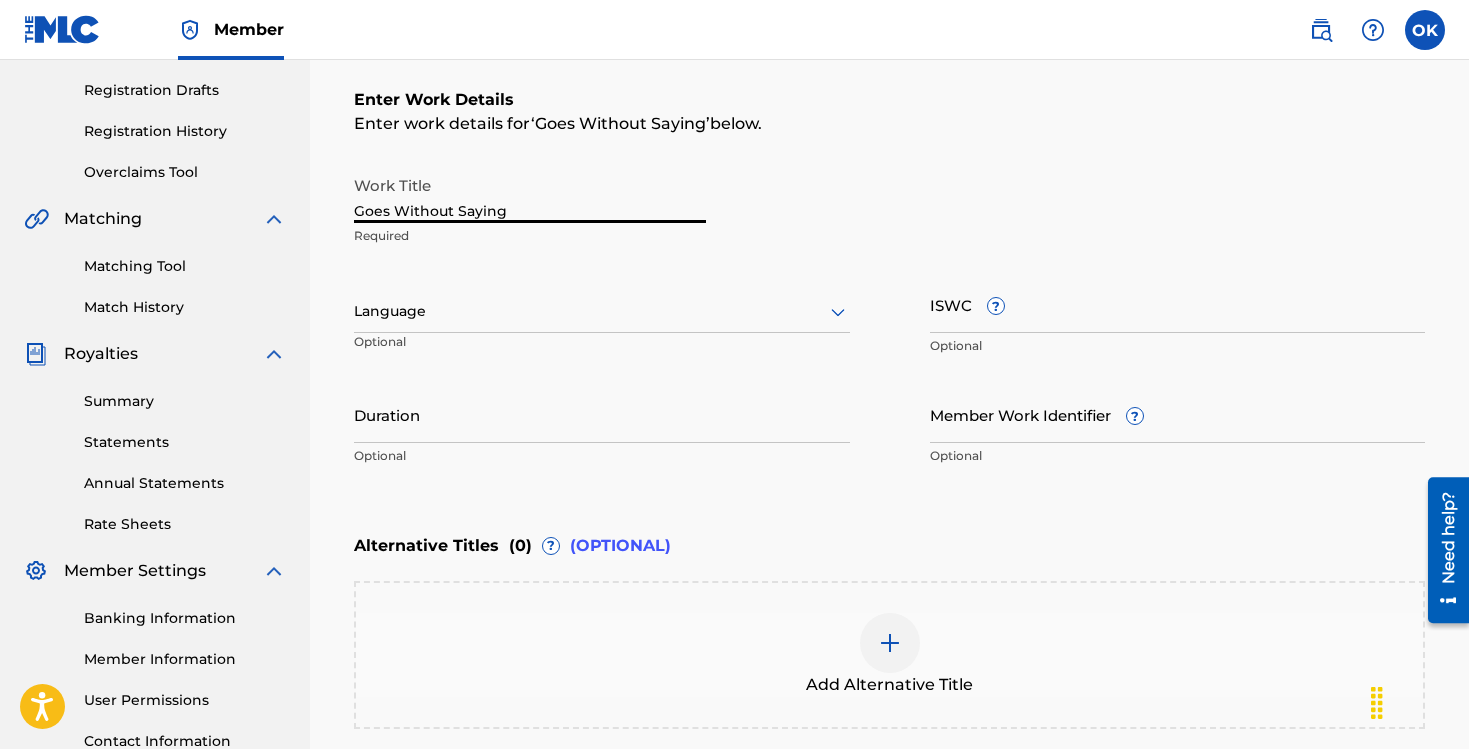 type on "Goes Without Saying" 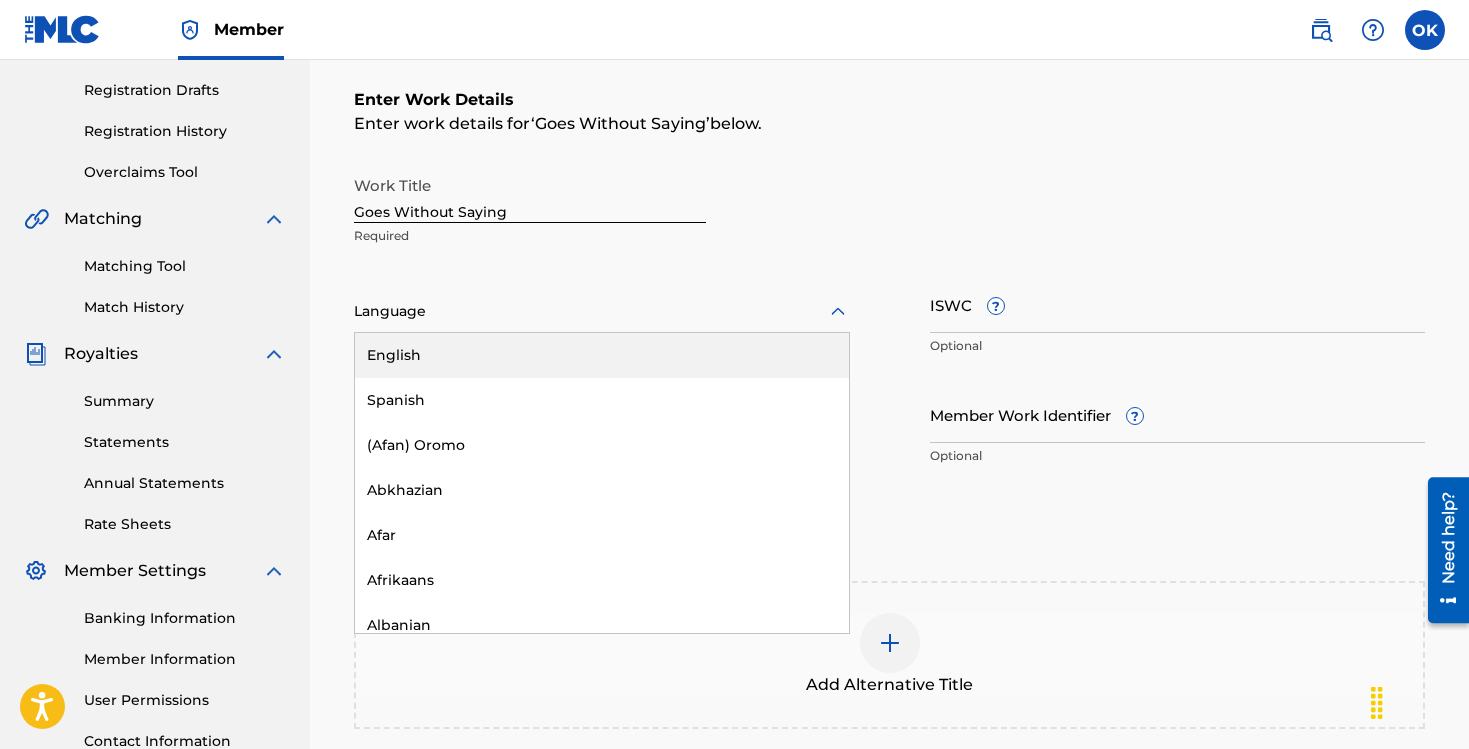 click on "English" at bounding box center (602, 355) 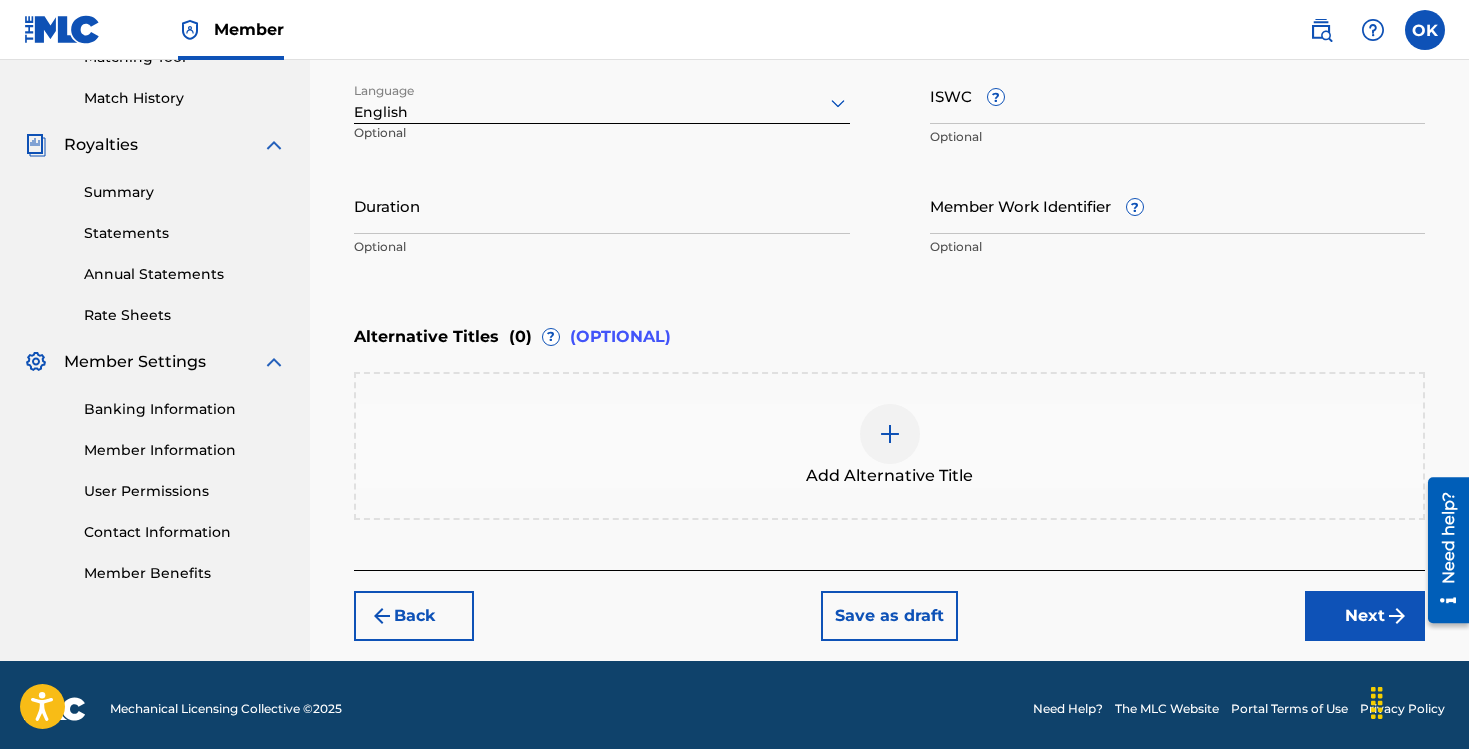 scroll, scrollTop: 543, scrollLeft: 0, axis: vertical 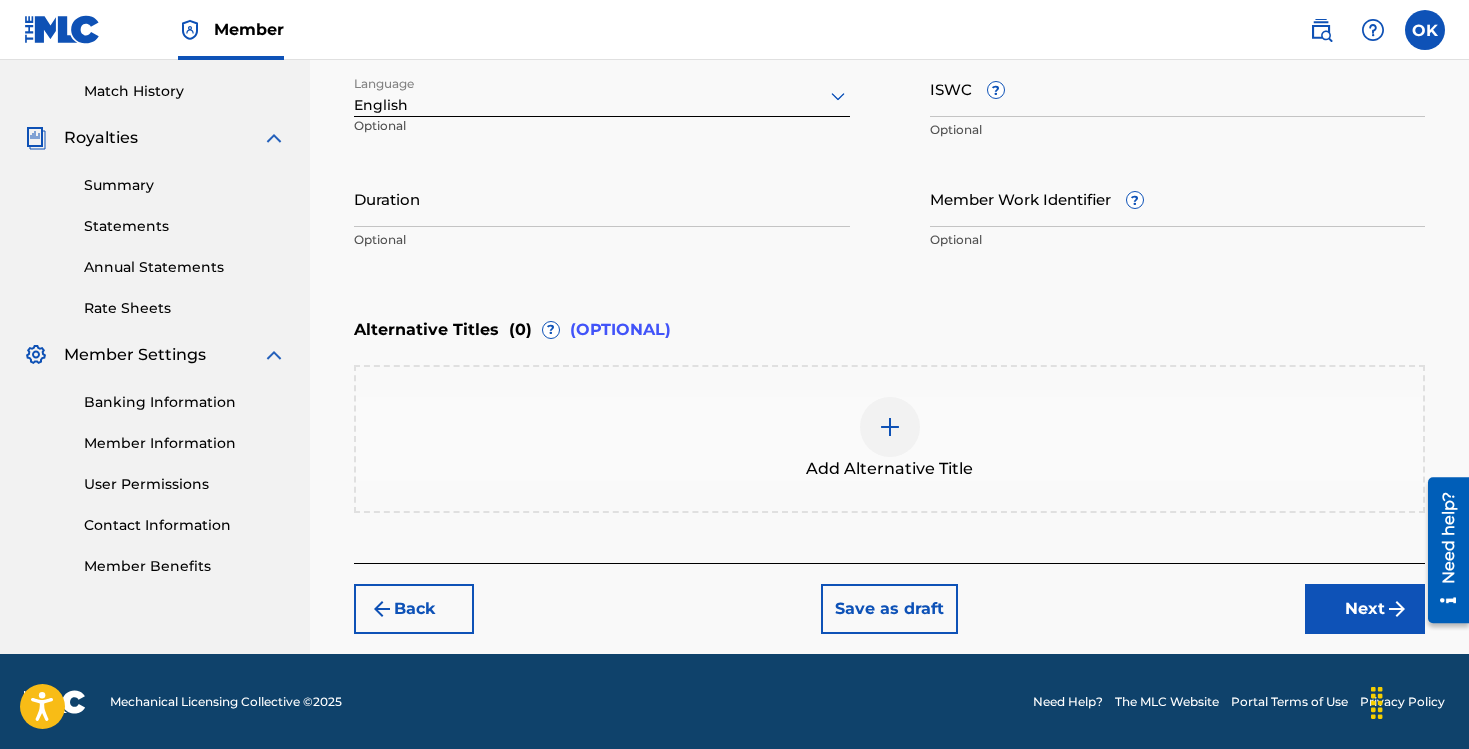 click on "Next" at bounding box center (1365, 609) 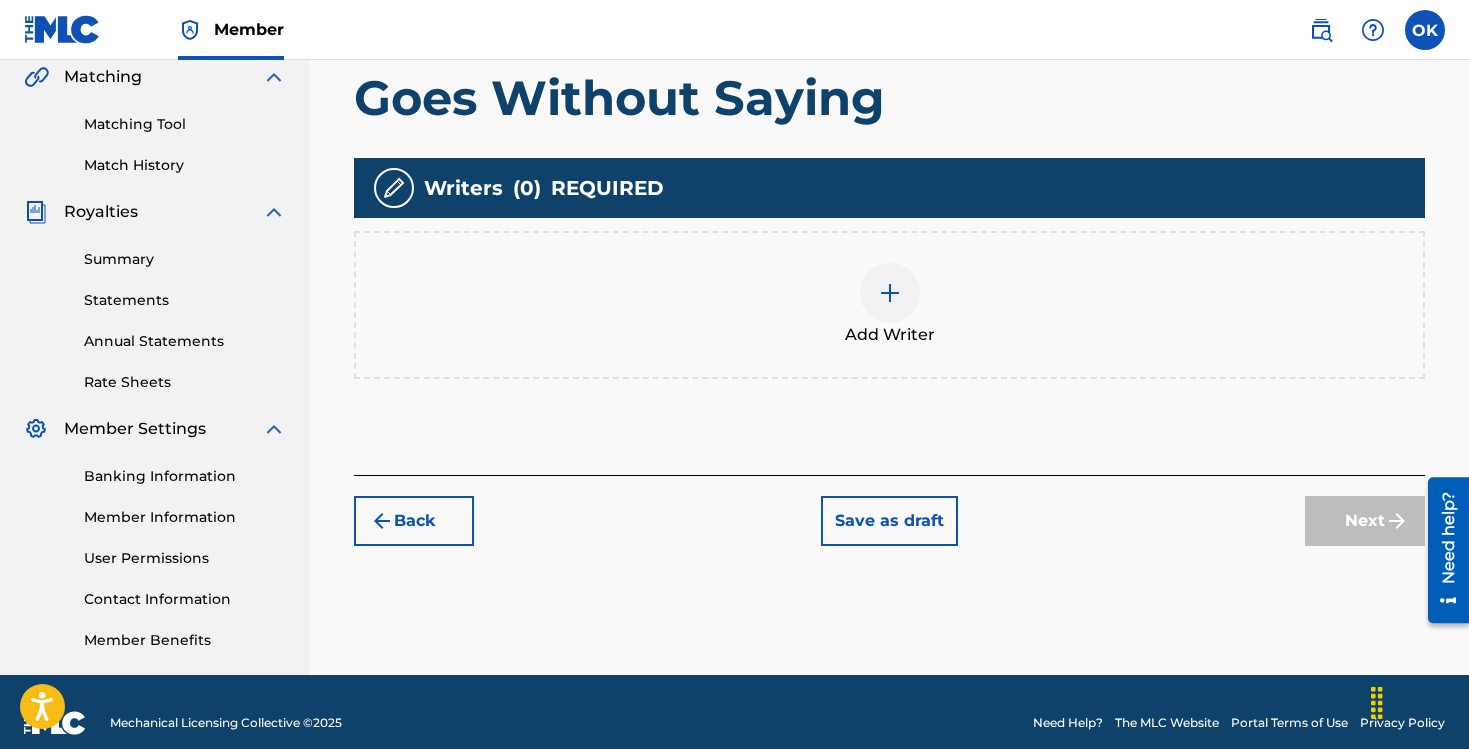 scroll, scrollTop: 491, scrollLeft: 0, axis: vertical 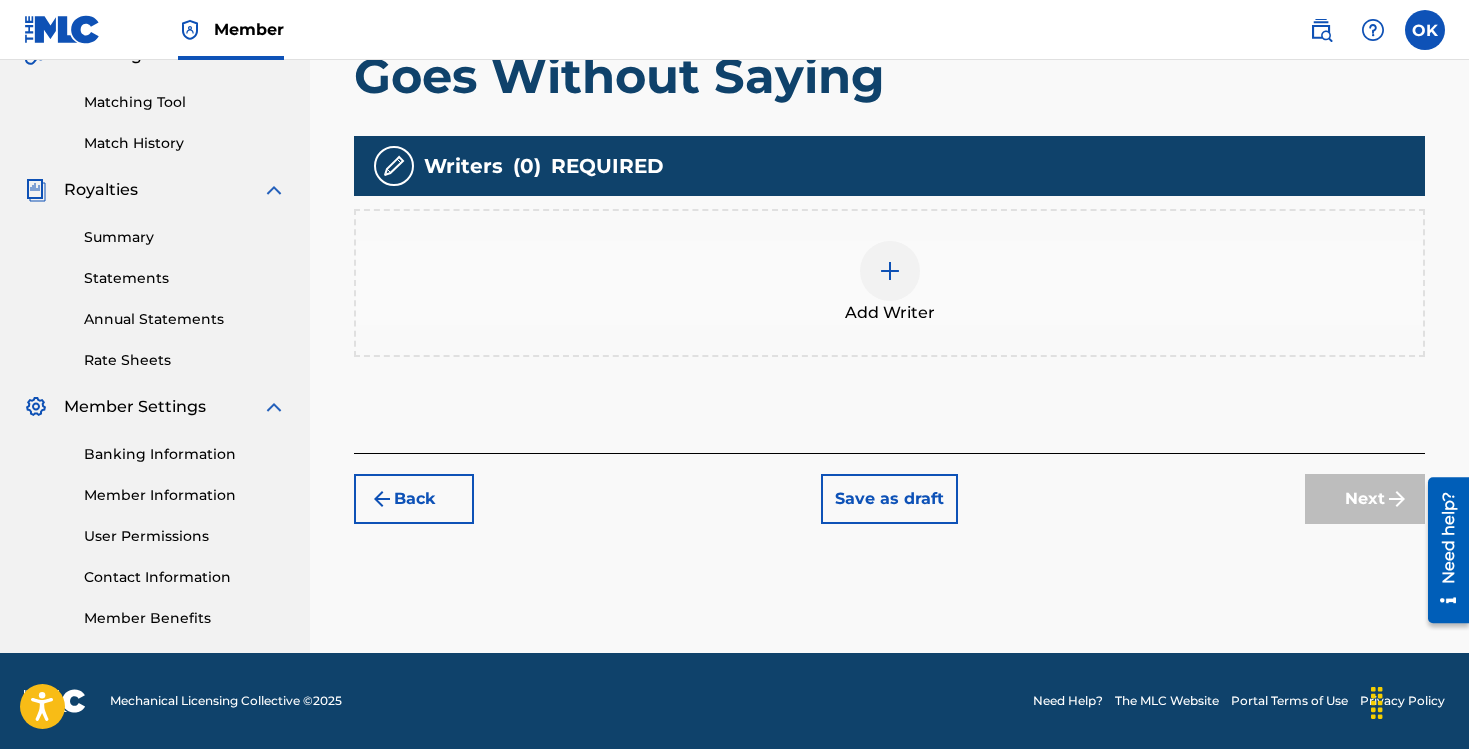 click at bounding box center (890, 271) 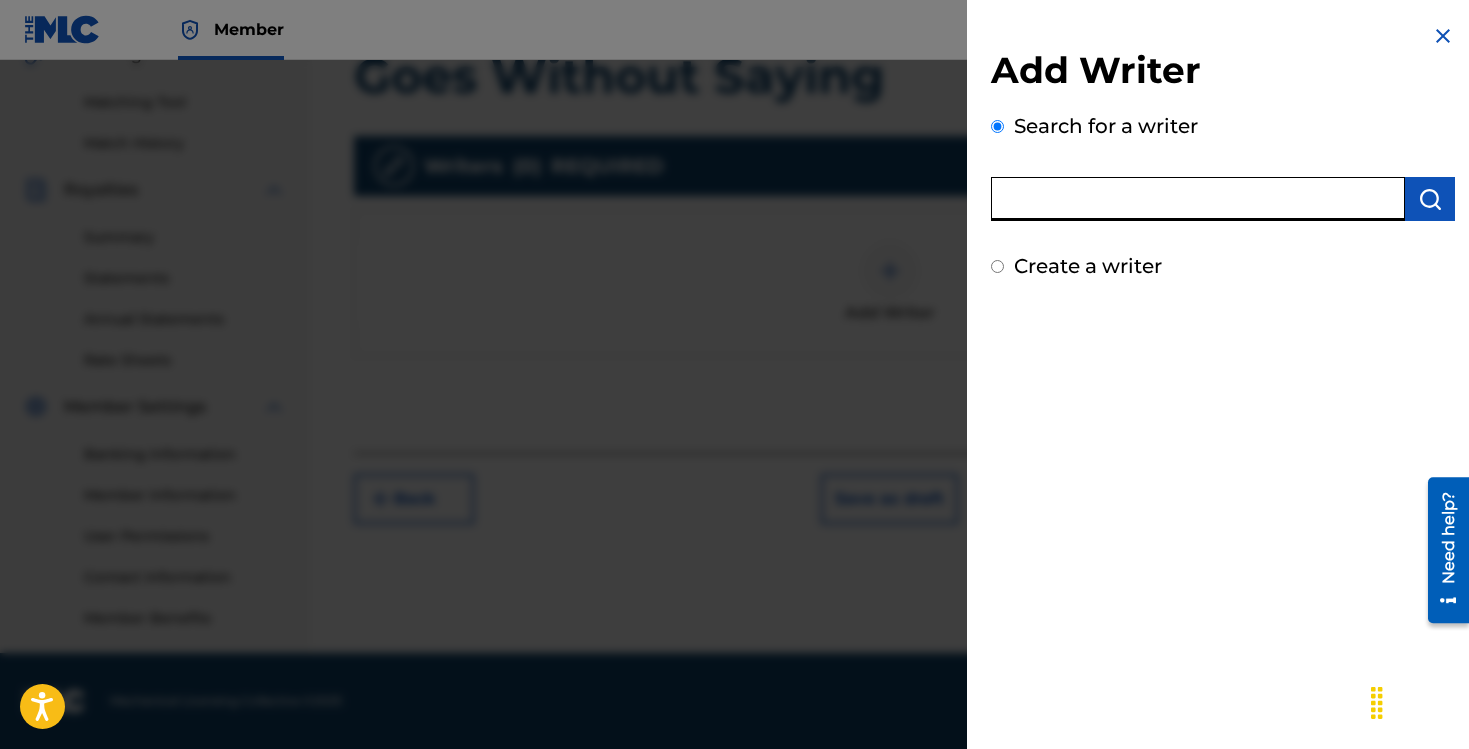 click at bounding box center (1198, 199) 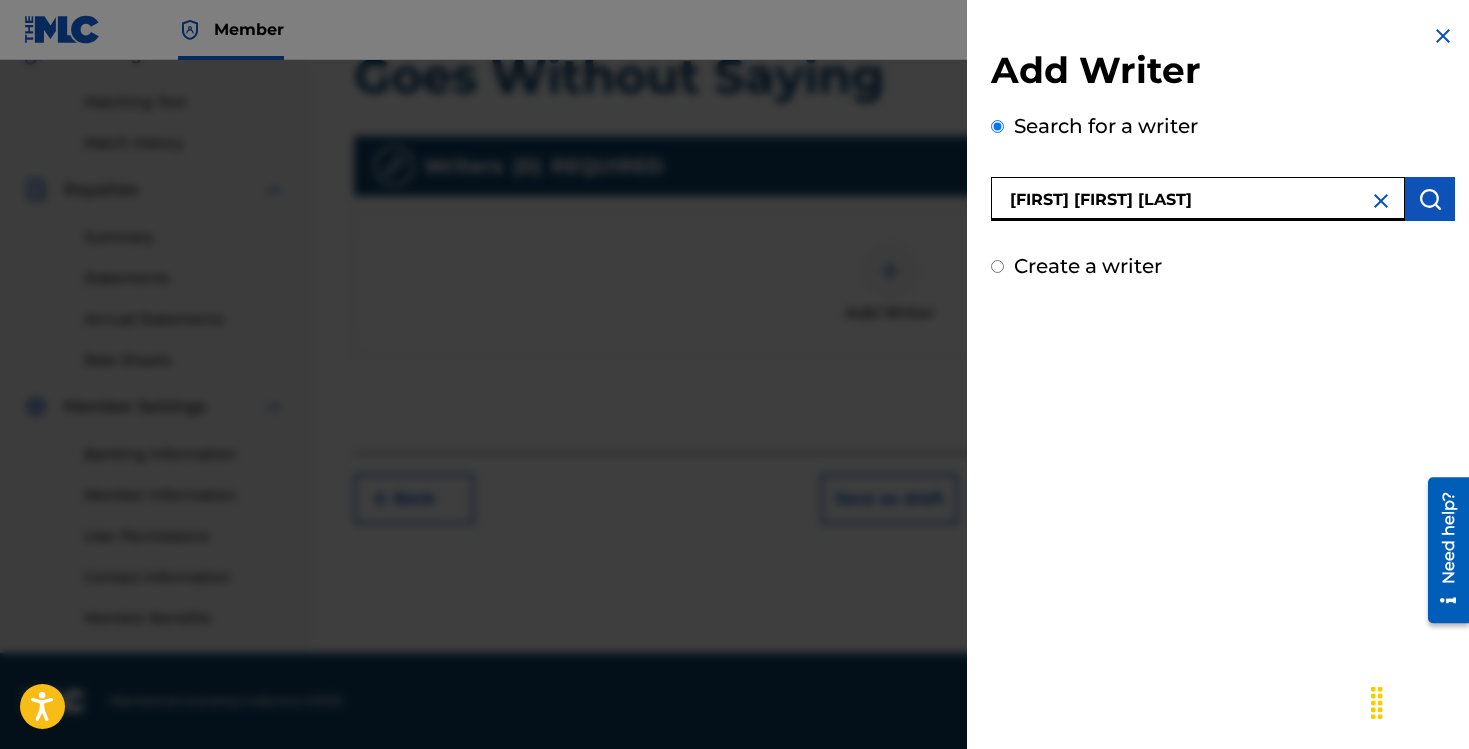 type on "[FIRST] [FIRST] [LAST]" 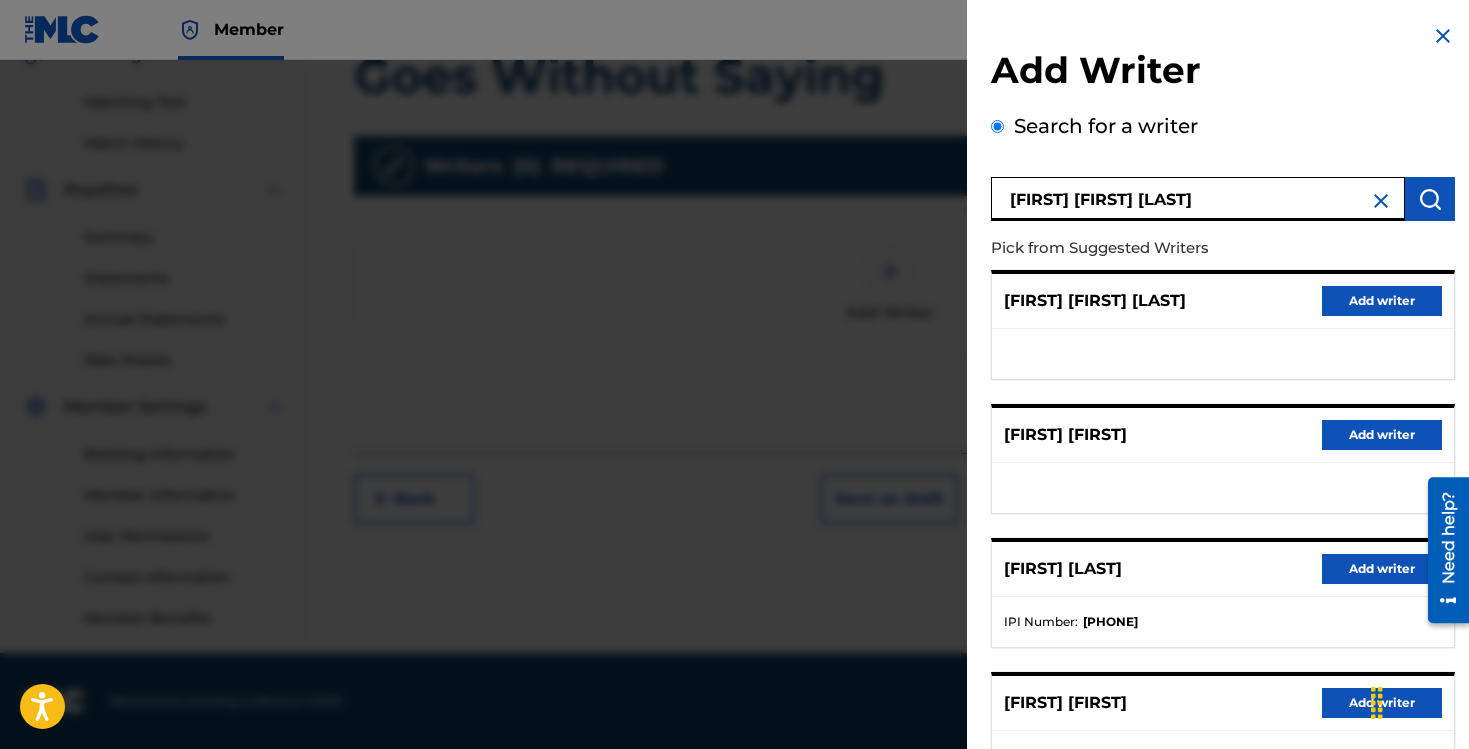click on "Add writer" at bounding box center (1382, 301) 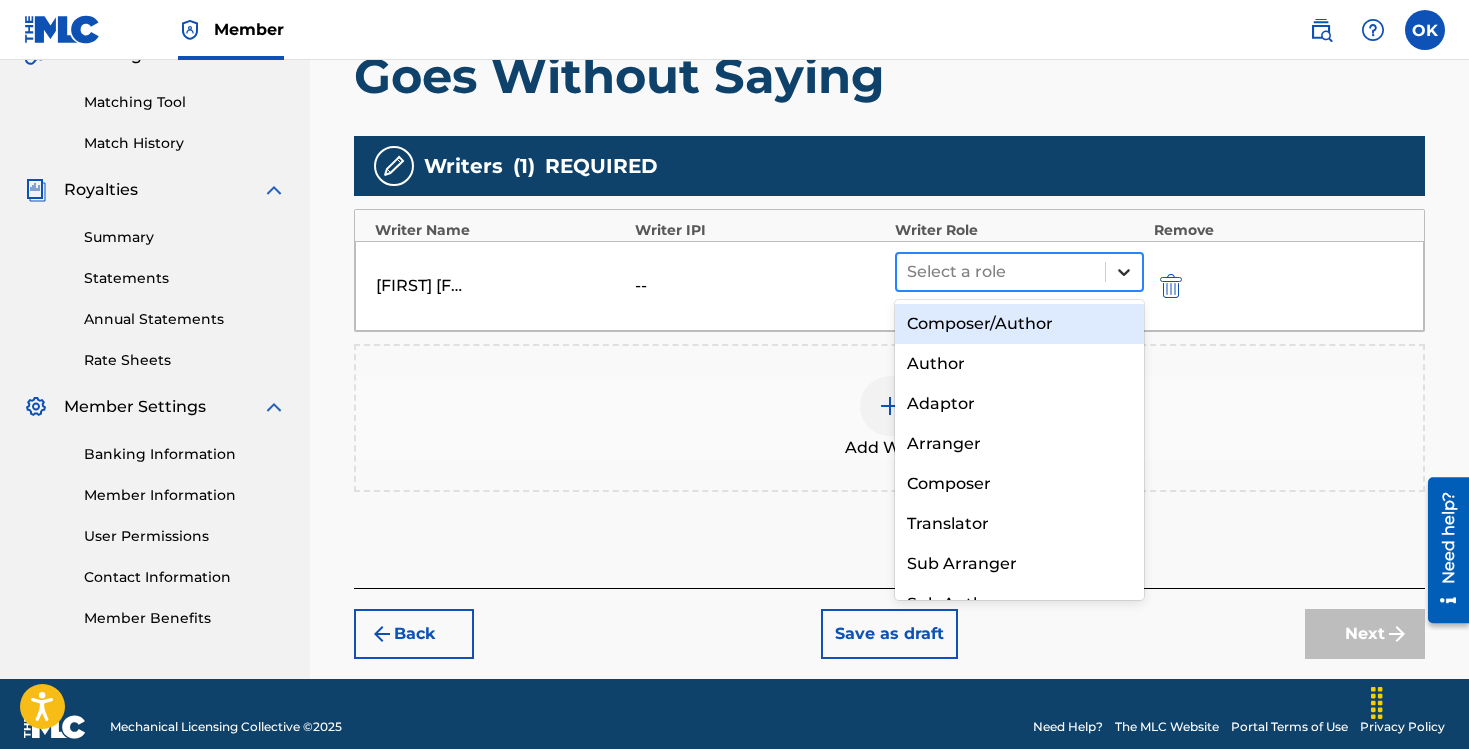 click 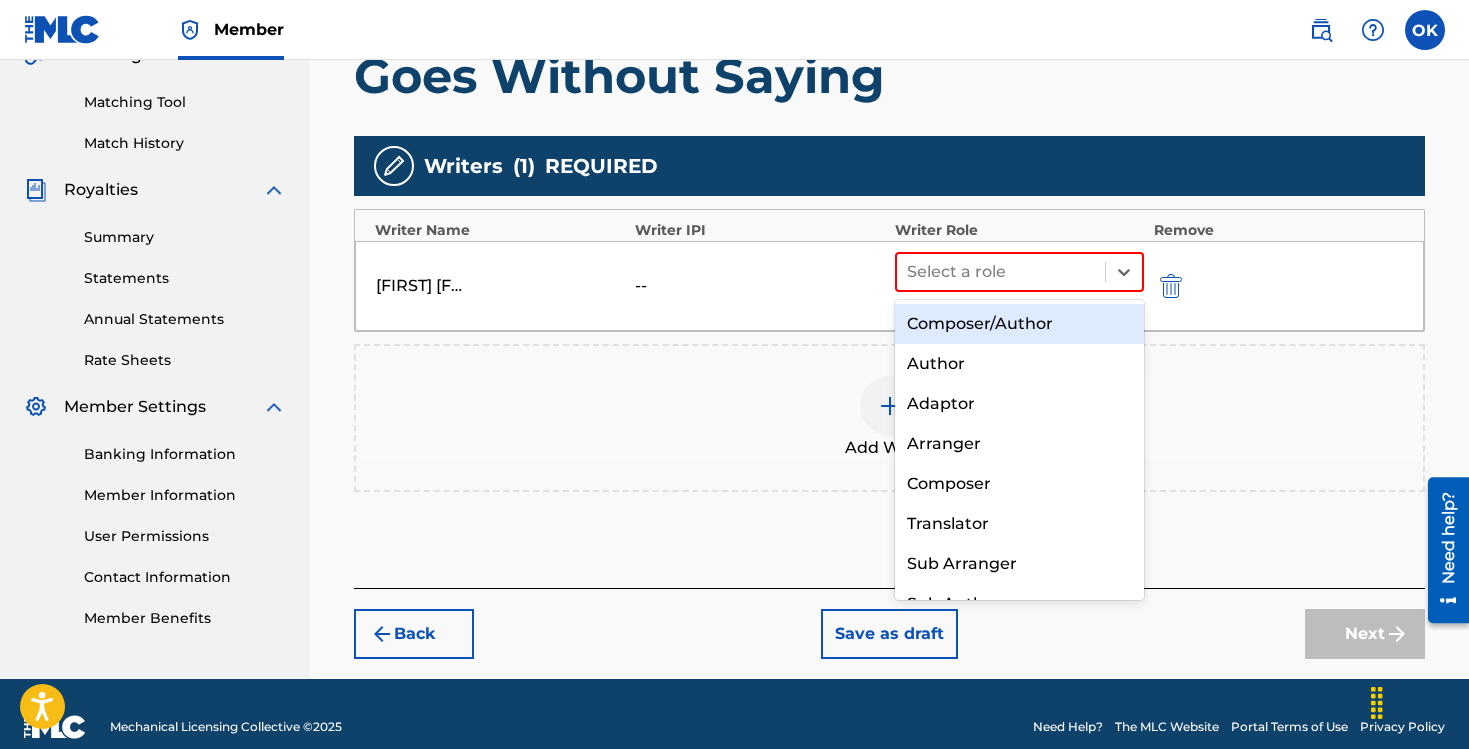 click on "Composer/Author" at bounding box center (1019, 324) 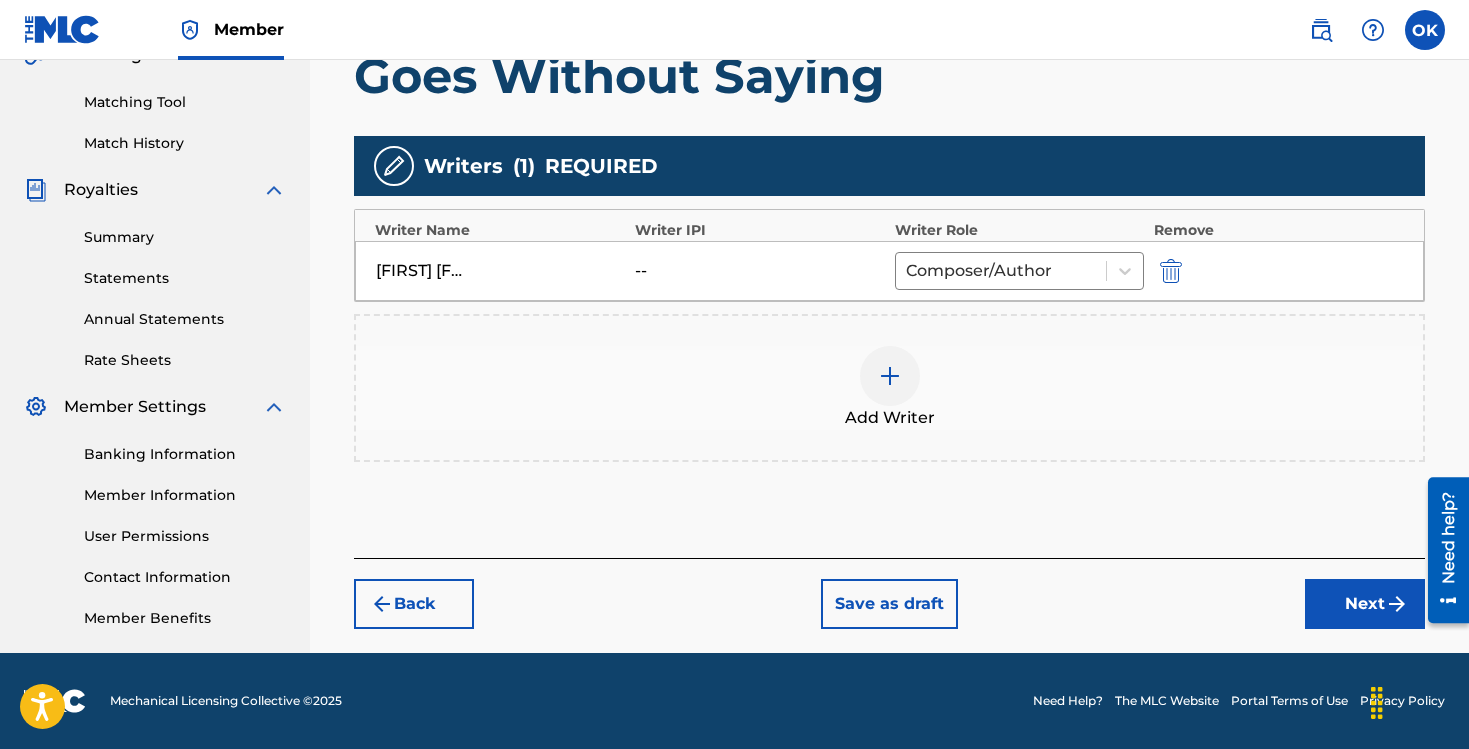 click on "Next" at bounding box center (1365, 604) 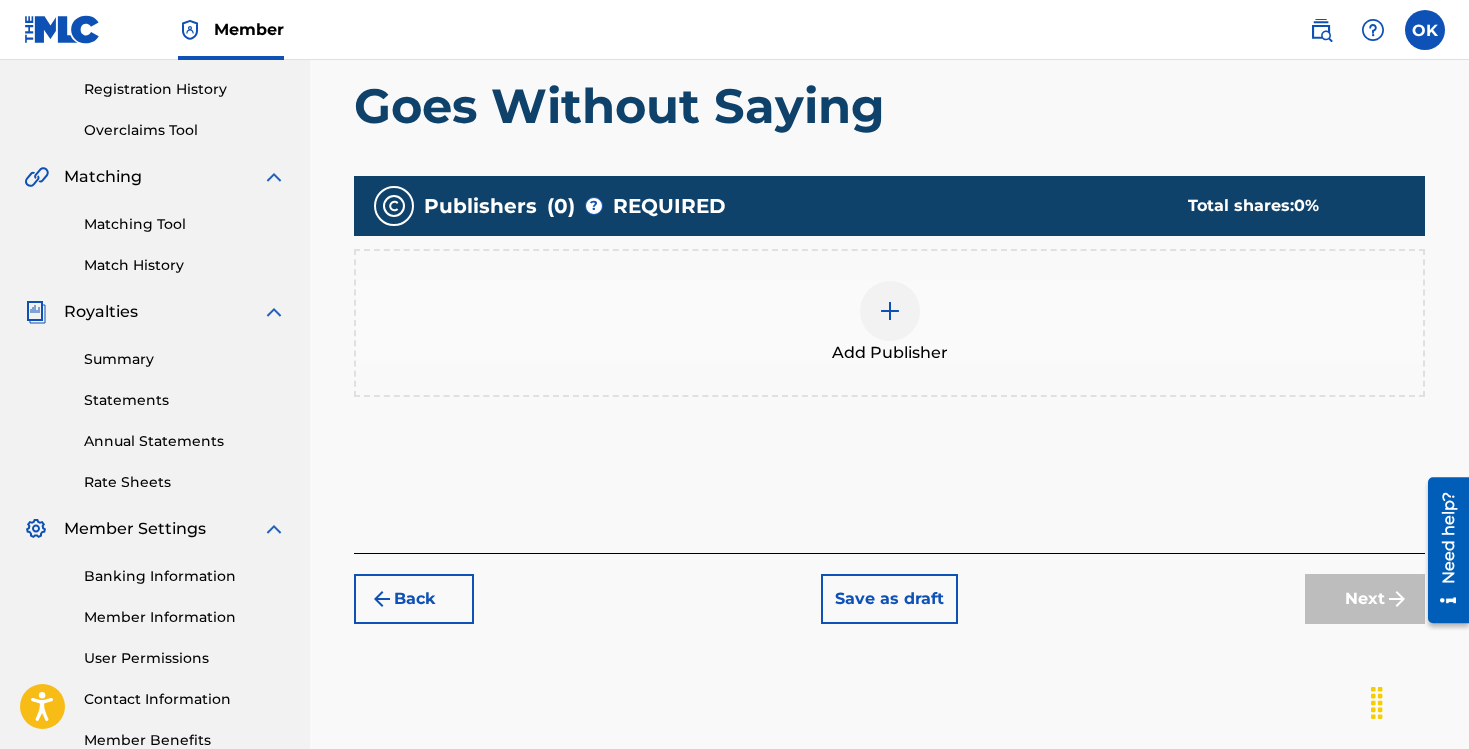 scroll, scrollTop: 396, scrollLeft: 0, axis: vertical 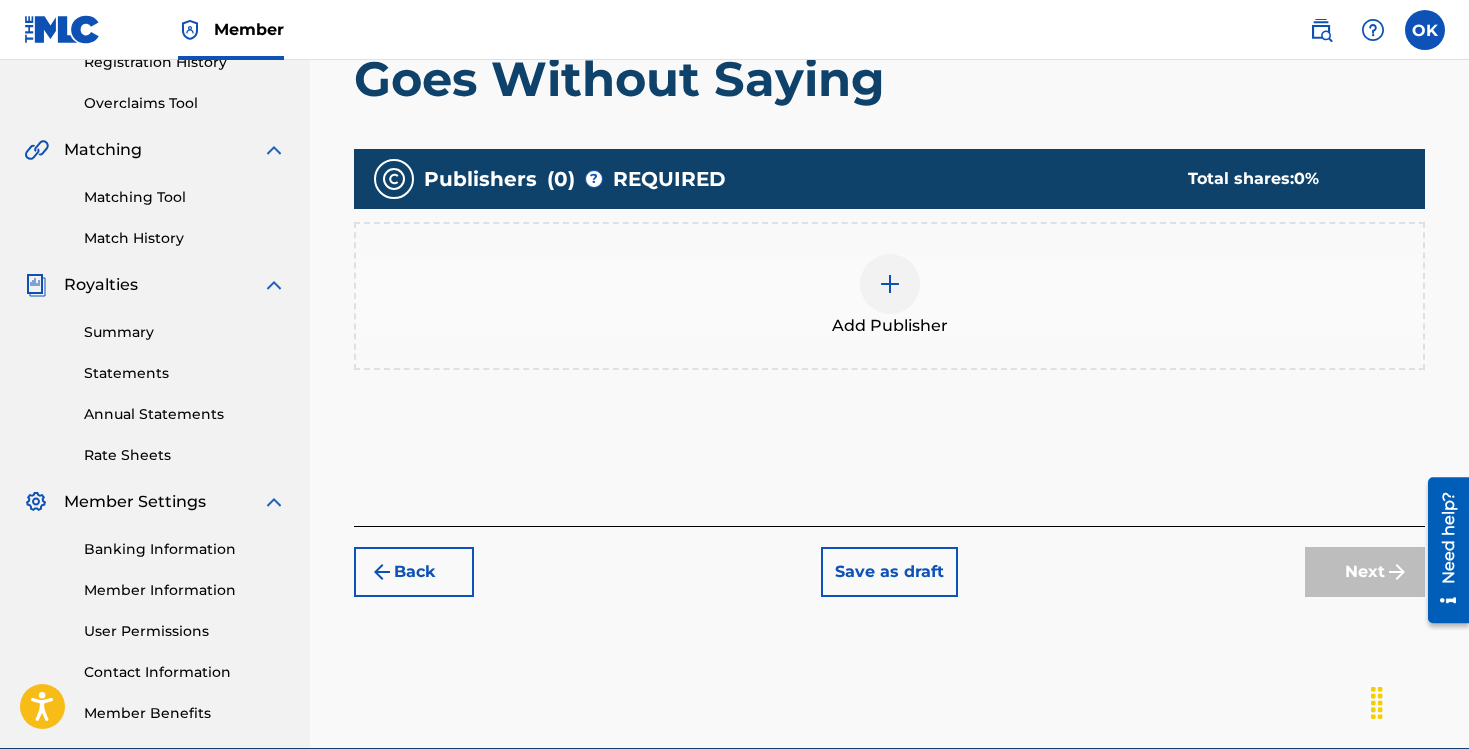 click at bounding box center [890, 284] 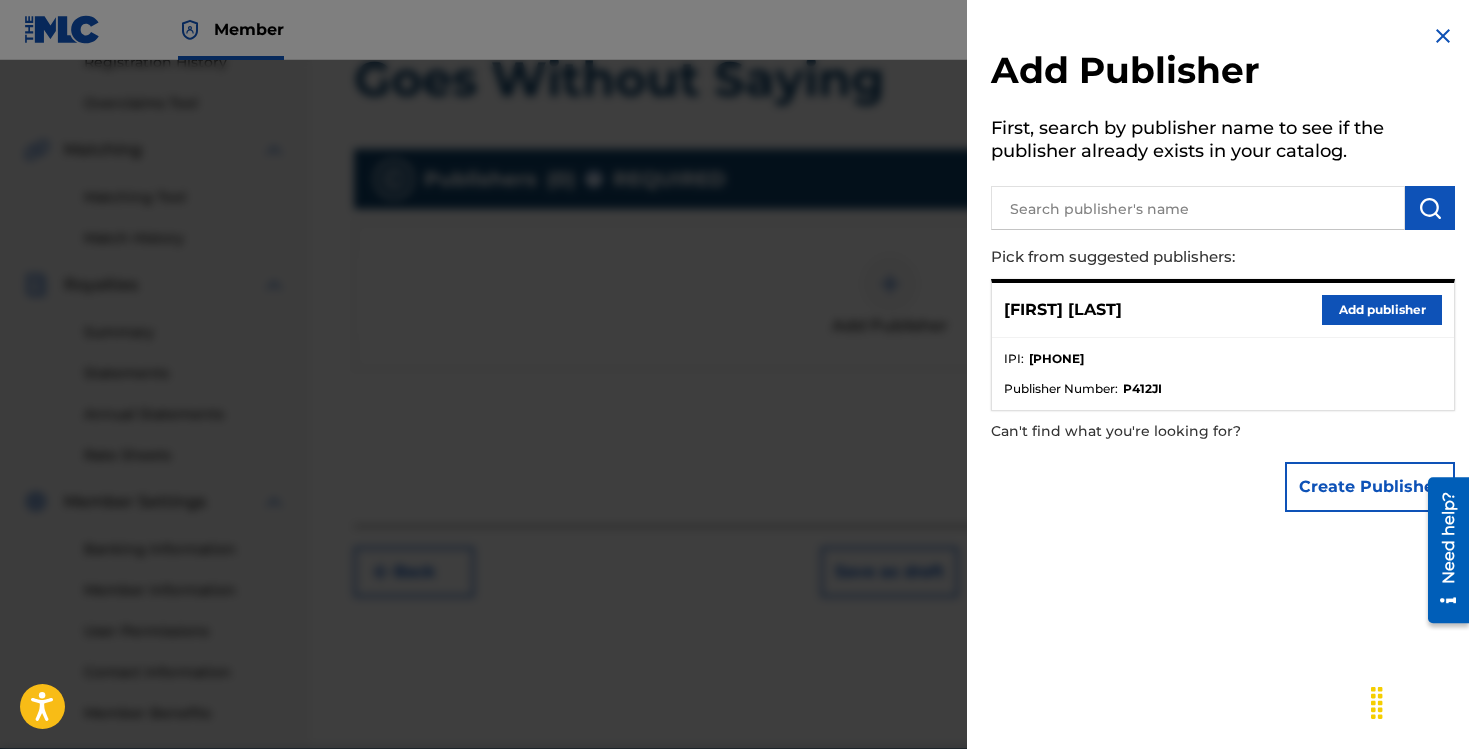 click on "Add publisher" at bounding box center [1382, 310] 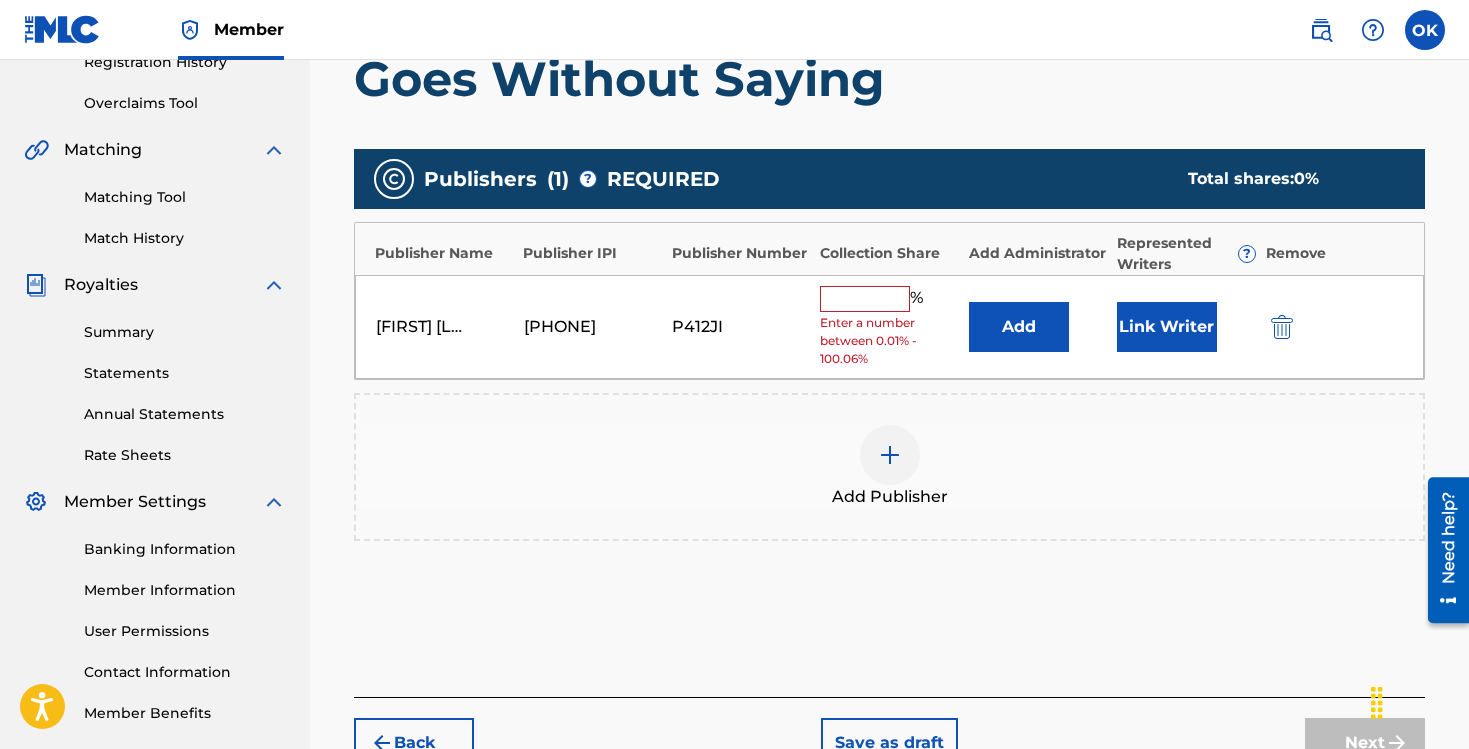 click at bounding box center [865, 299] 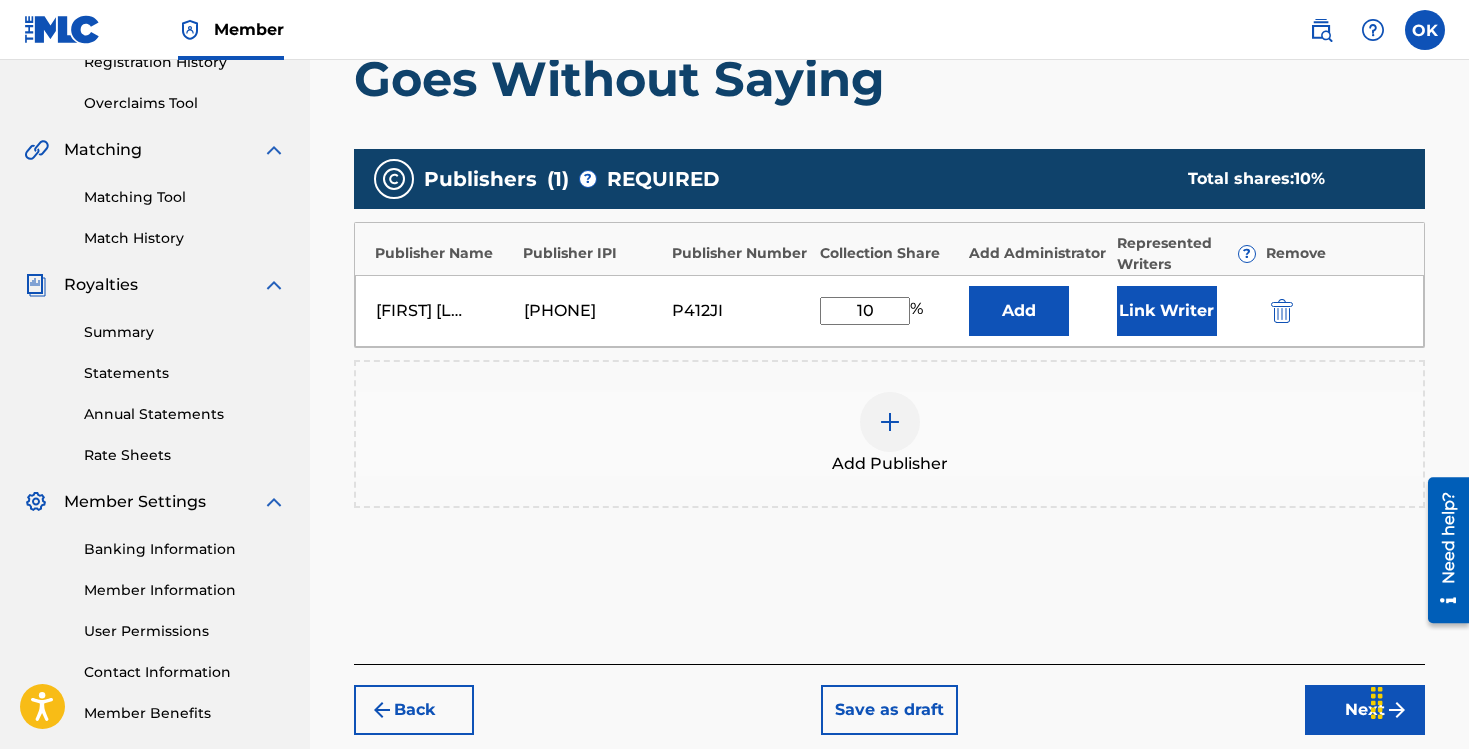 type on "1" 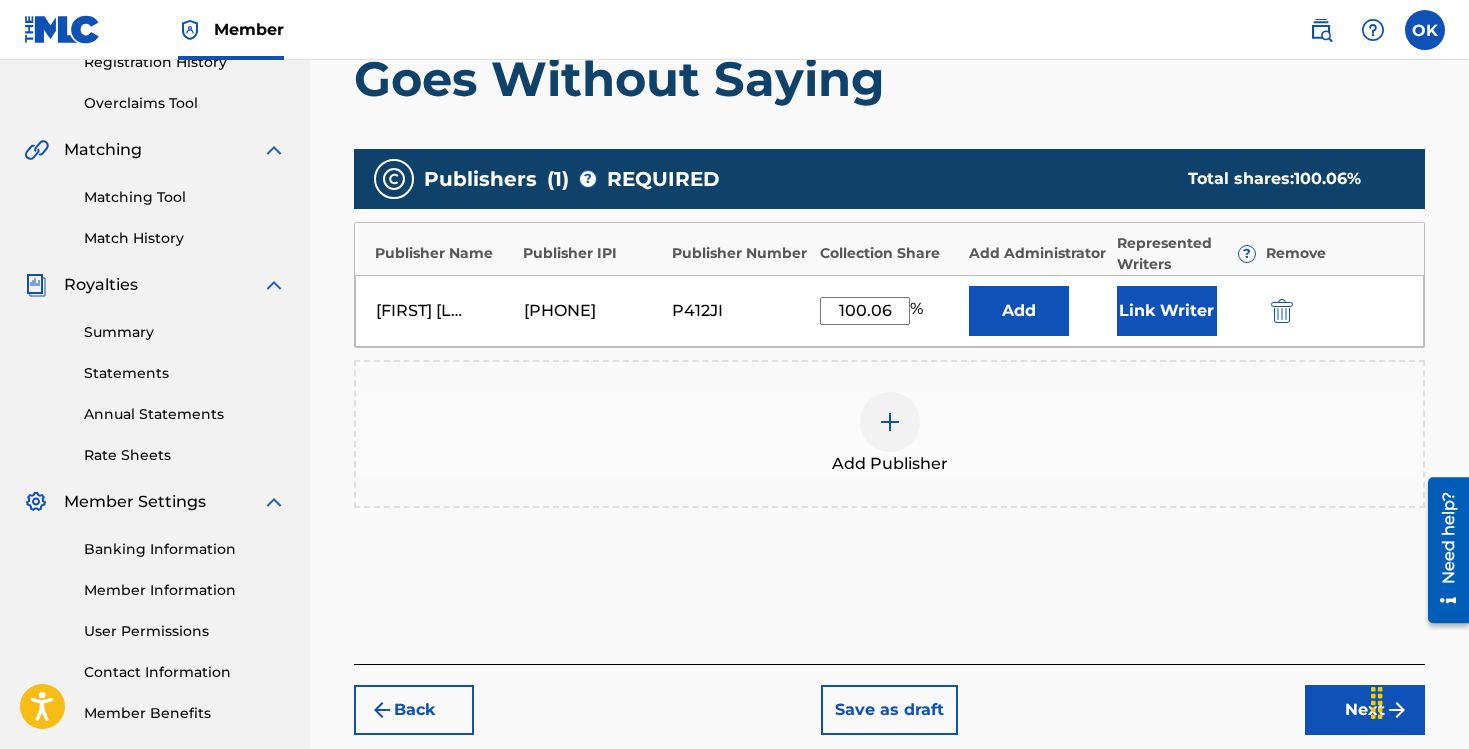 type on "100.06" 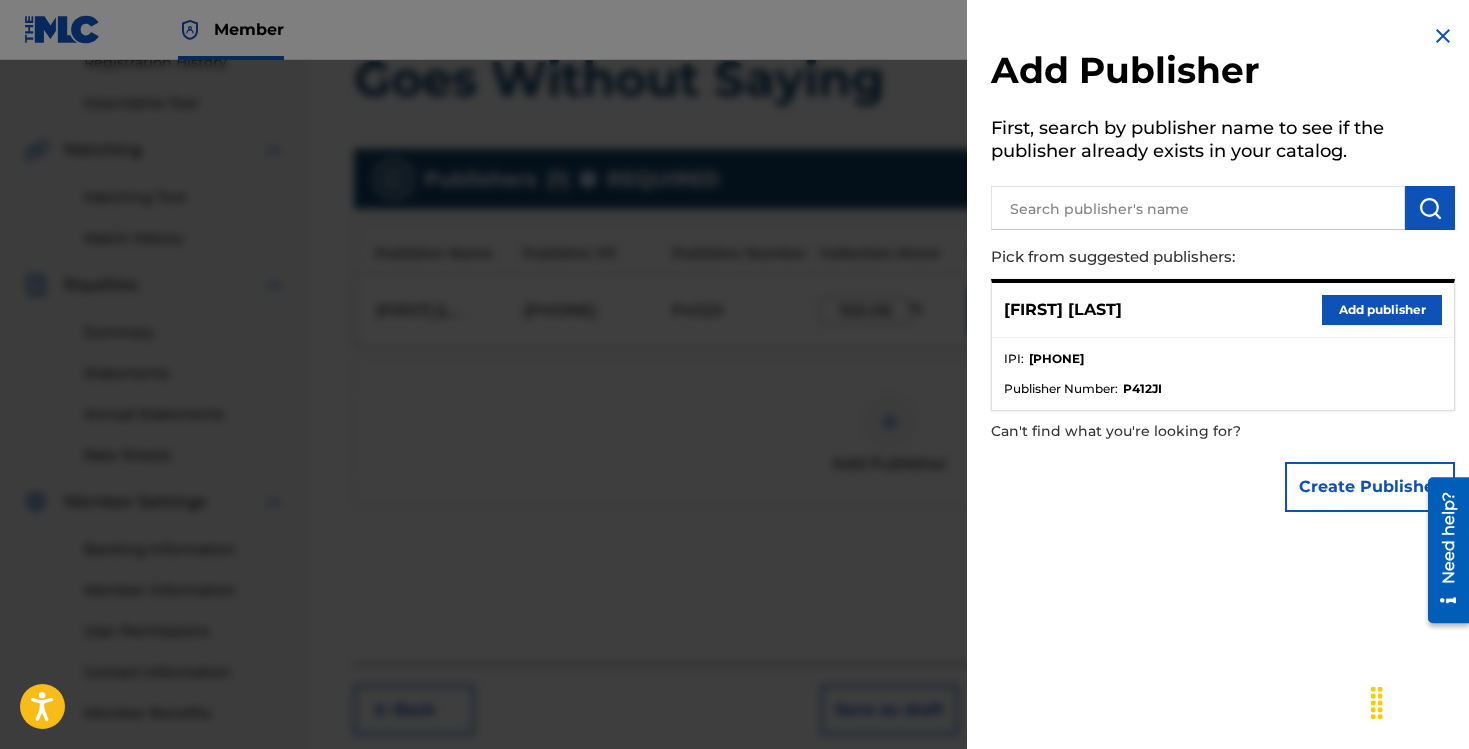 click on "Add publisher" at bounding box center (1382, 310) 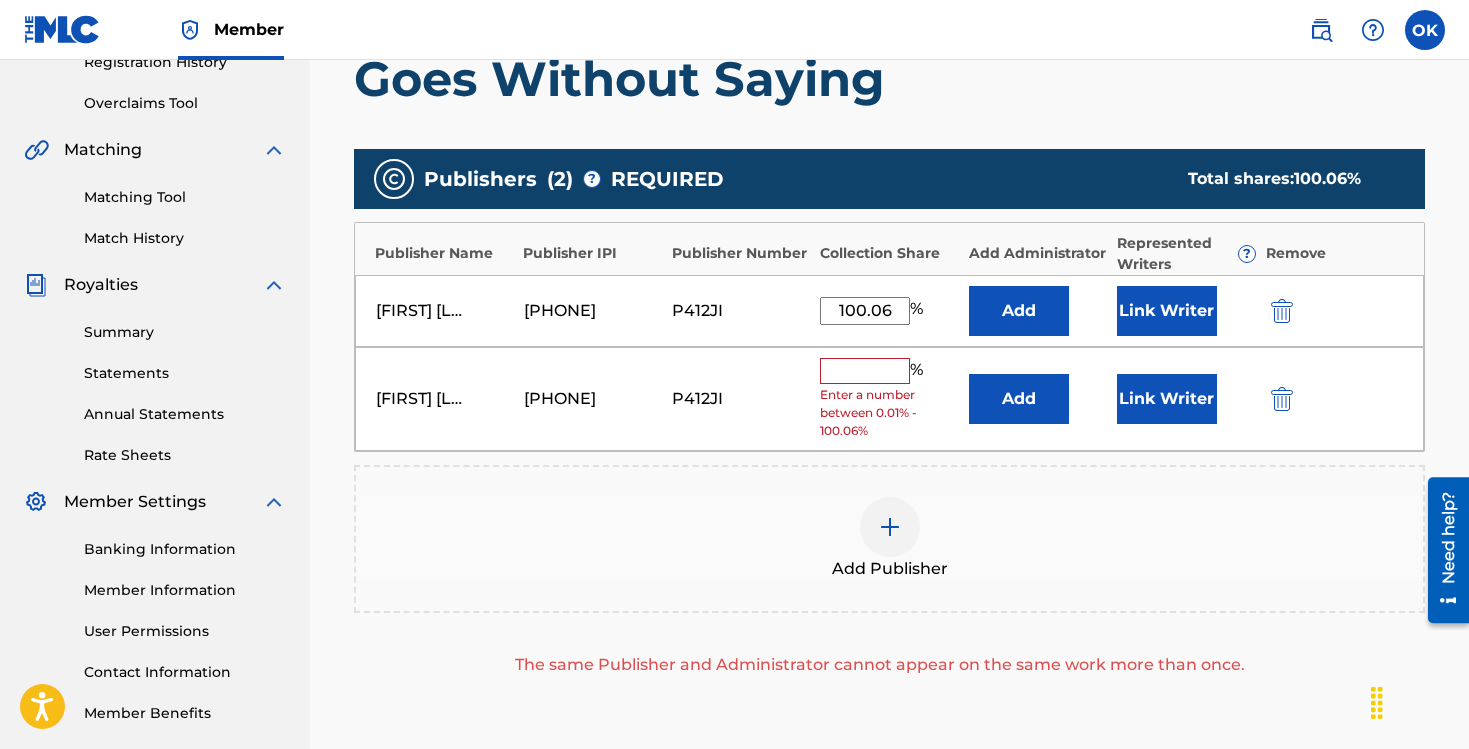 click at bounding box center [1282, 399] 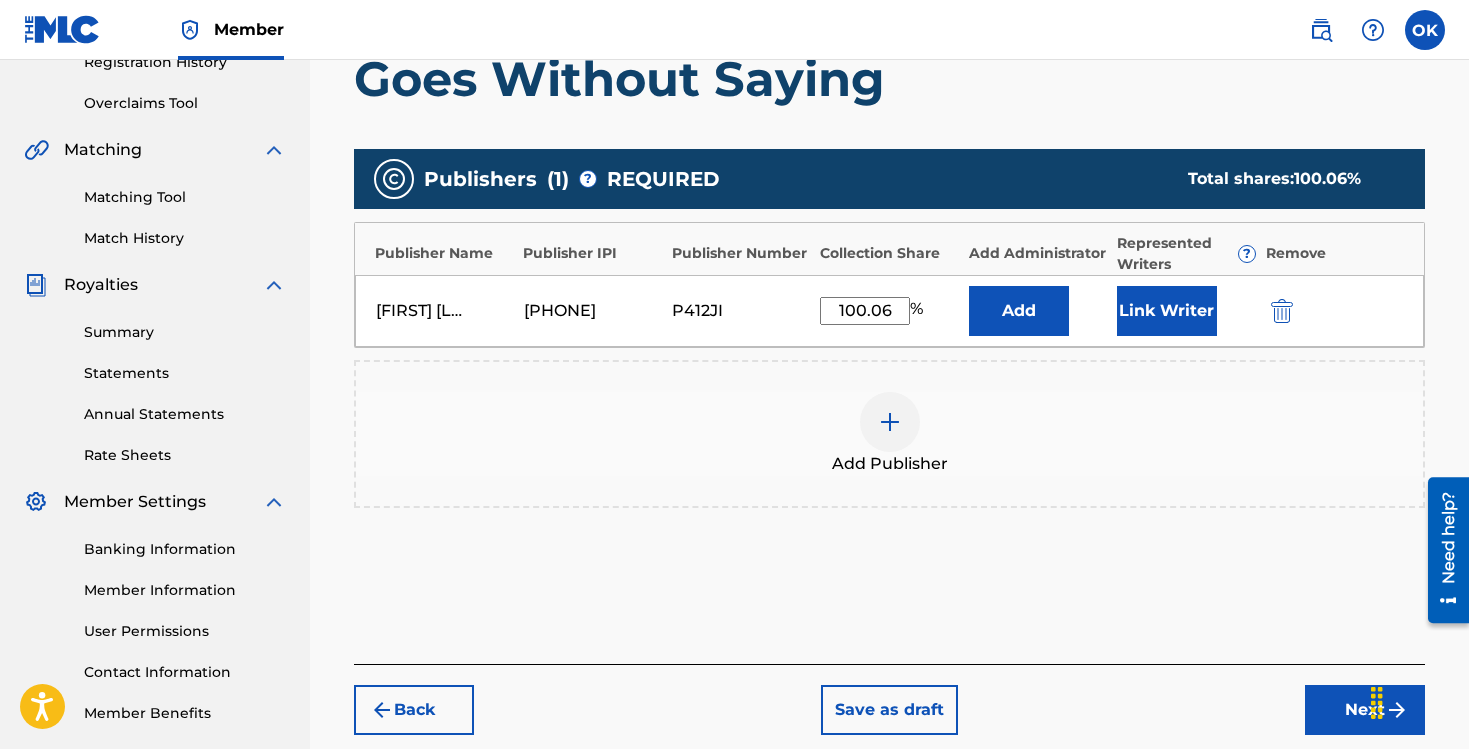 click on "Next" at bounding box center (1365, 710) 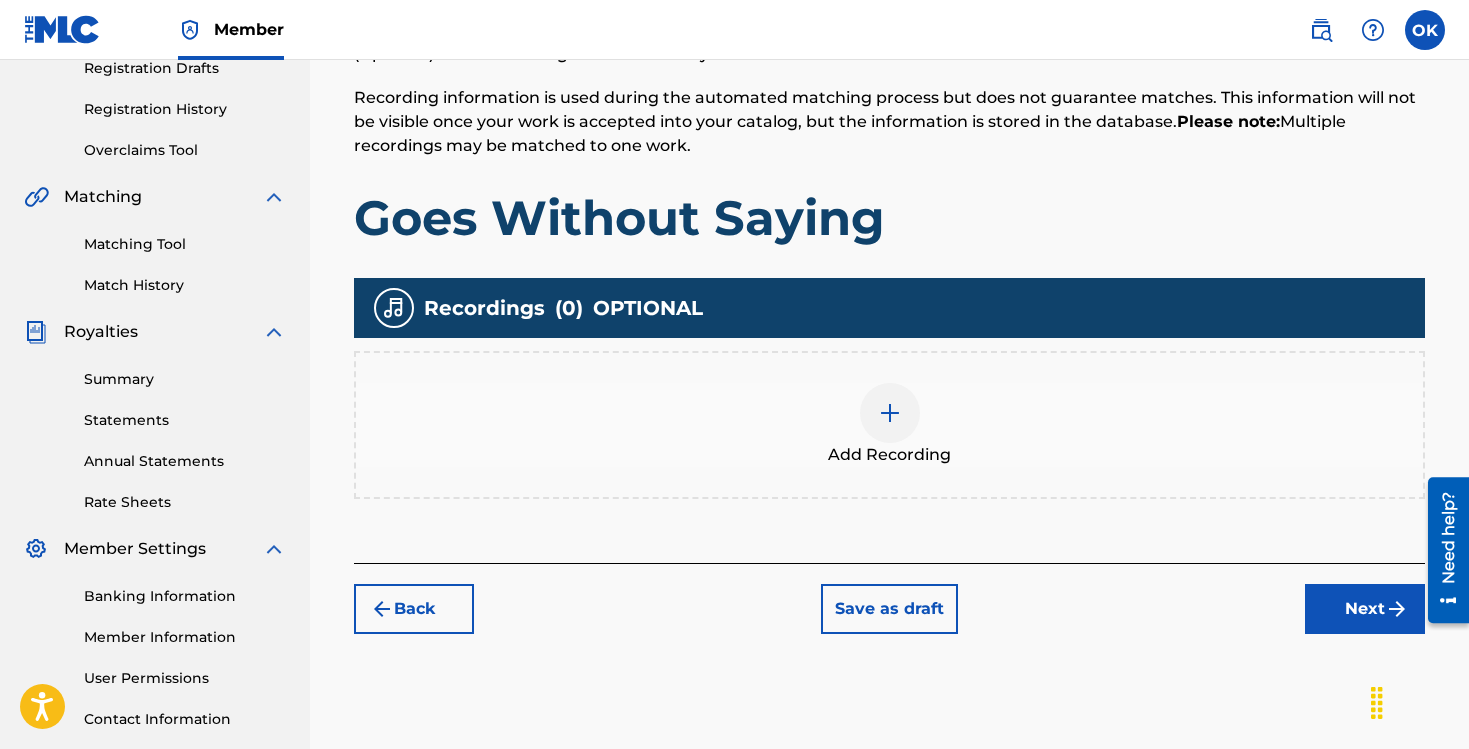 scroll, scrollTop: 491, scrollLeft: 0, axis: vertical 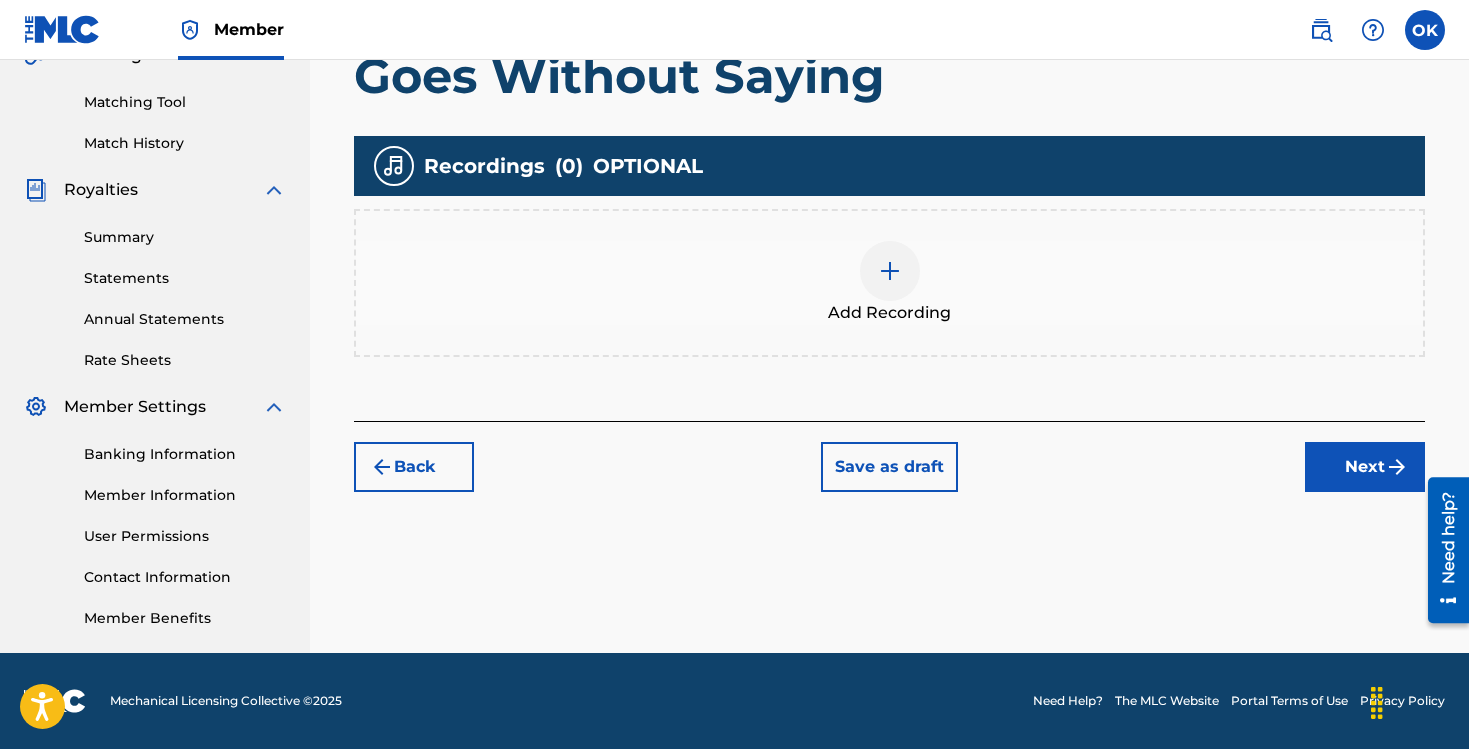click on "Next" at bounding box center [1365, 467] 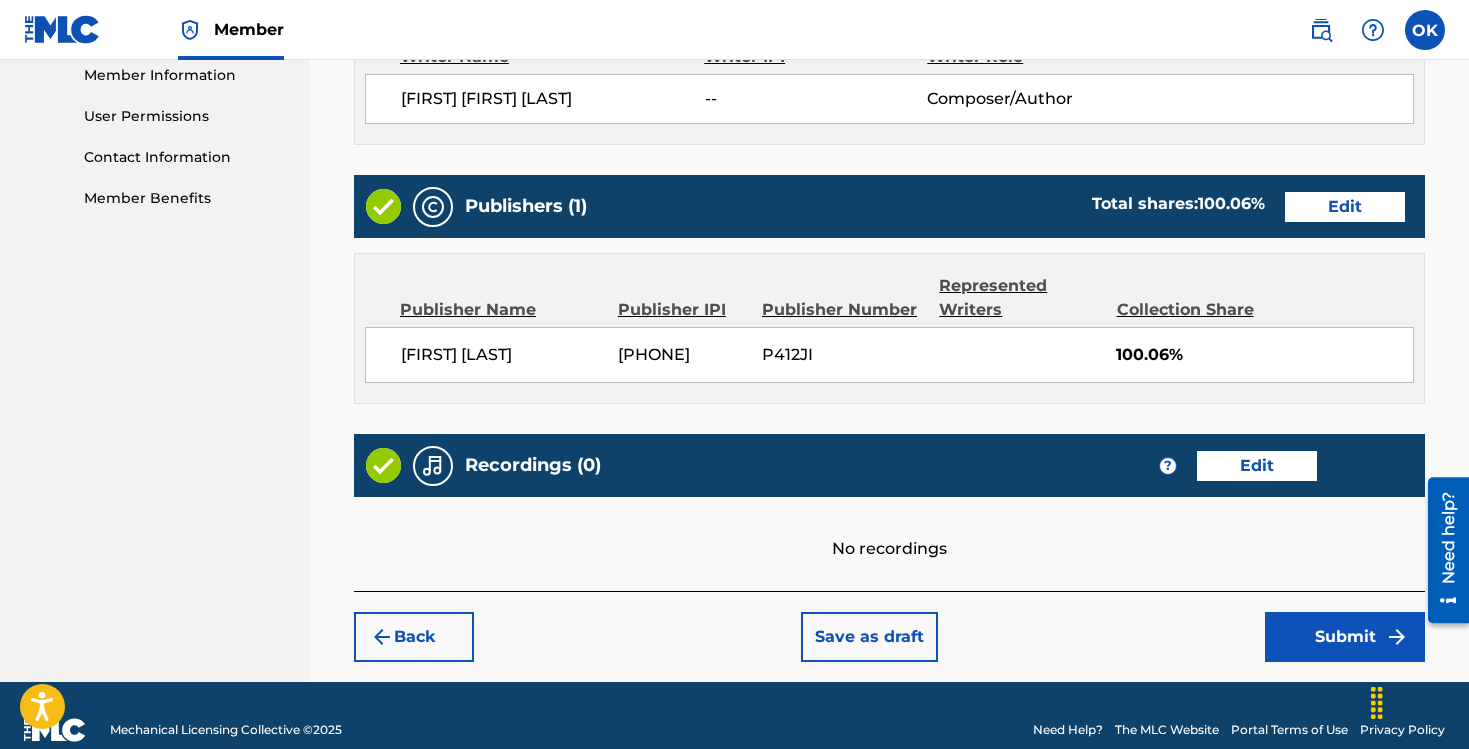 scroll, scrollTop: 939, scrollLeft: 0, axis: vertical 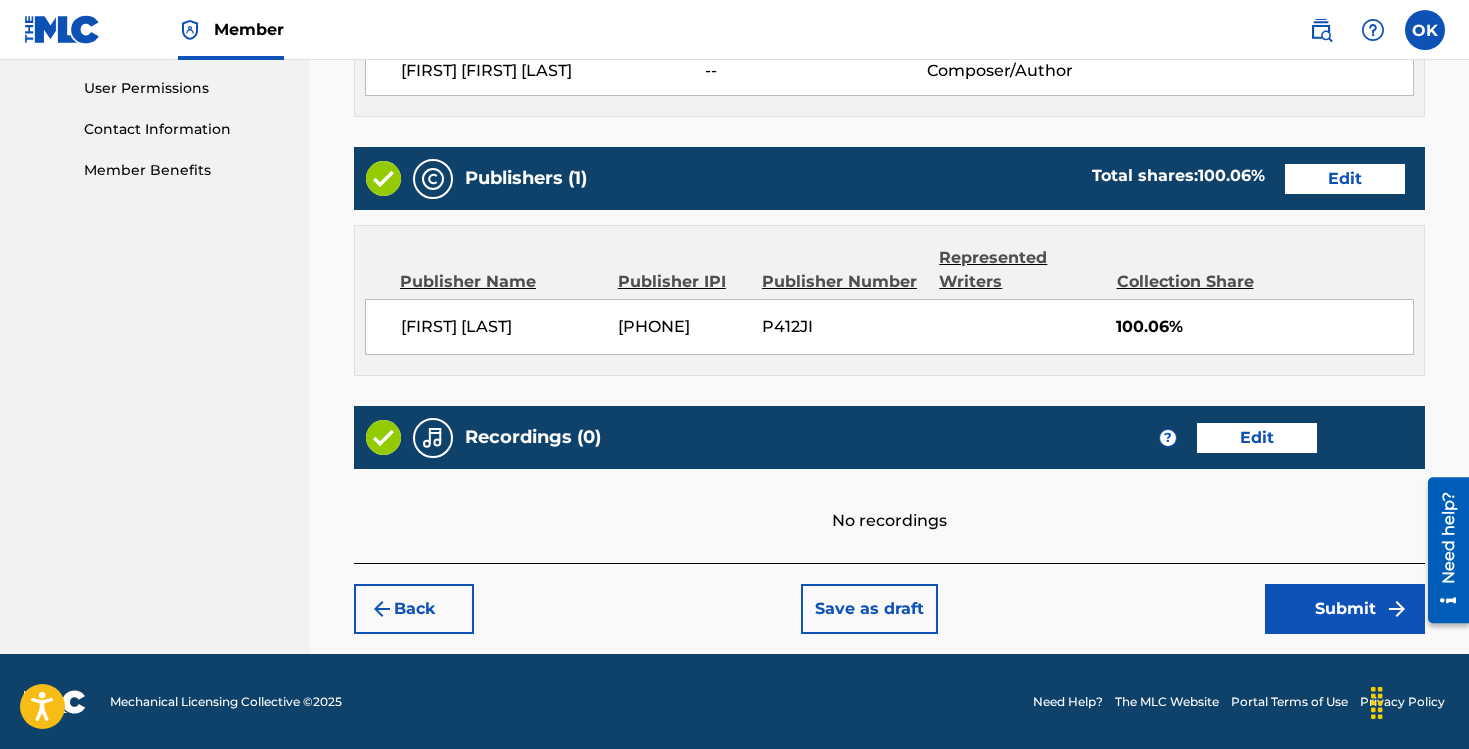 click on "[PHONE]" at bounding box center (682, 327) 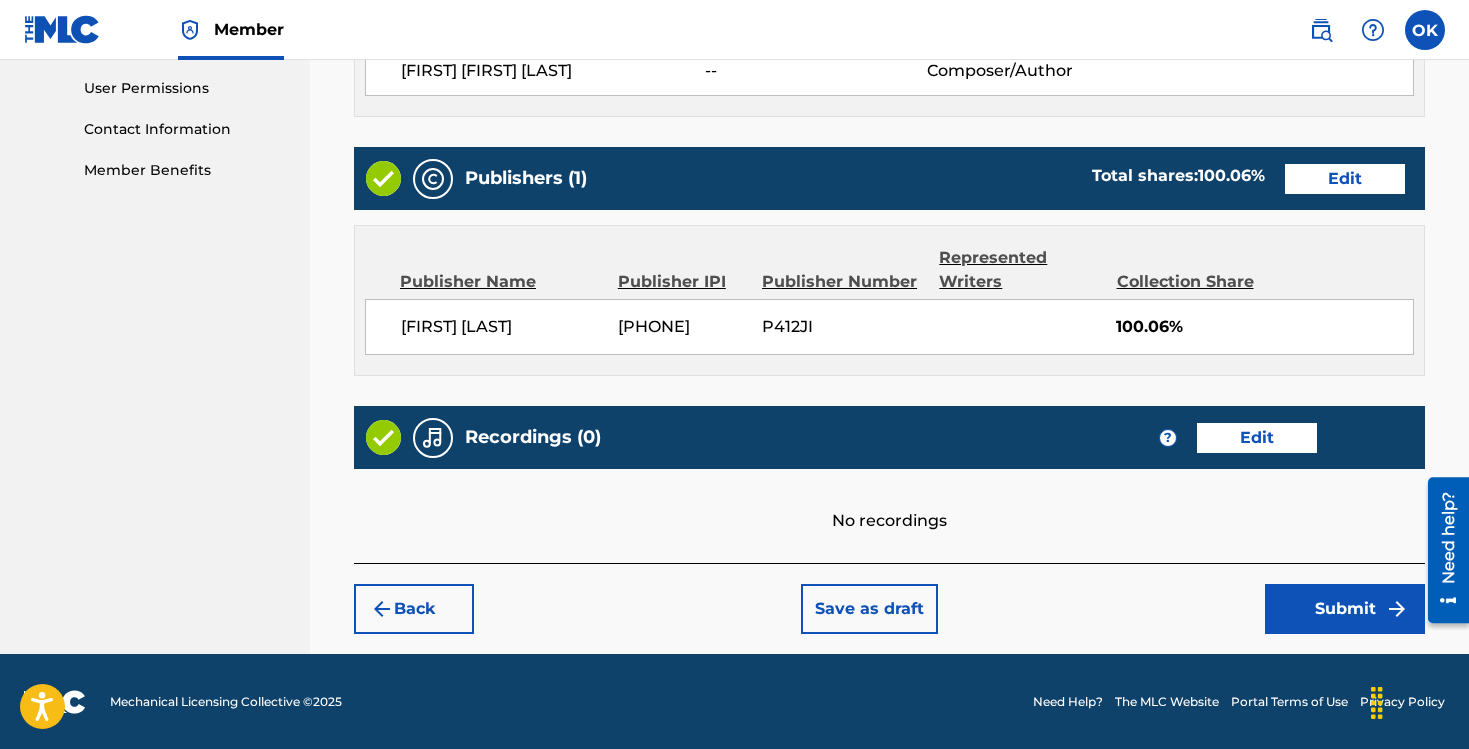 click on "Publisher Name Publisher IPI Publisher Number Represented Writers Collection Share [FIRST] [LAST] [PHONE] P412JI 100.06%" at bounding box center (889, 300) 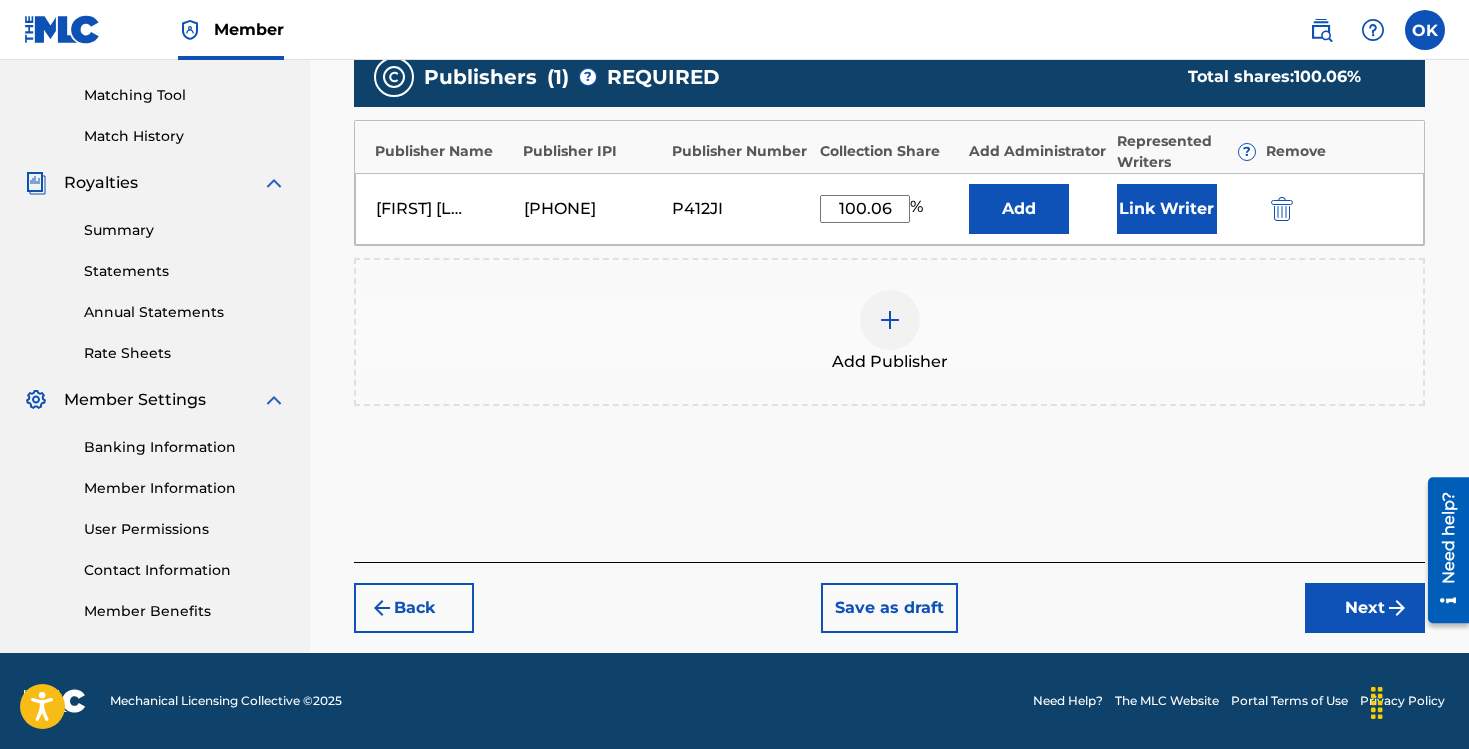 click at bounding box center [1282, 209] 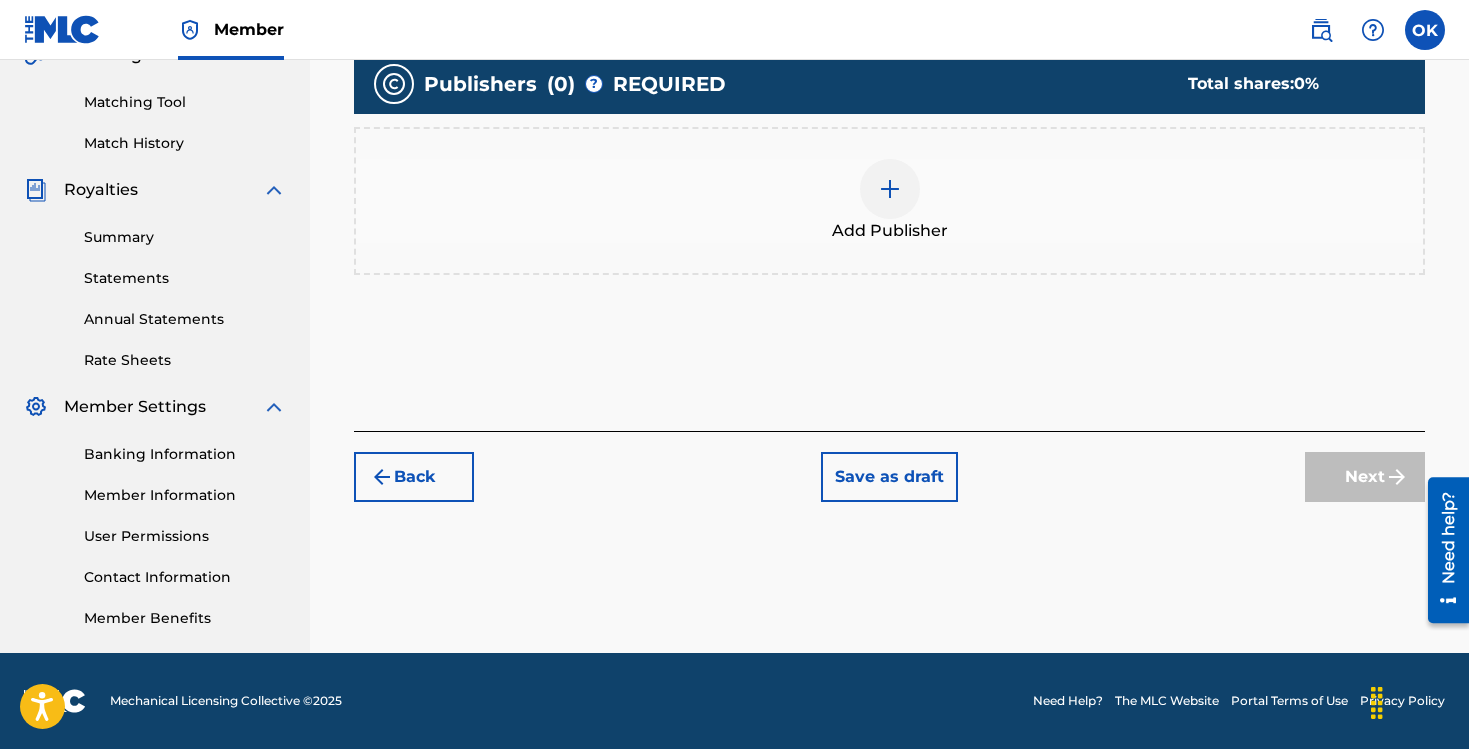 click at bounding box center [890, 189] 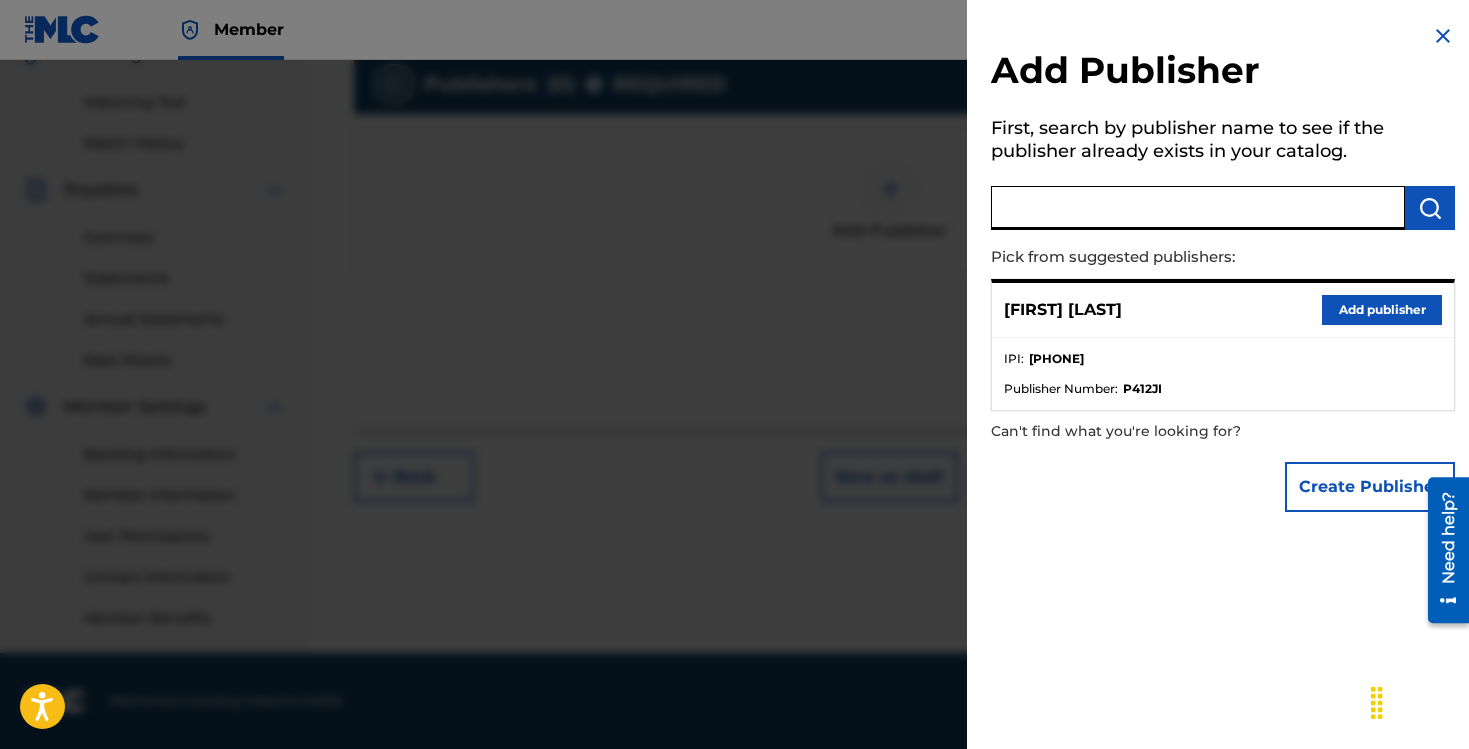 click at bounding box center (1198, 208) 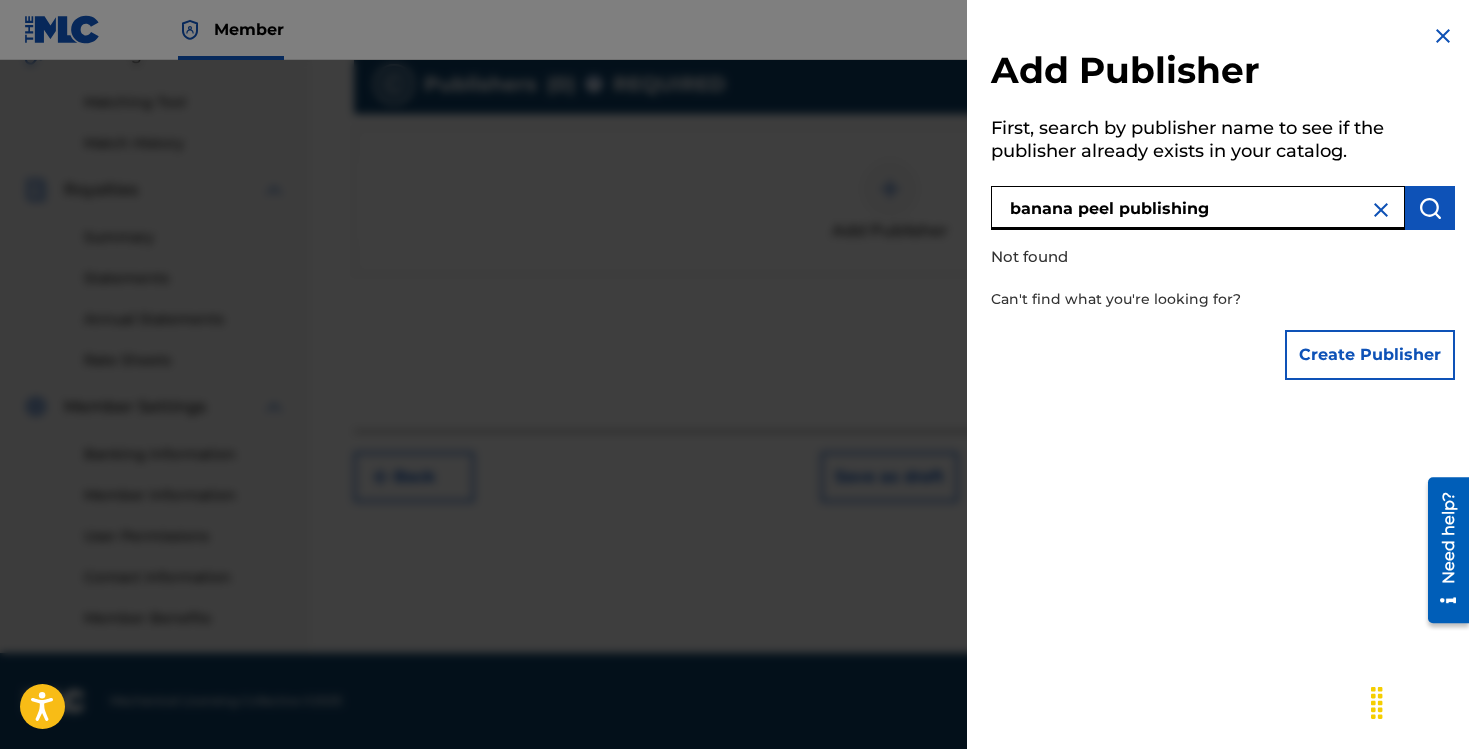 type on "banana peel publishing" 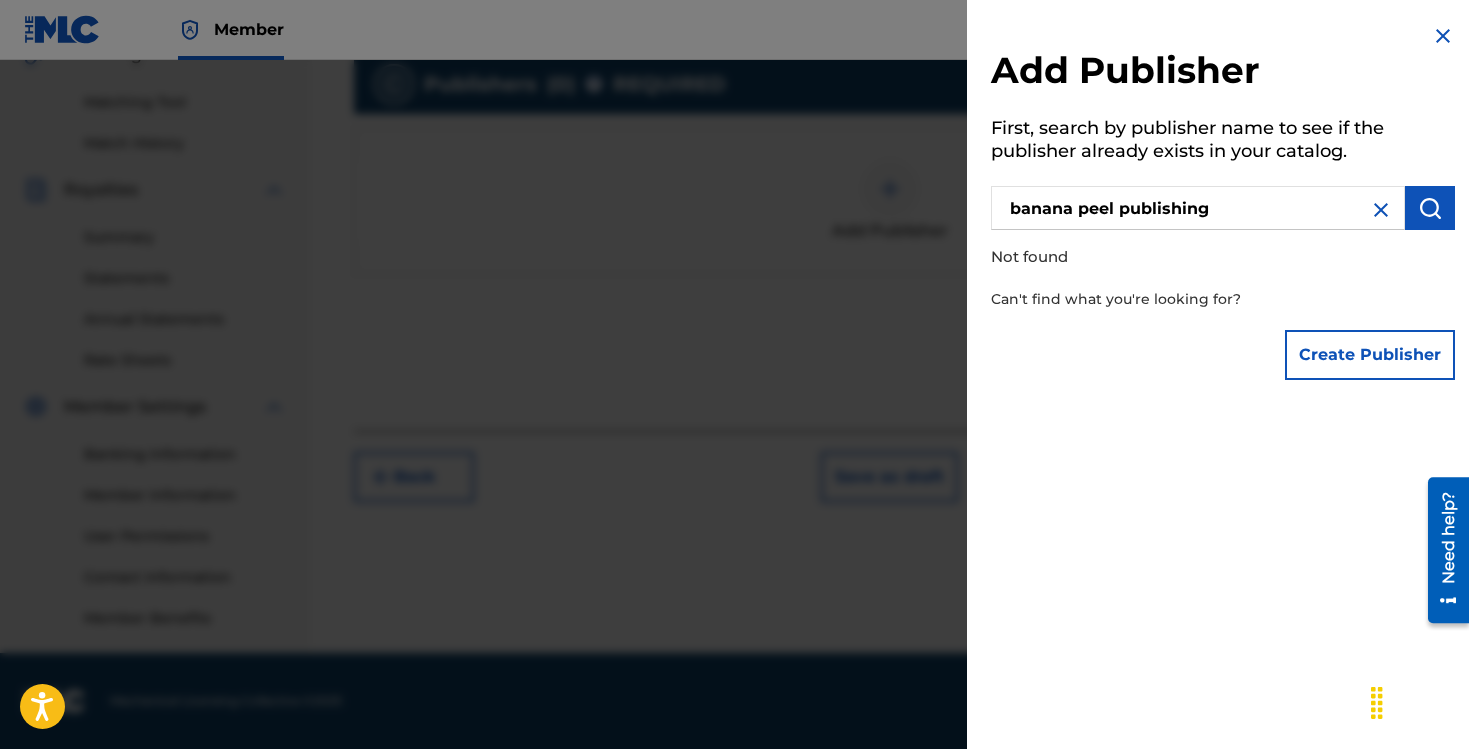 click on "Create Publisher" at bounding box center [1370, 355] 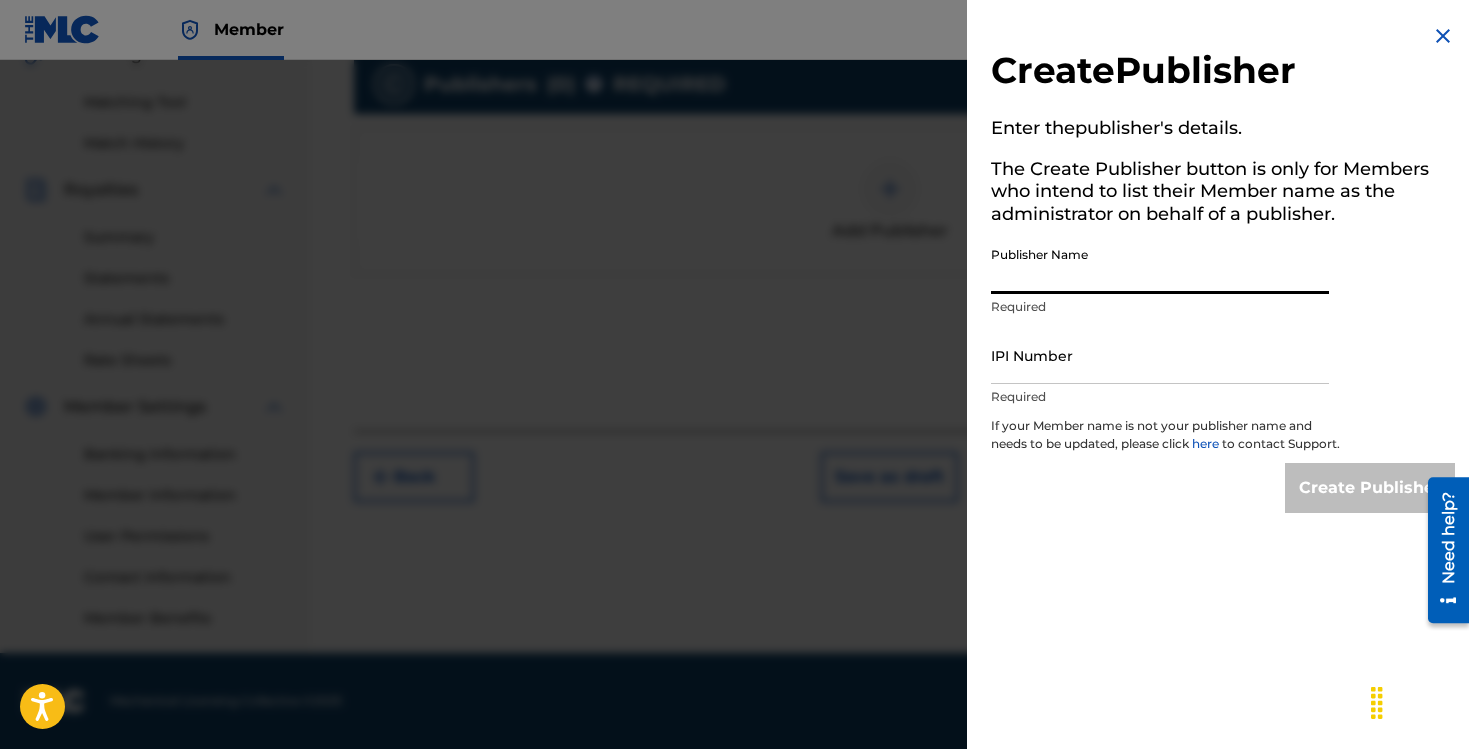 click on "Publisher Name" at bounding box center (1160, 265) 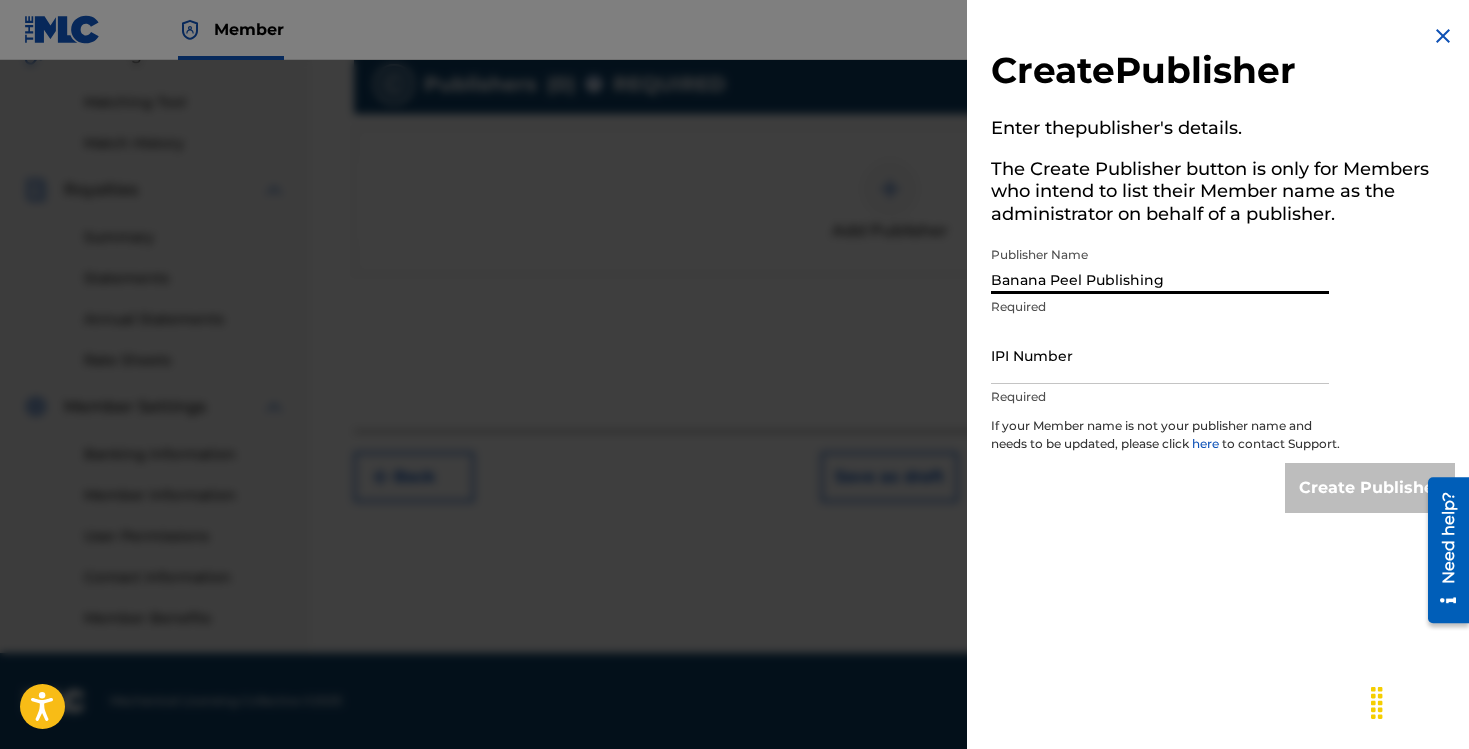 type on "Banana Peel Publishing" 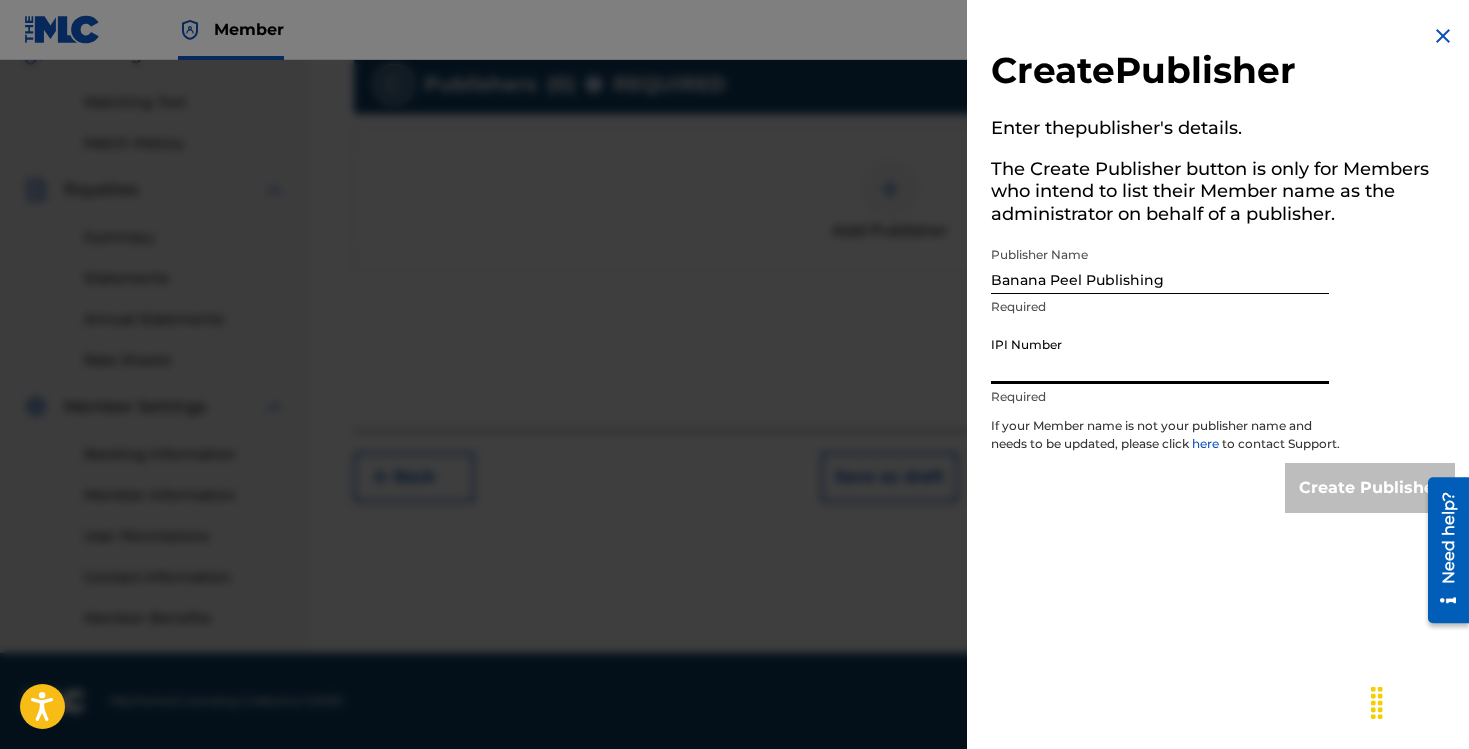 paste on "#[PHONE]" 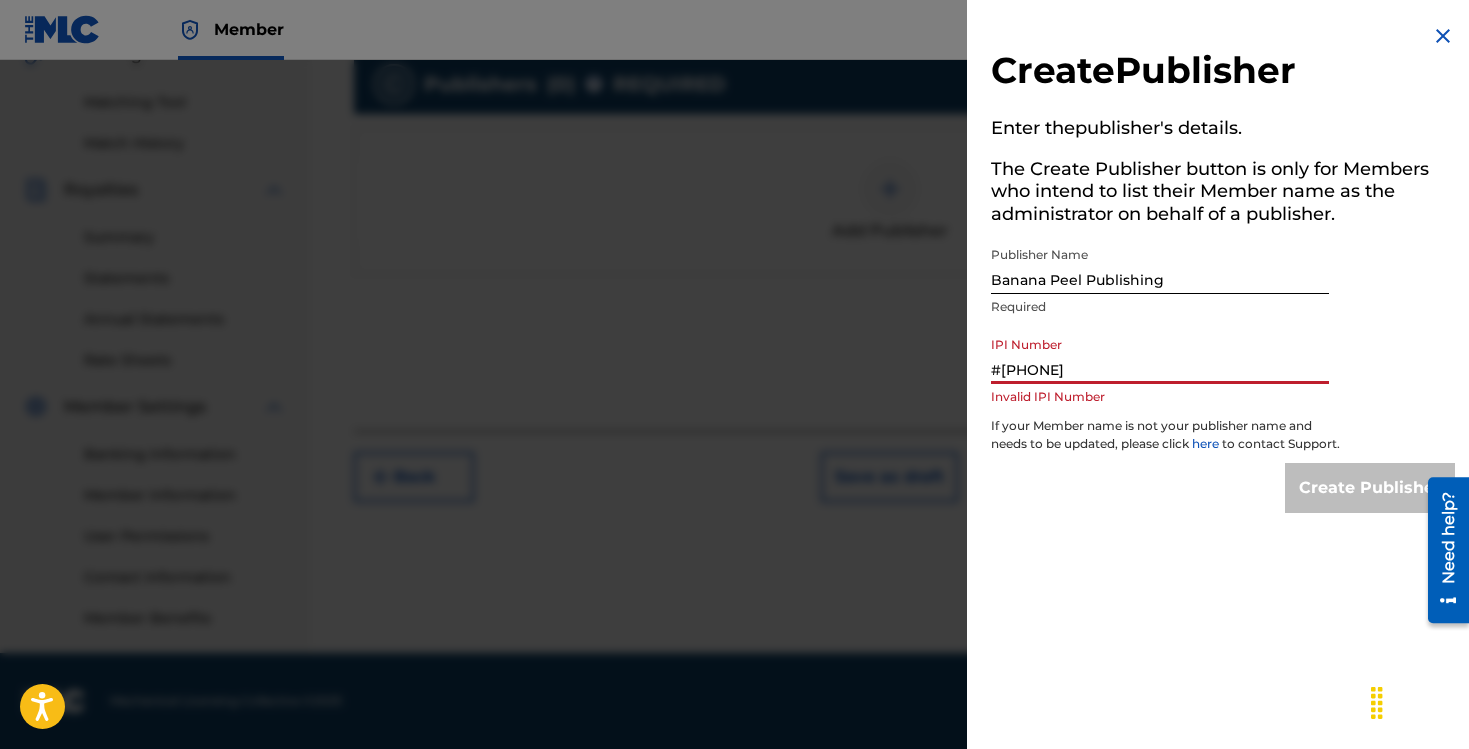 click on "#[PHONE]" at bounding box center [1160, 355] 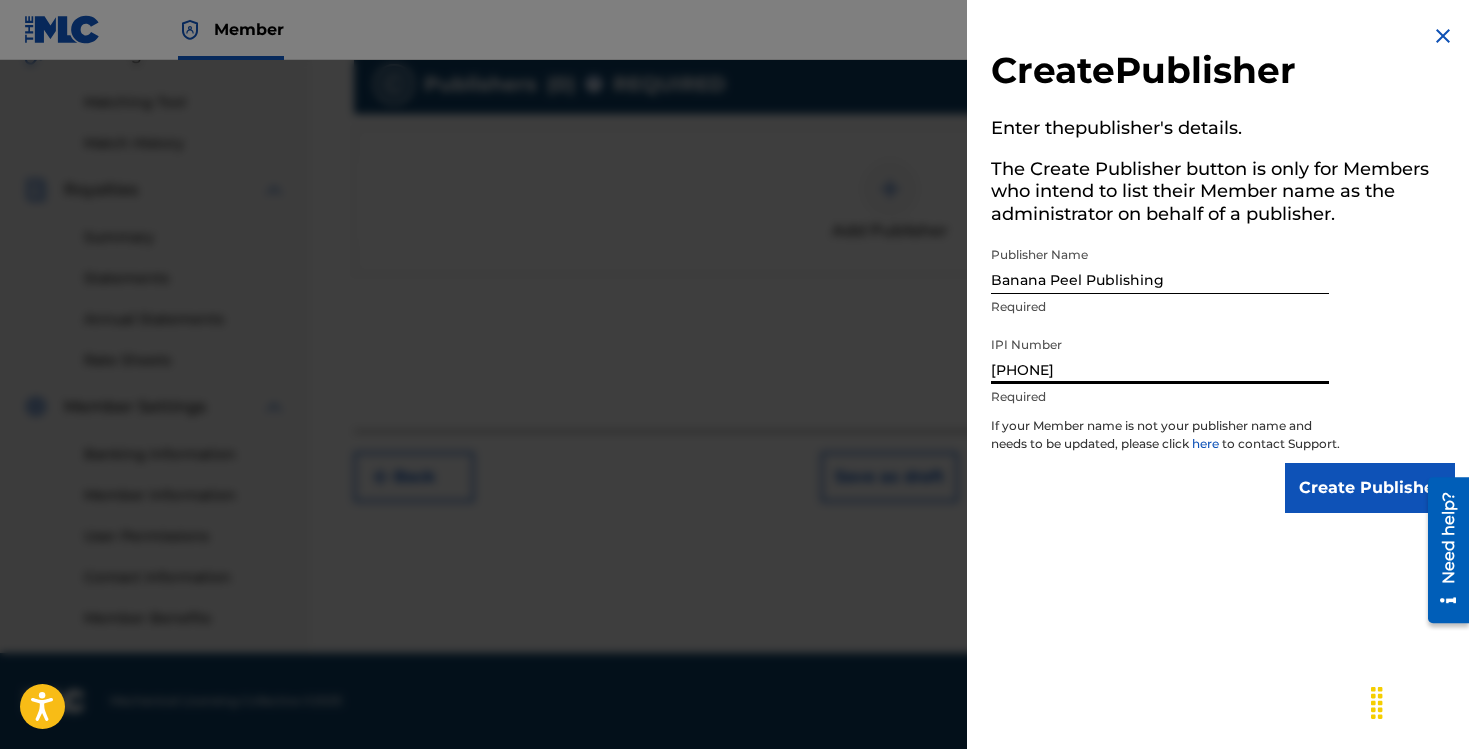type on "[PHONE]" 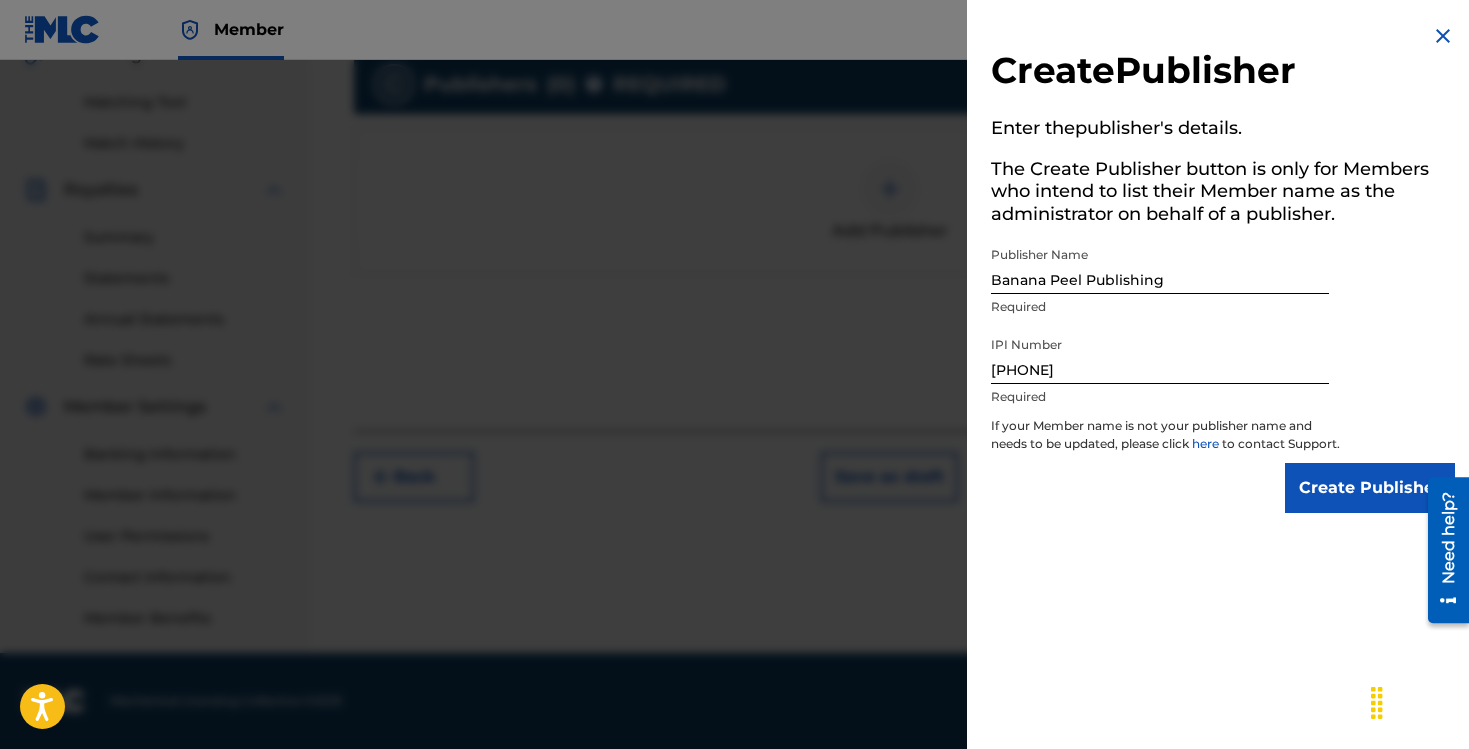 click on "Create Publisher" at bounding box center [1370, 488] 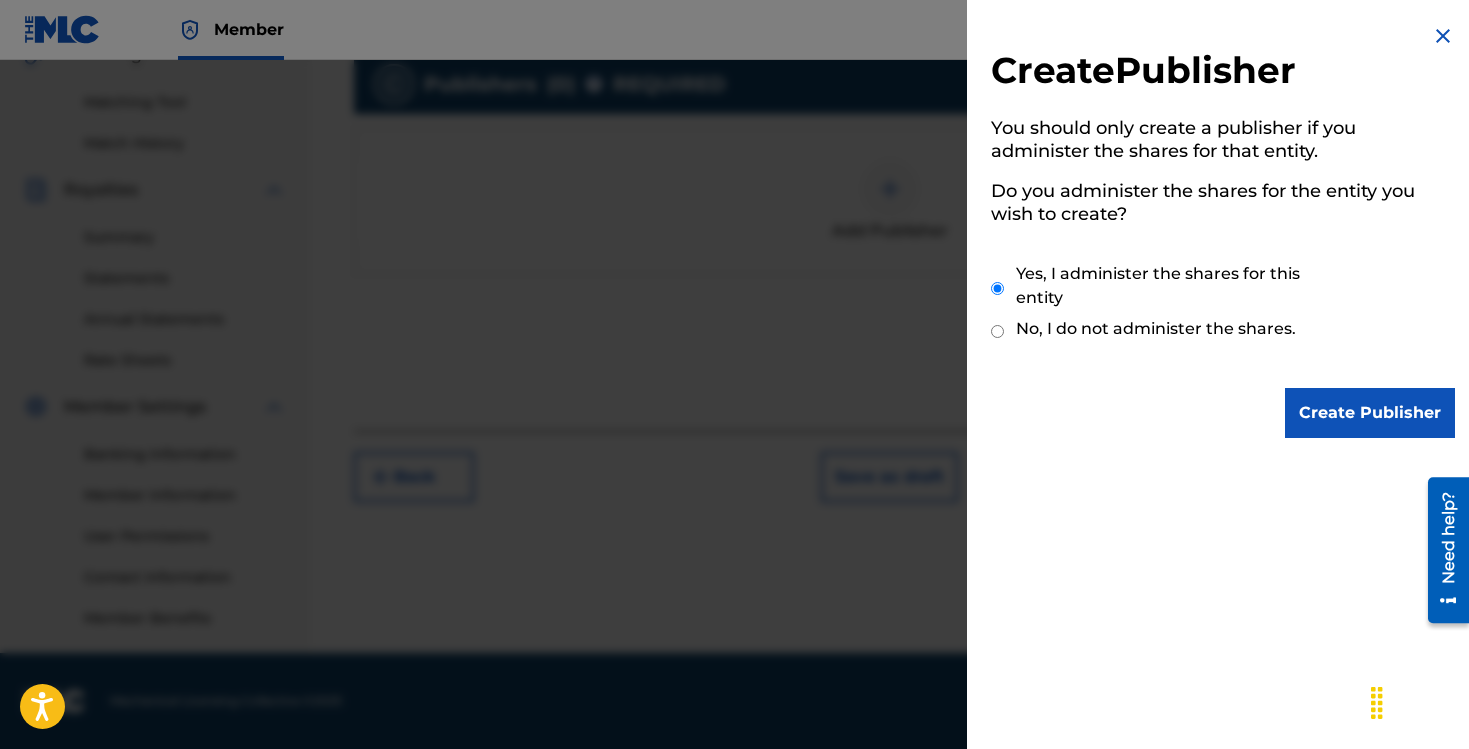 click on "Create Publisher" at bounding box center [1370, 413] 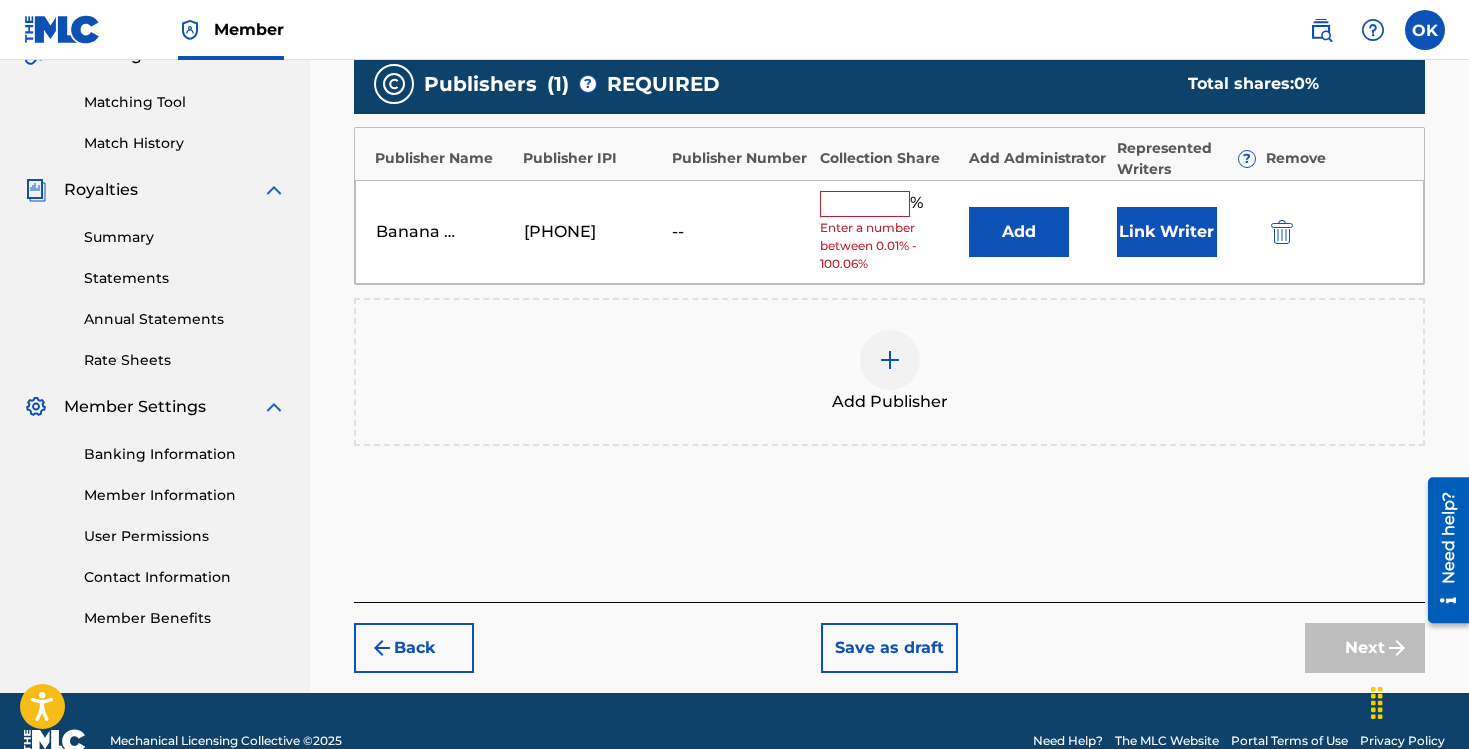 click at bounding box center (865, 204) 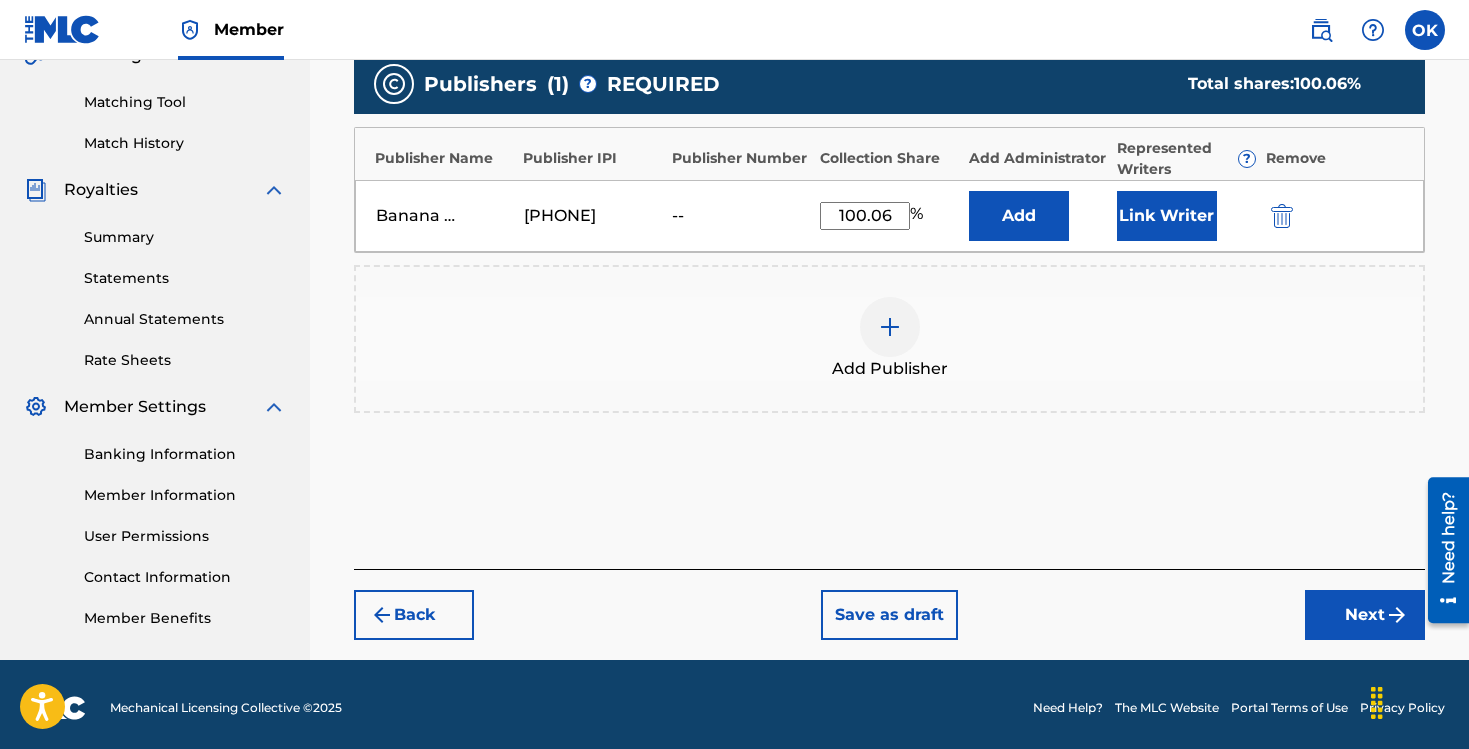 click at bounding box center (1282, 216) 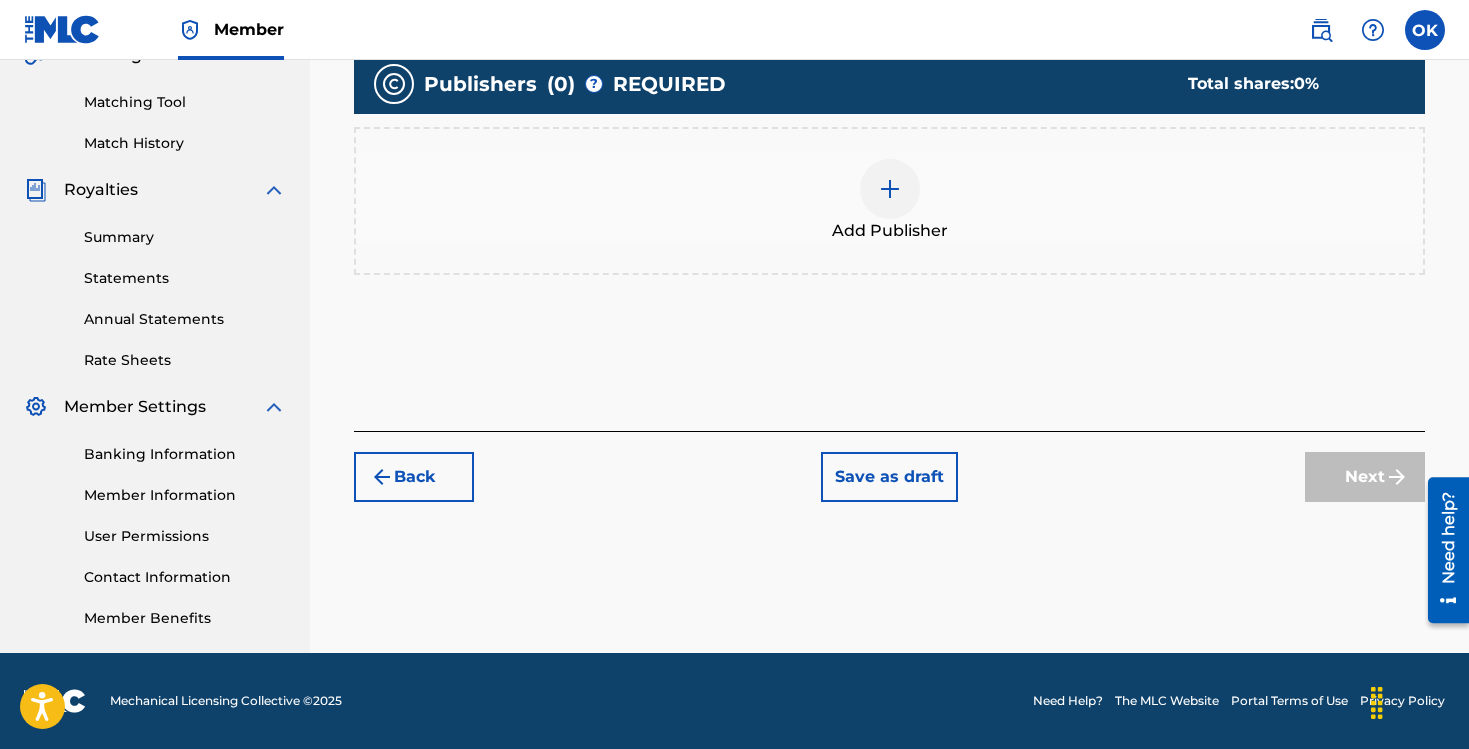 click at bounding box center (890, 189) 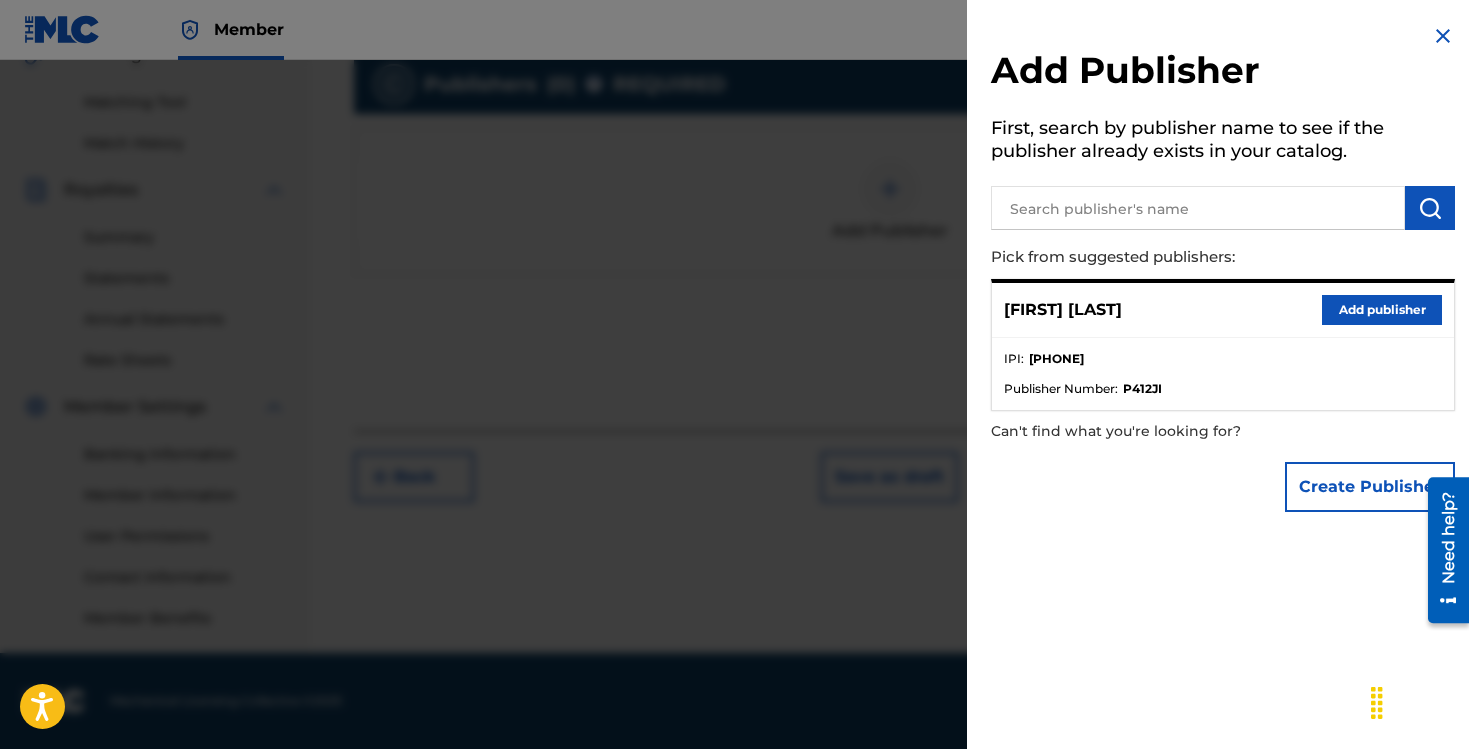 click on "[PHONE]" at bounding box center [1056, 359] 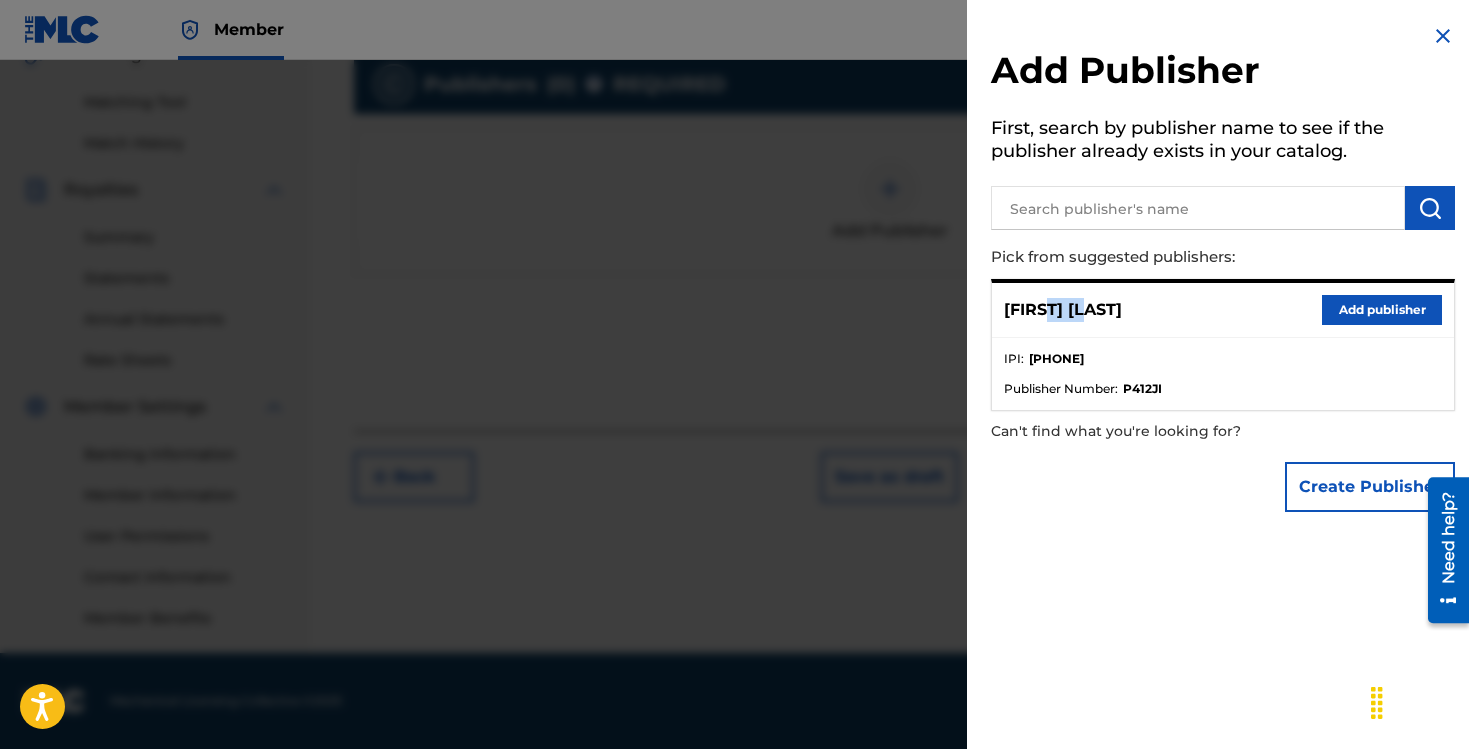 click on "[FIRST] [LAST]" at bounding box center (1063, 310) 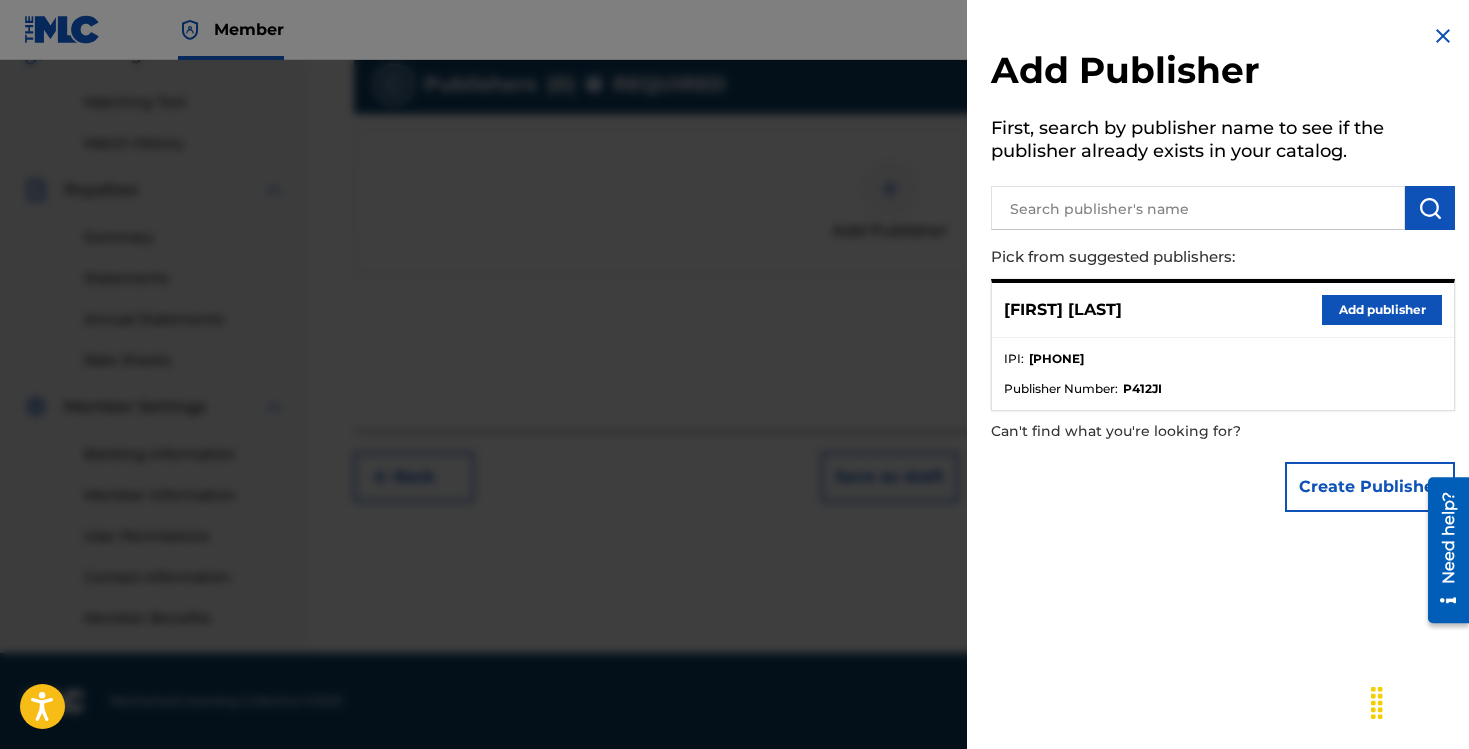 click on "[FIRST] [LAST]" at bounding box center (1063, 310) 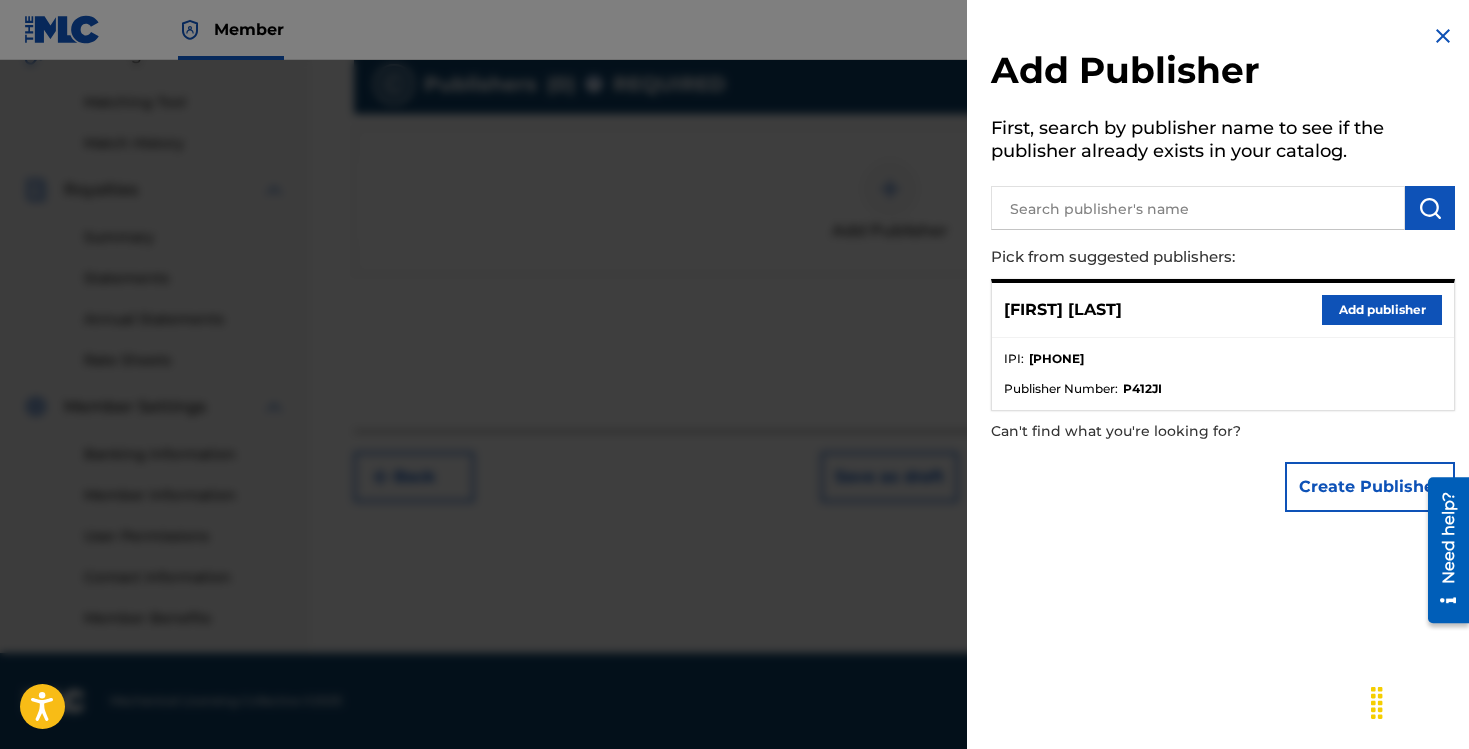 click on "Add publisher" at bounding box center (1382, 310) 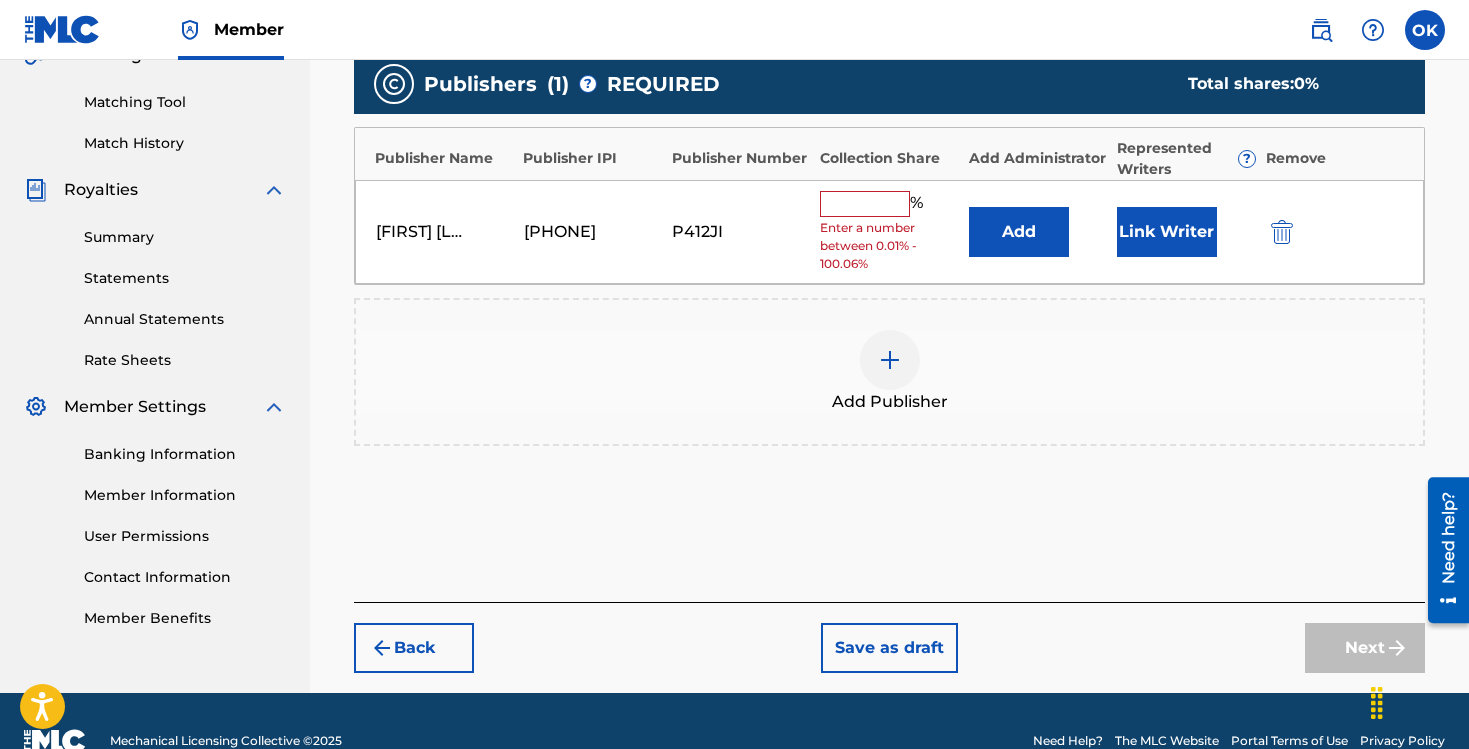click at bounding box center (865, 204) 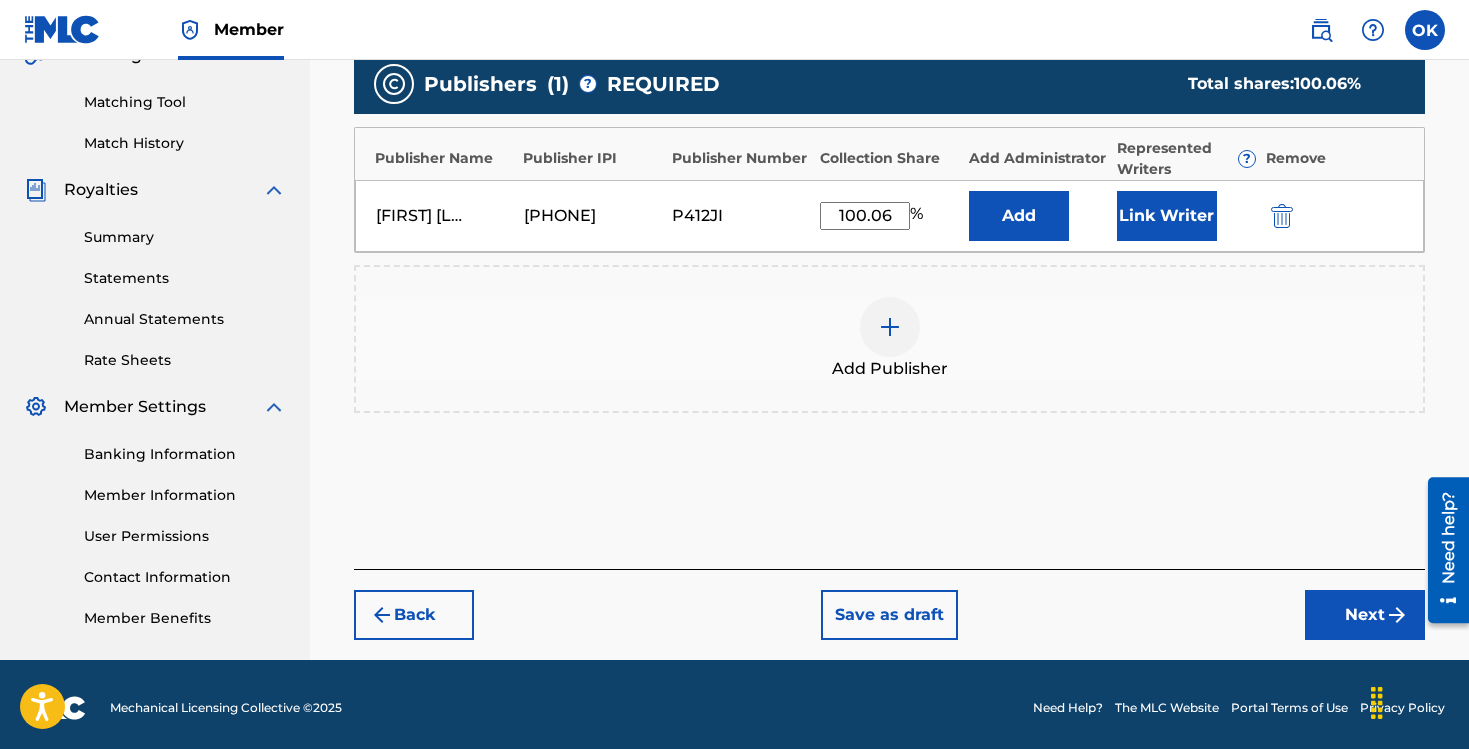 click on "Next" at bounding box center (1365, 615) 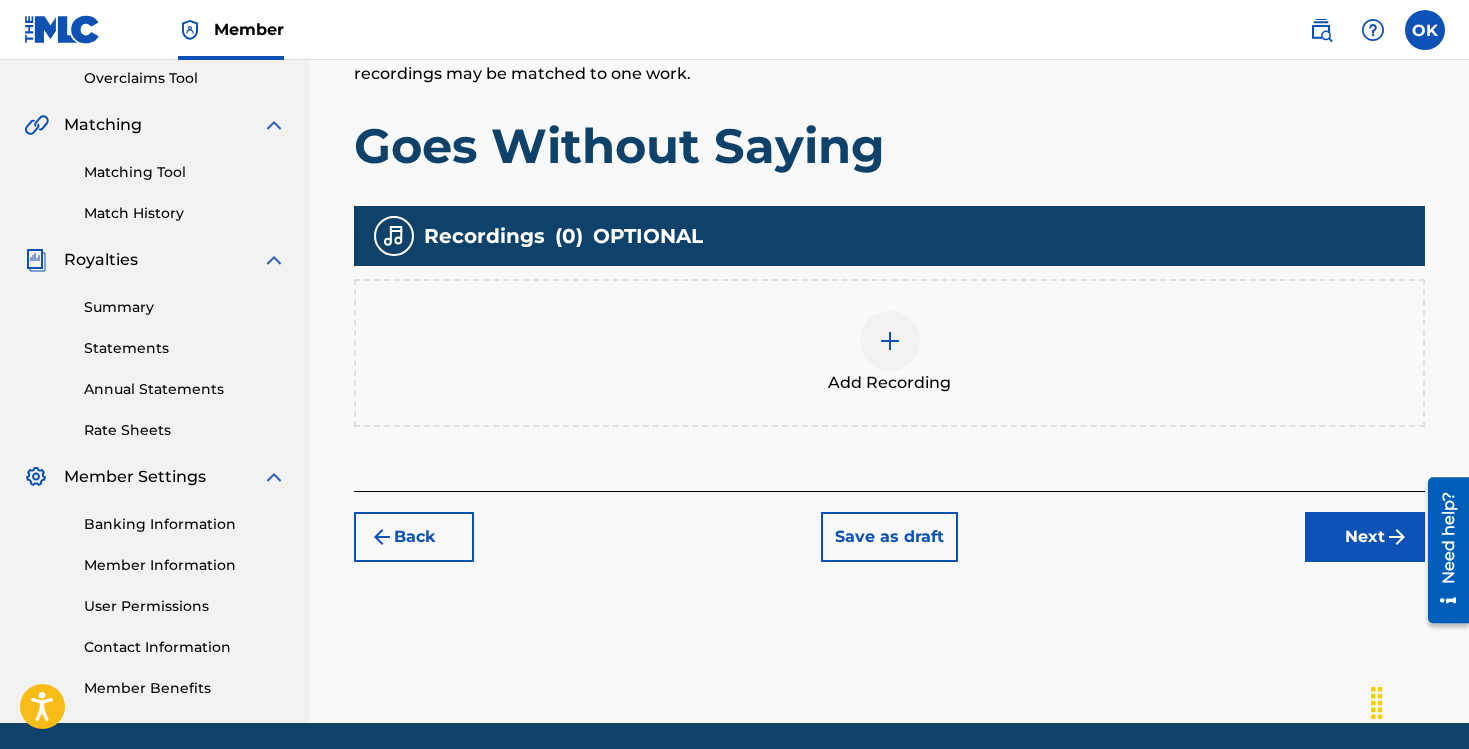 scroll, scrollTop: 415, scrollLeft: 0, axis: vertical 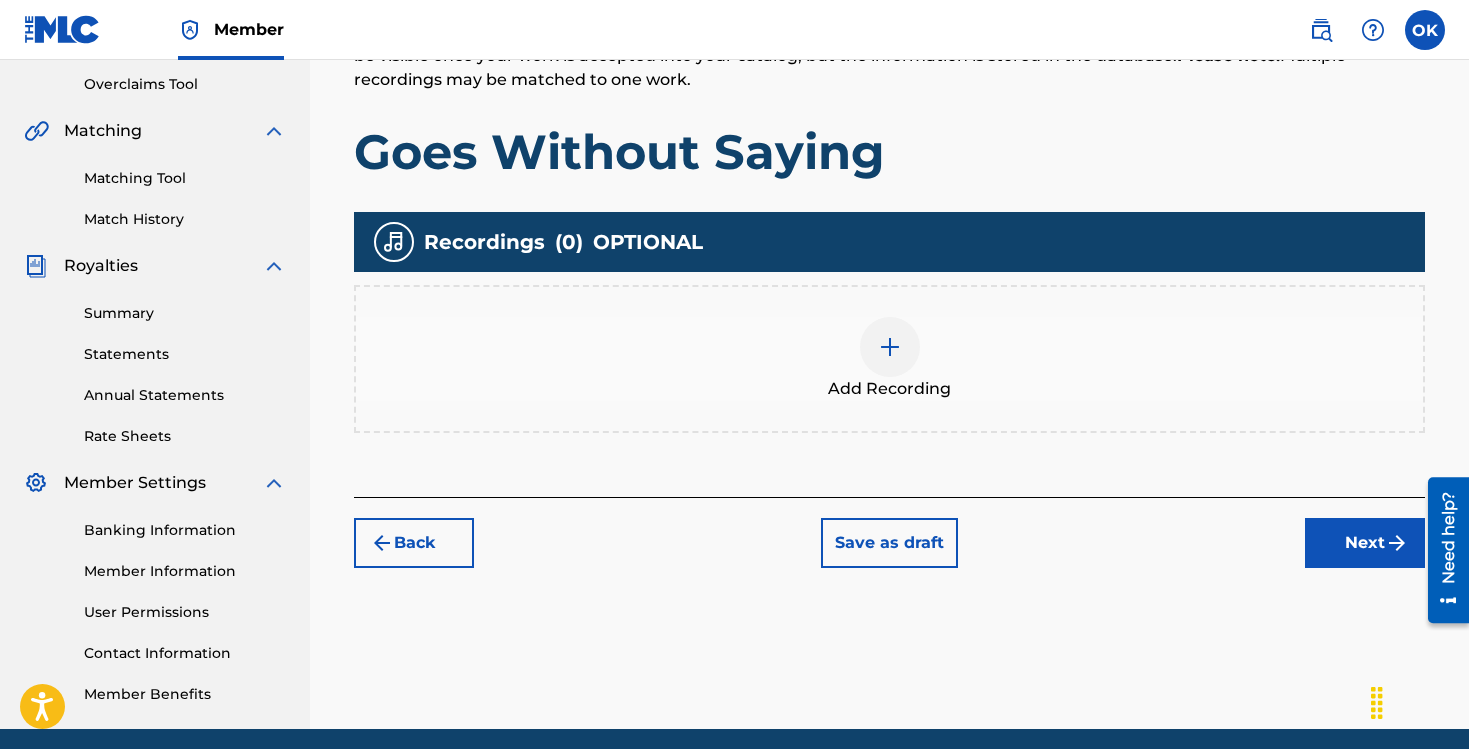 click on "Next" at bounding box center (1365, 543) 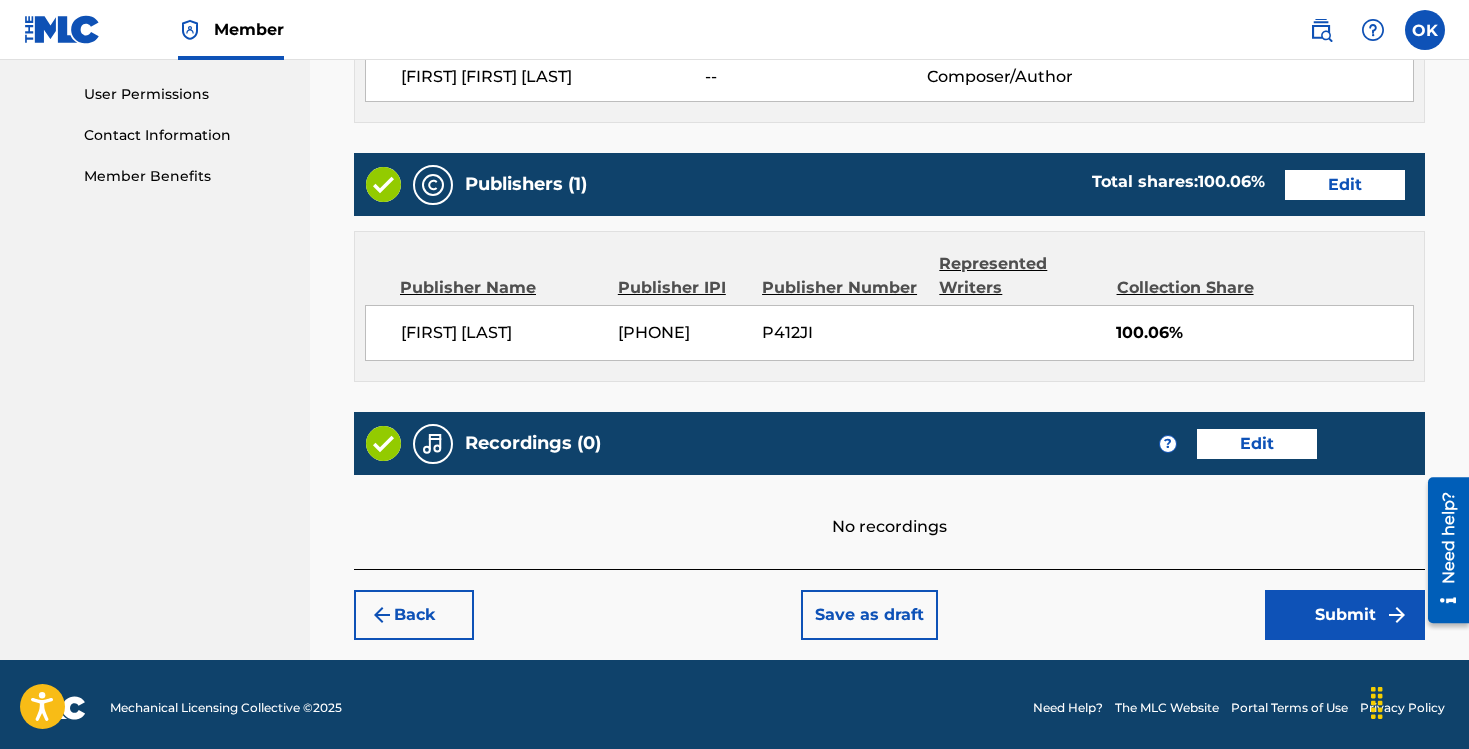 scroll, scrollTop: 939, scrollLeft: 0, axis: vertical 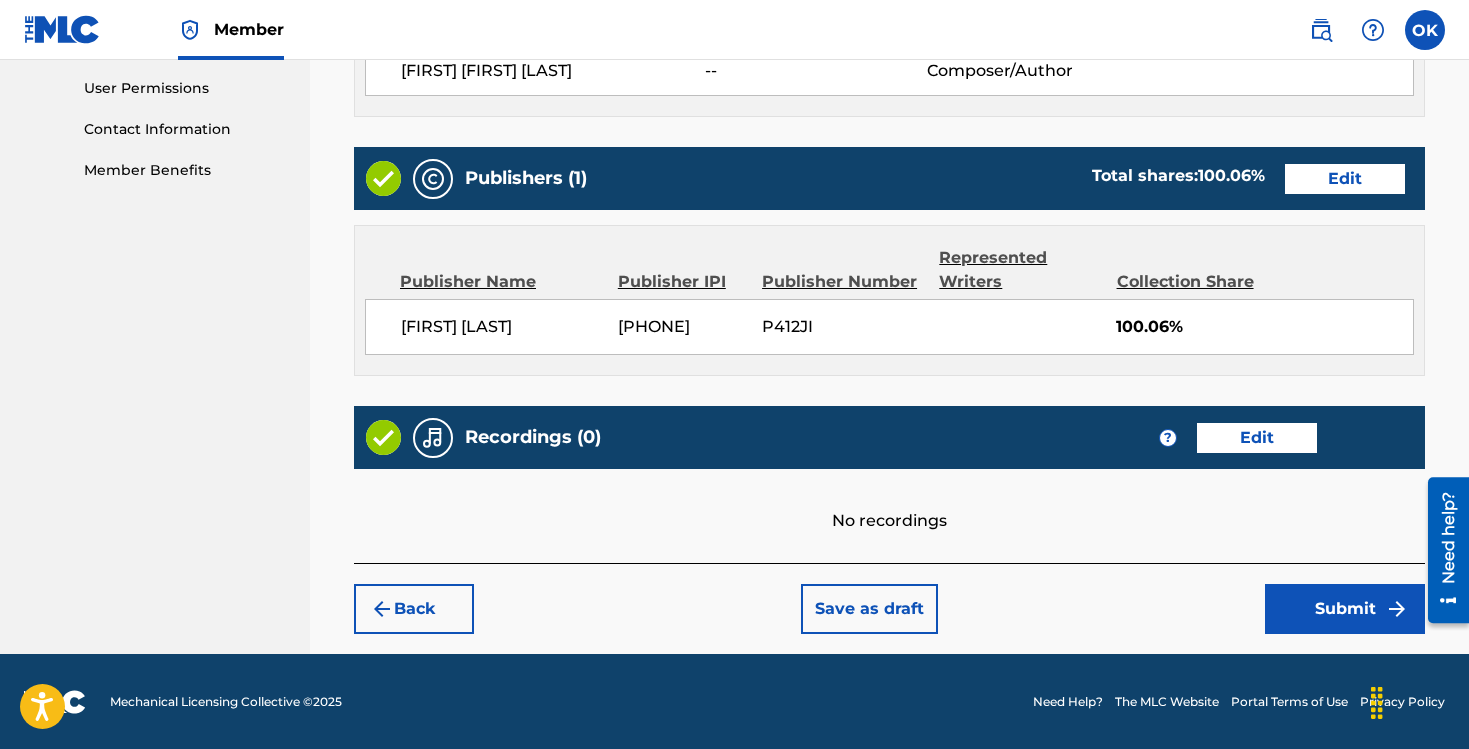 click on "Submit" at bounding box center (1345, 609) 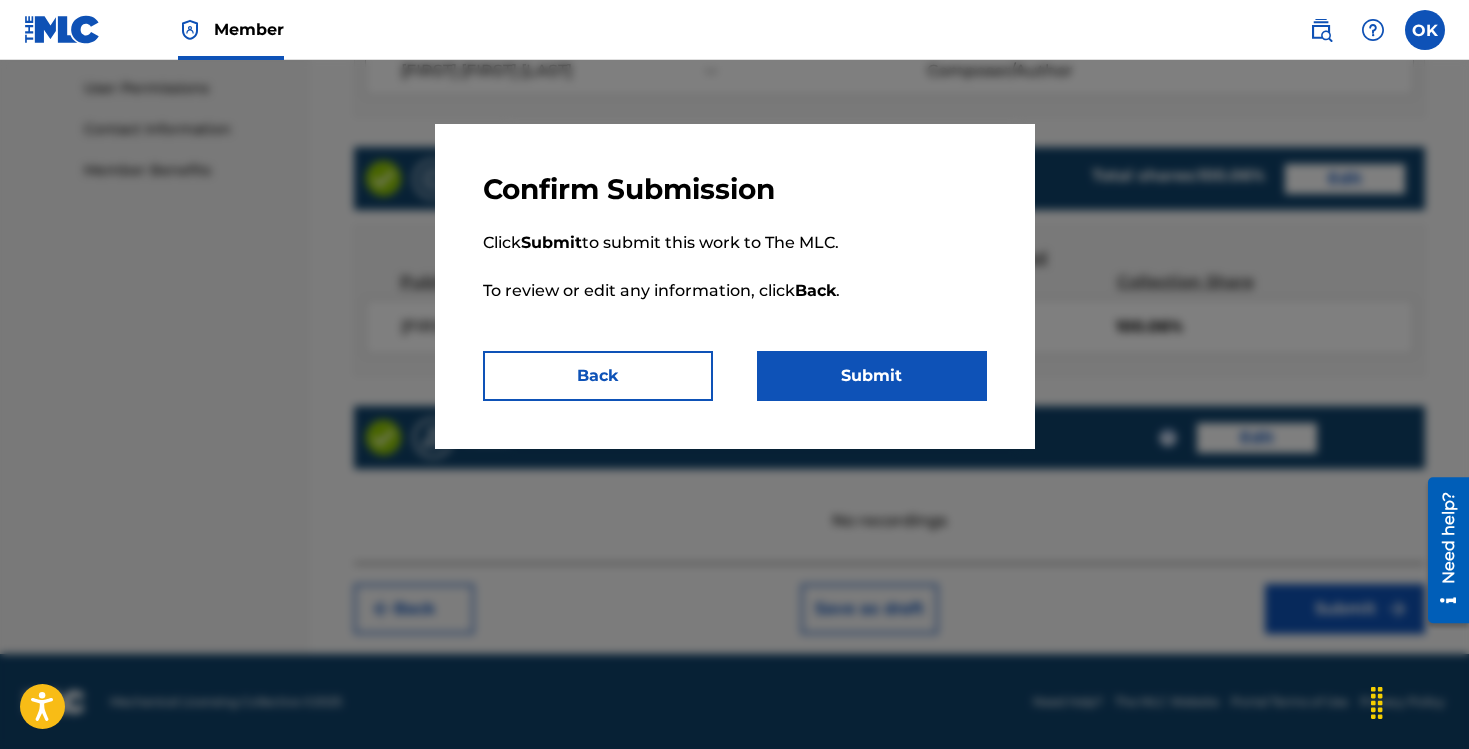 click on "Submit" at bounding box center [872, 376] 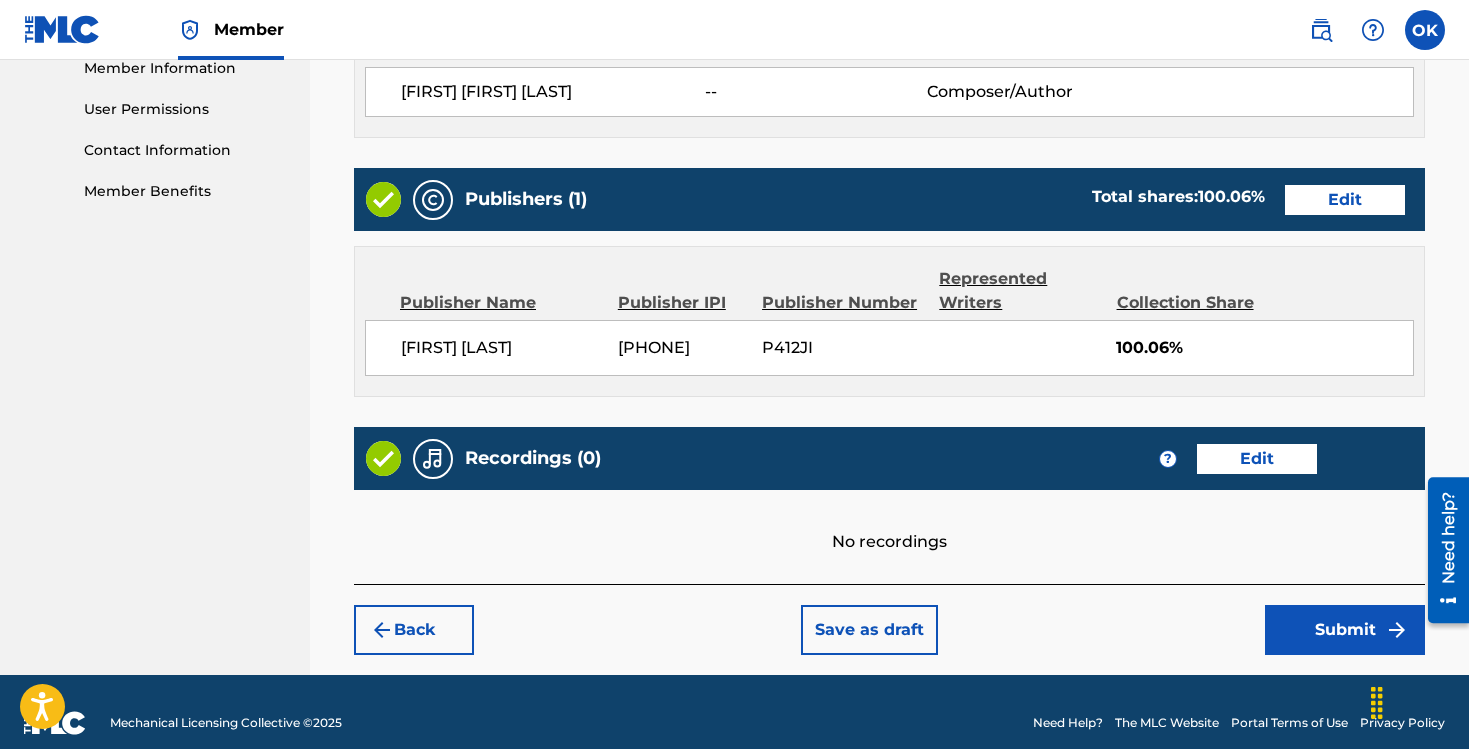 scroll, scrollTop: 939, scrollLeft: 0, axis: vertical 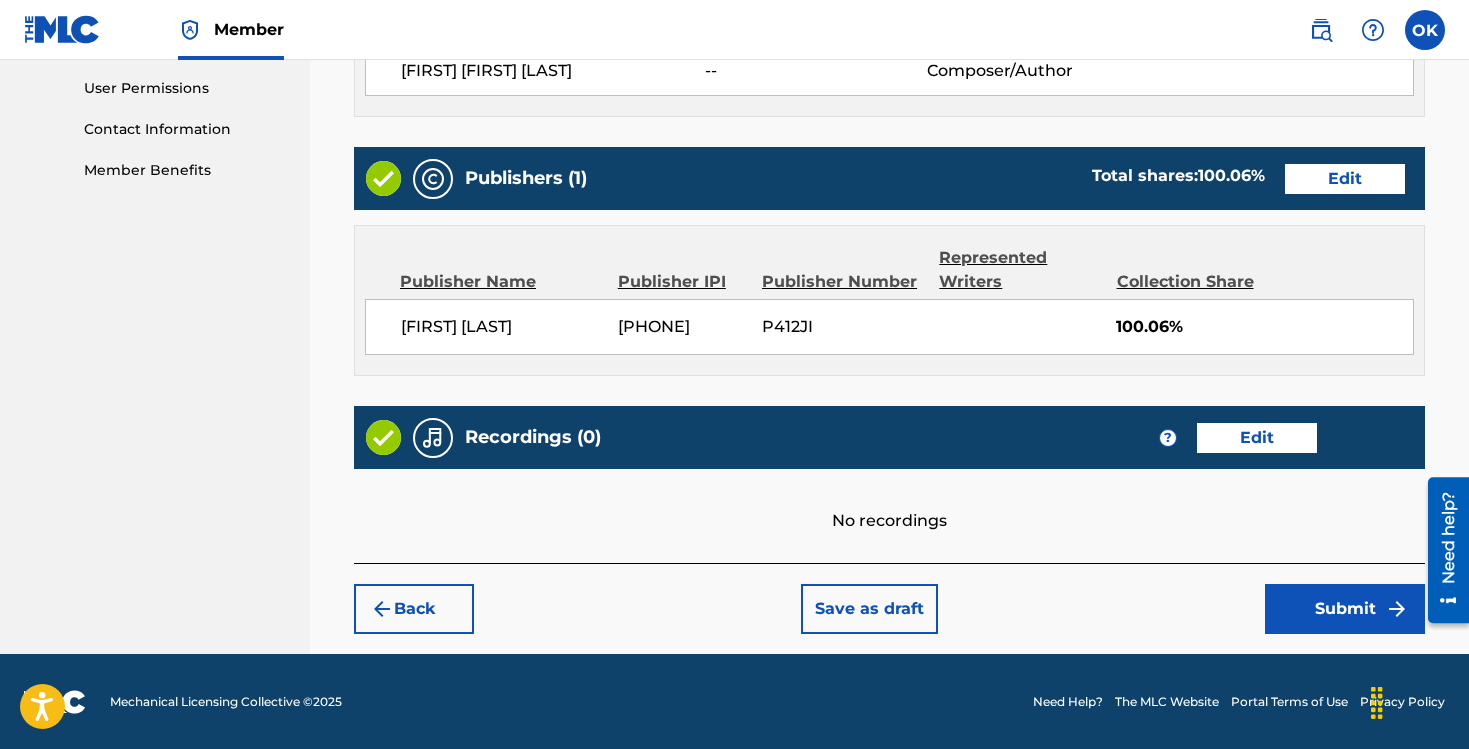 click on "Submit" at bounding box center (1345, 609) 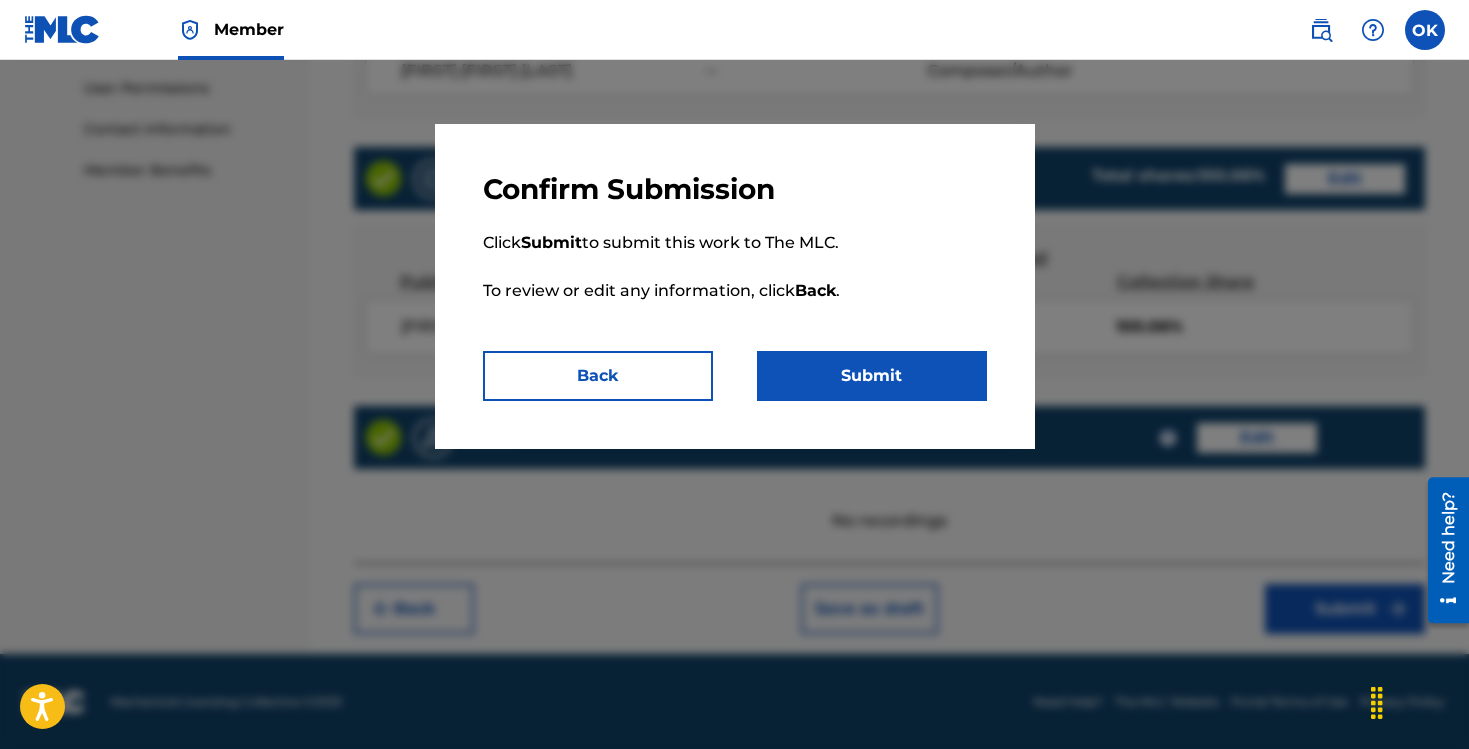 click on "Submit" at bounding box center [872, 376] 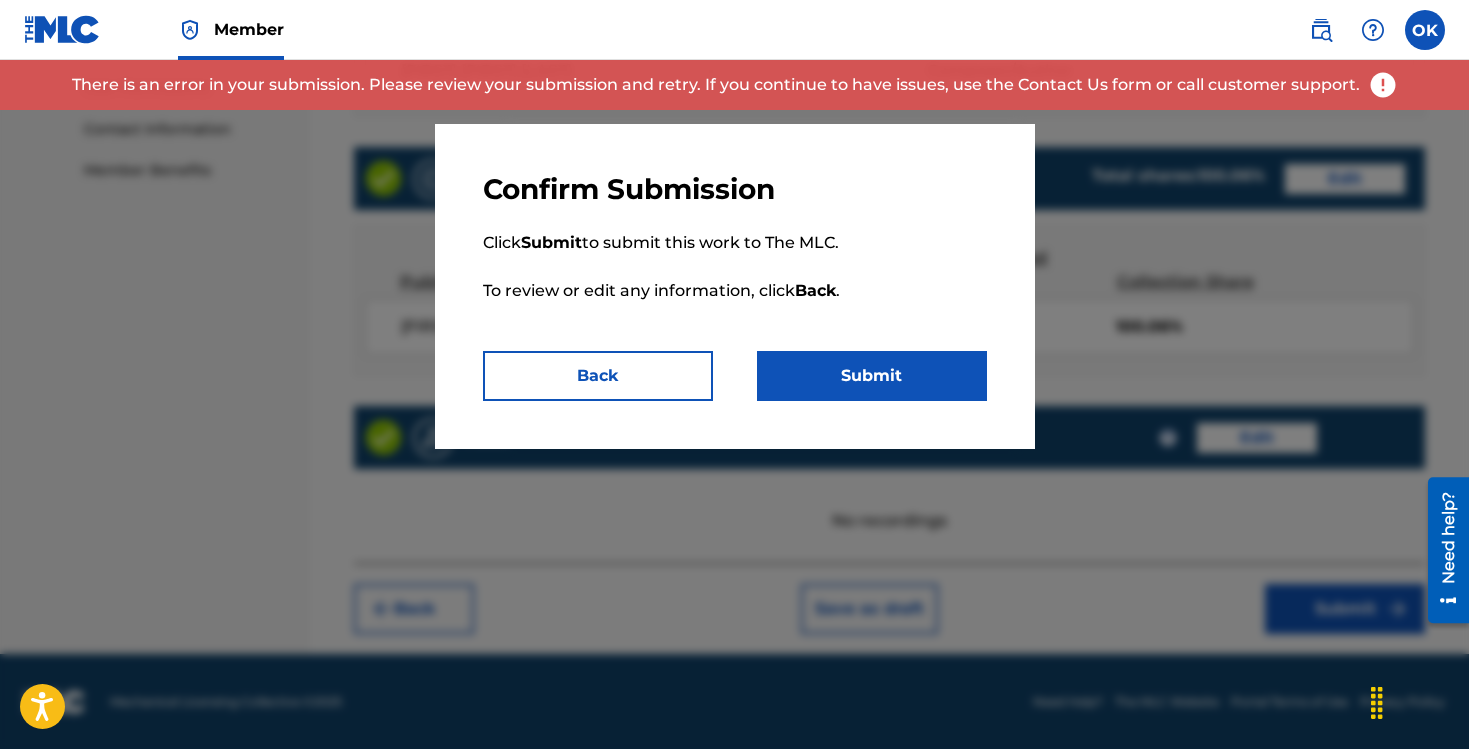 click on "Back" at bounding box center (598, 376) 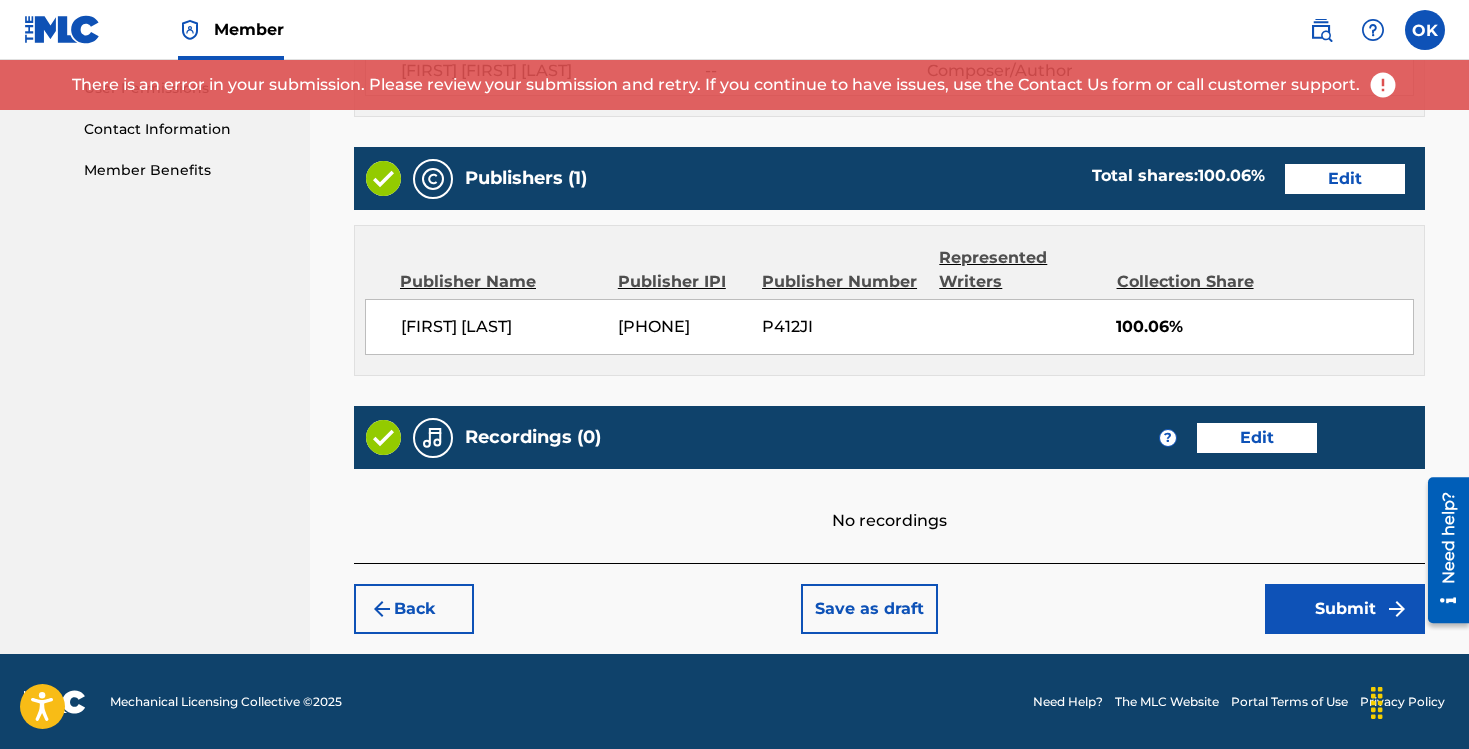 click on "Save as draft" at bounding box center (869, 609) 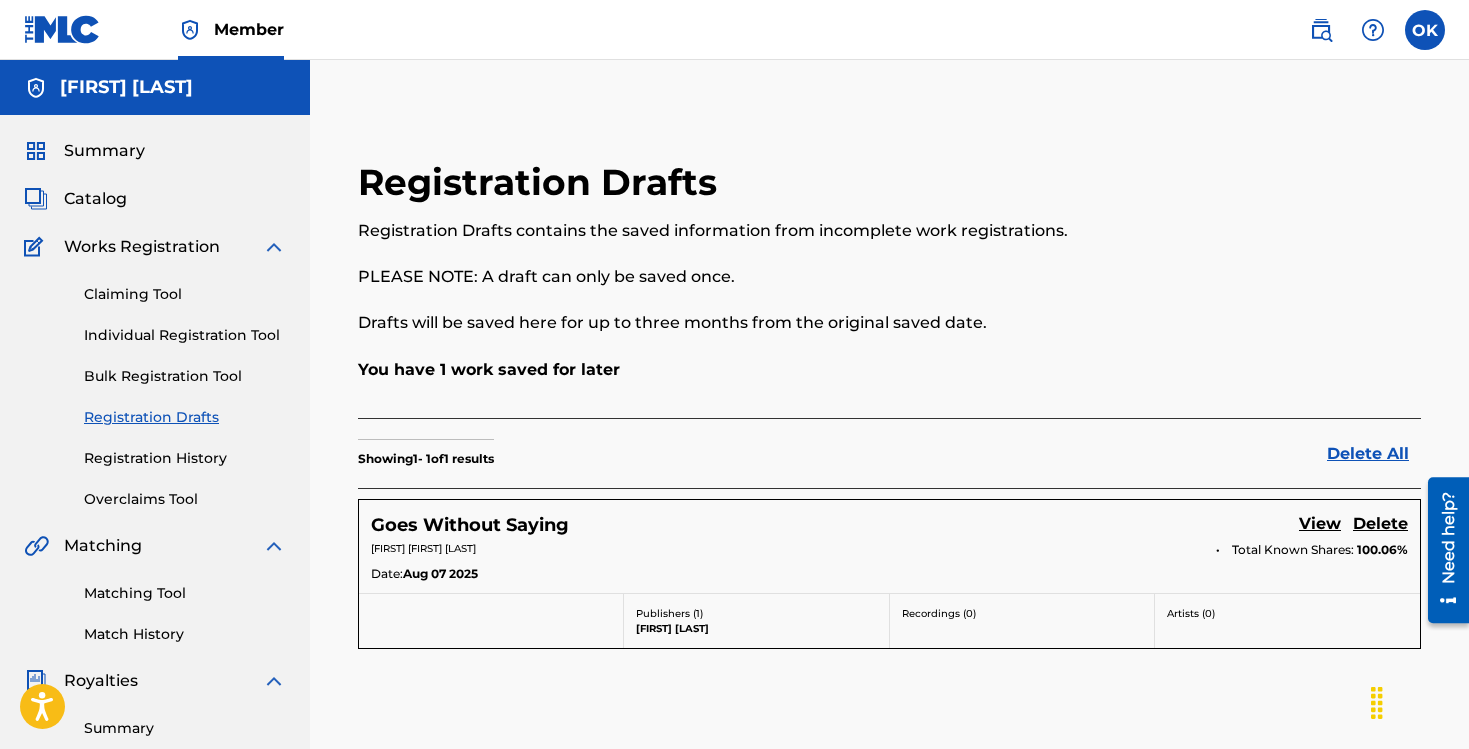 click on "View" at bounding box center (1320, 525) 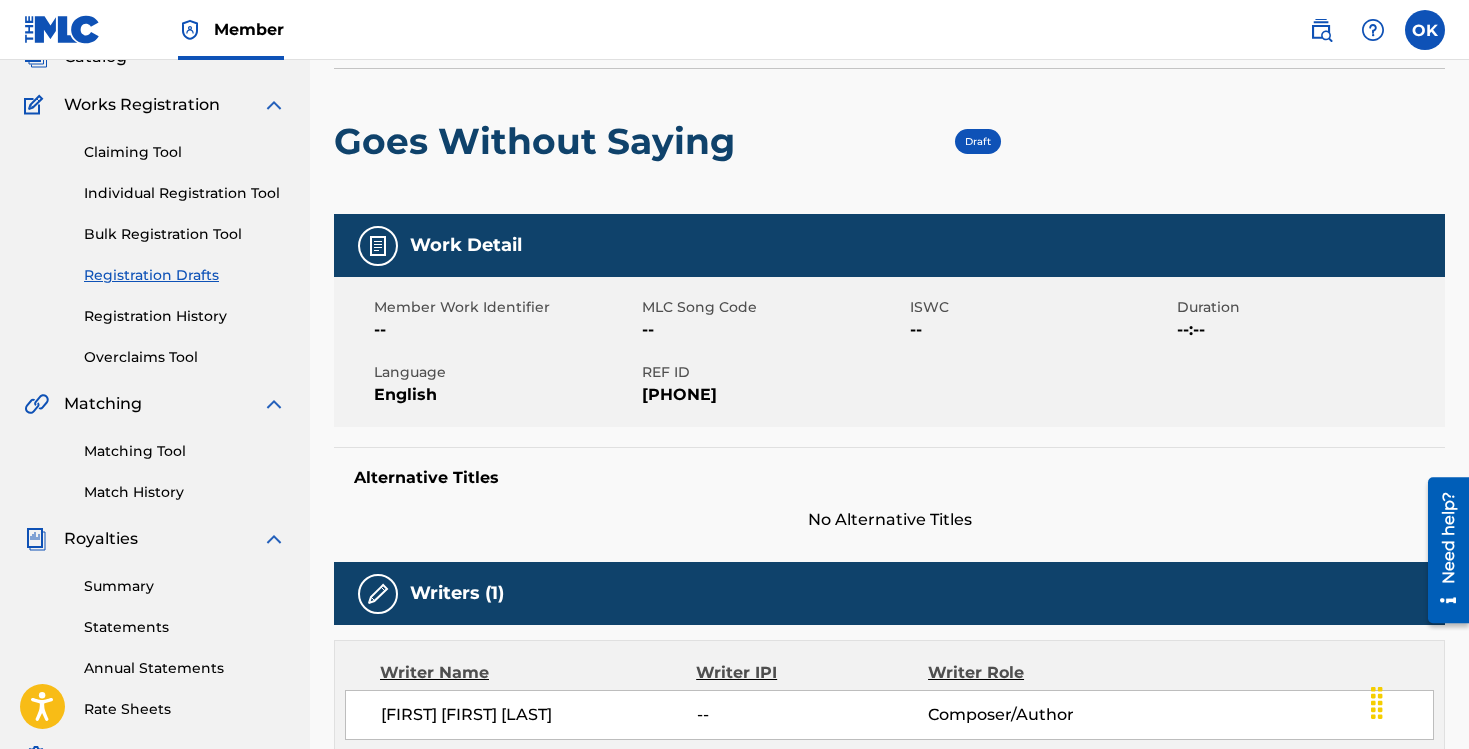 scroll, scrollTop: 0, scrollLeft: 0, axis: both 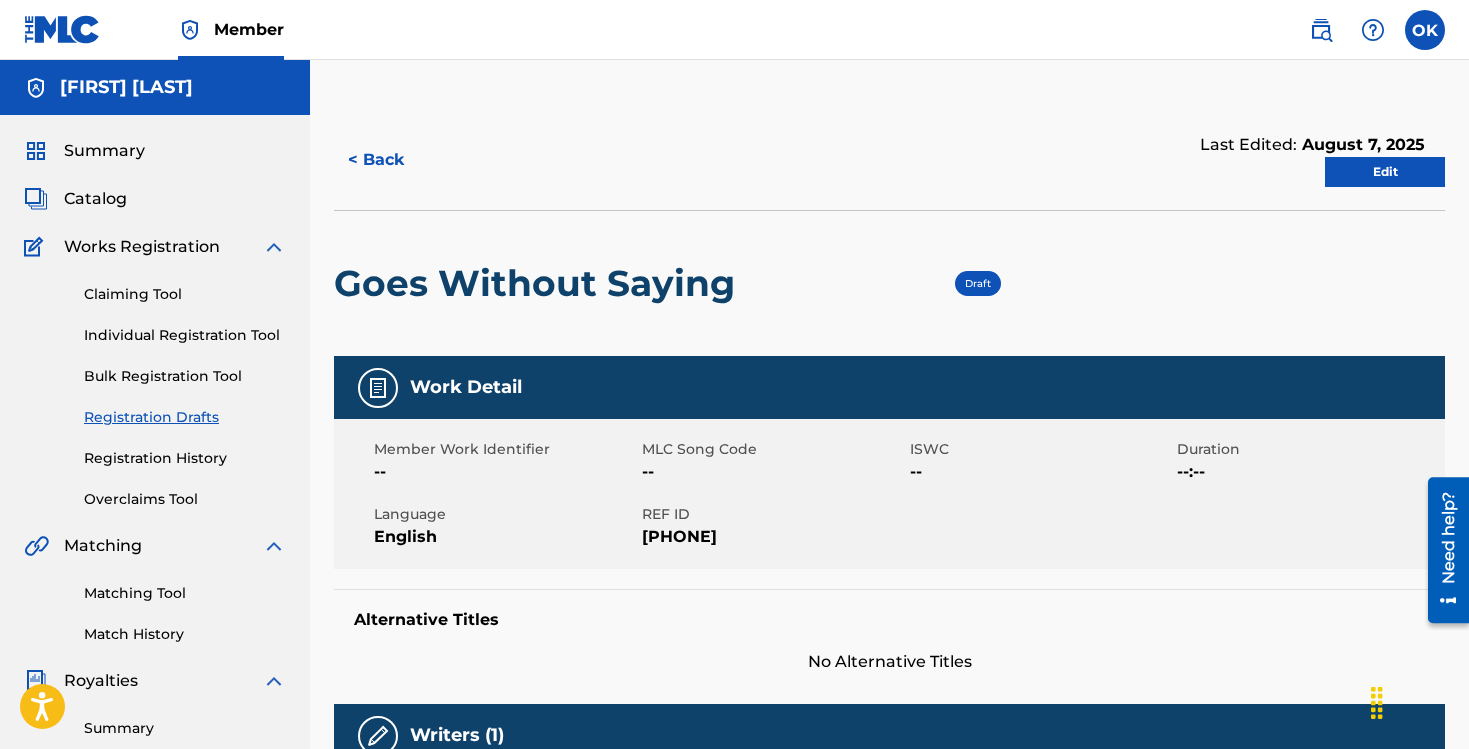 click on "Edit" at bounding box center (1385, 172) 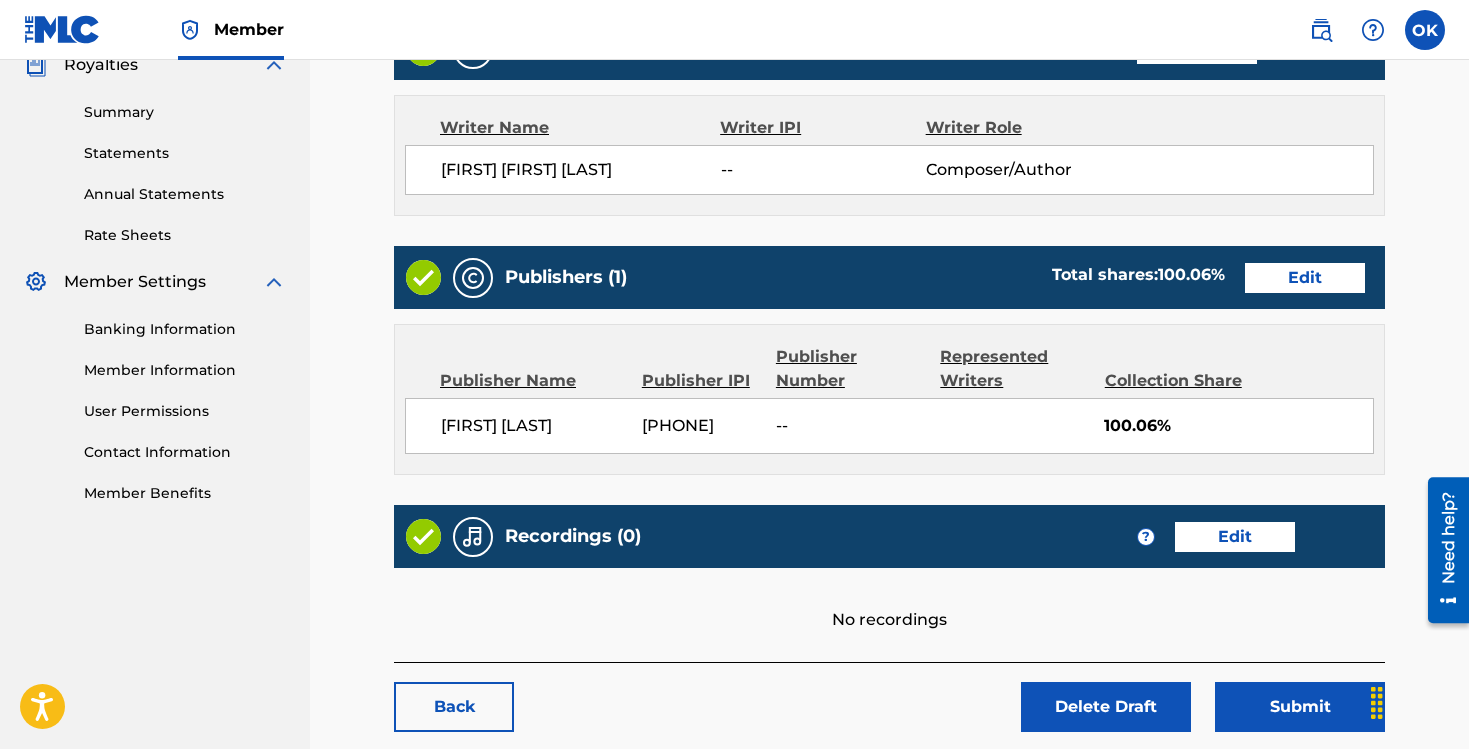 scroll, scrollTop: 617, scrollLeft: 0, axis: vertical 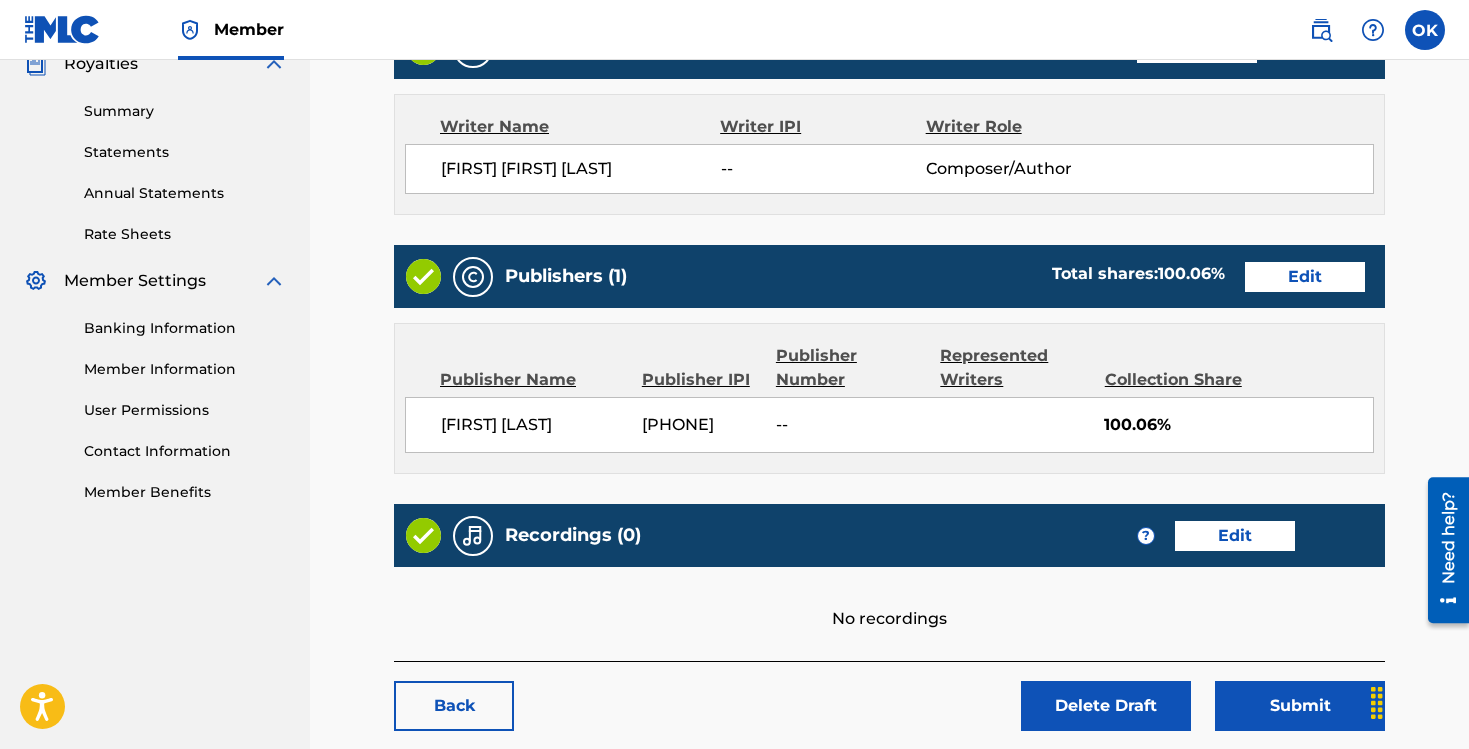 click on "Edit" at bounding box center (1305, 277) 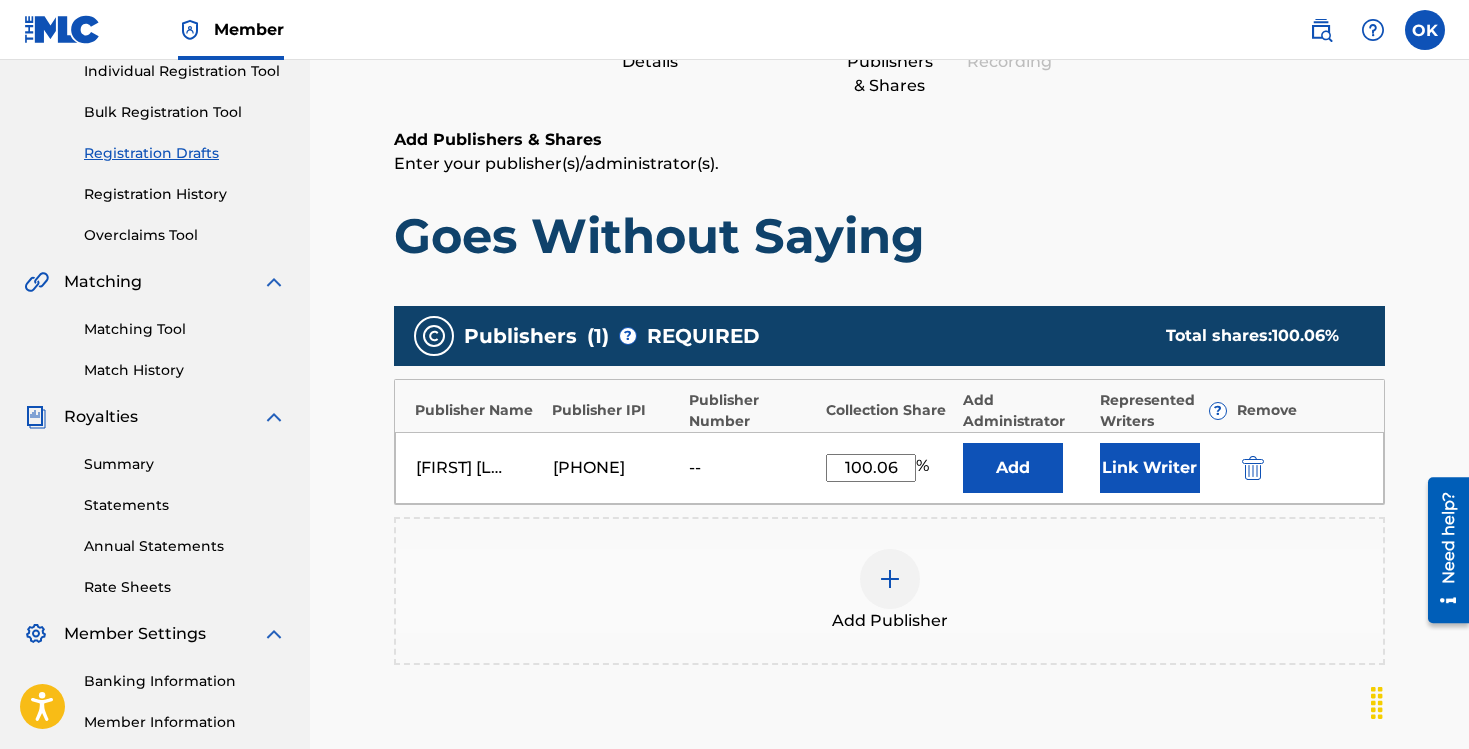 scroll, scrollTop: 305, scrollLeft: 0, axis: vertical 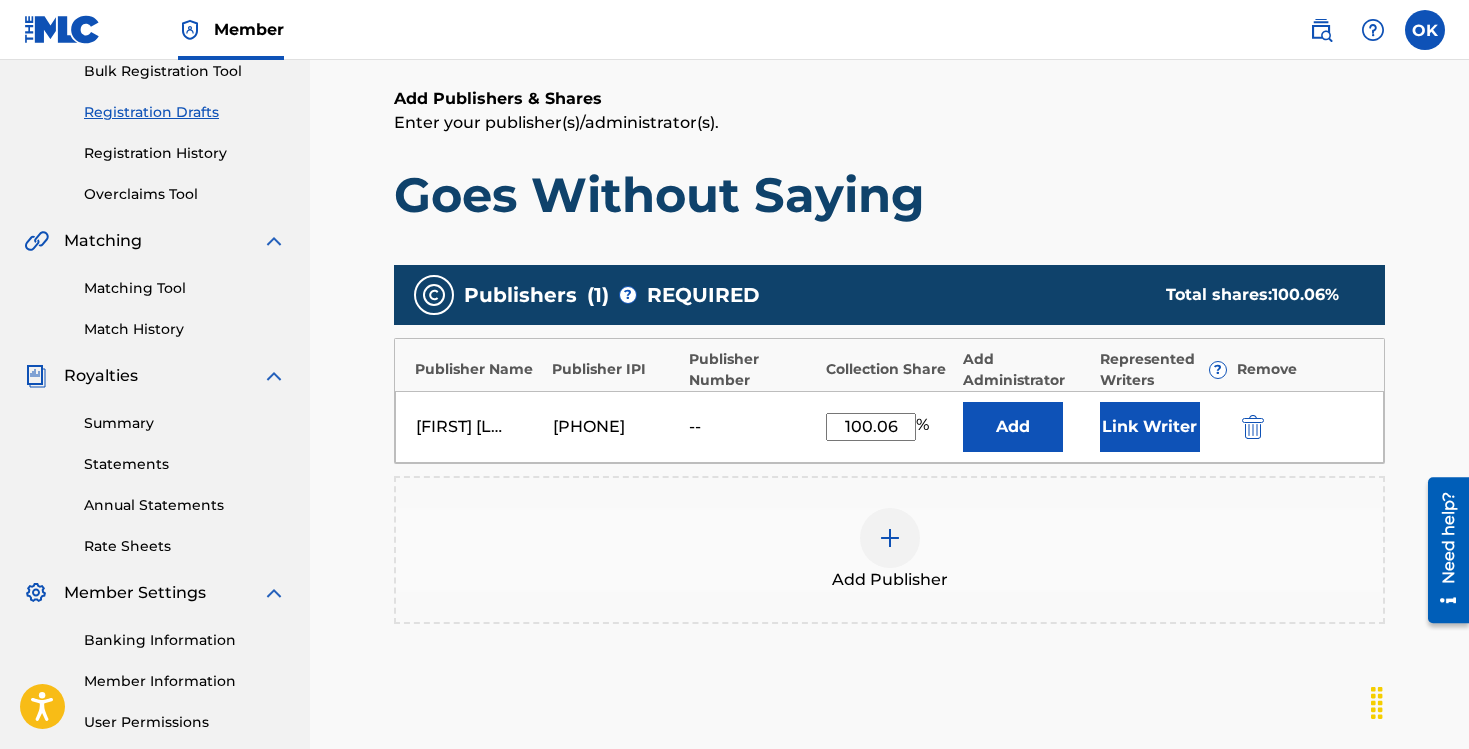 click on "100.06" at bounding box center [871, 427] 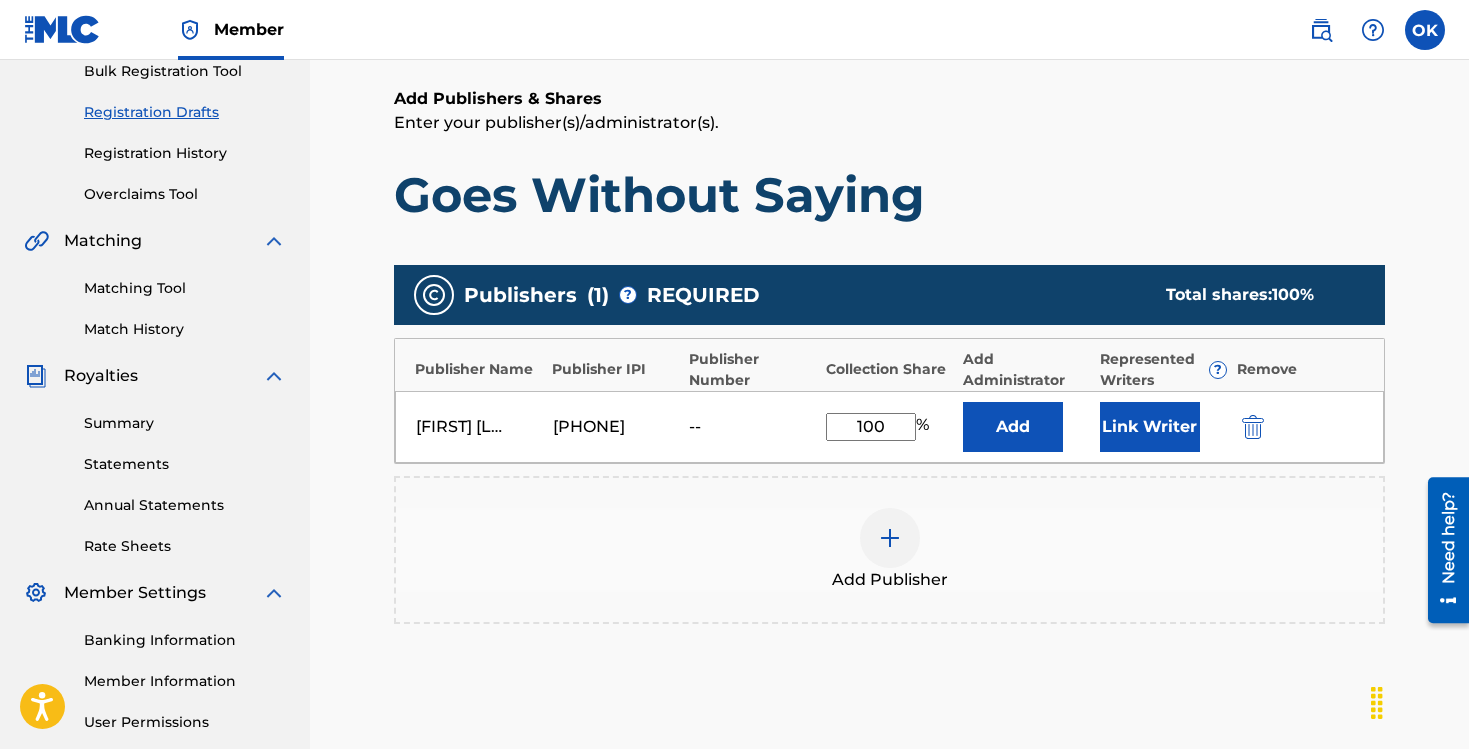 type on "100" 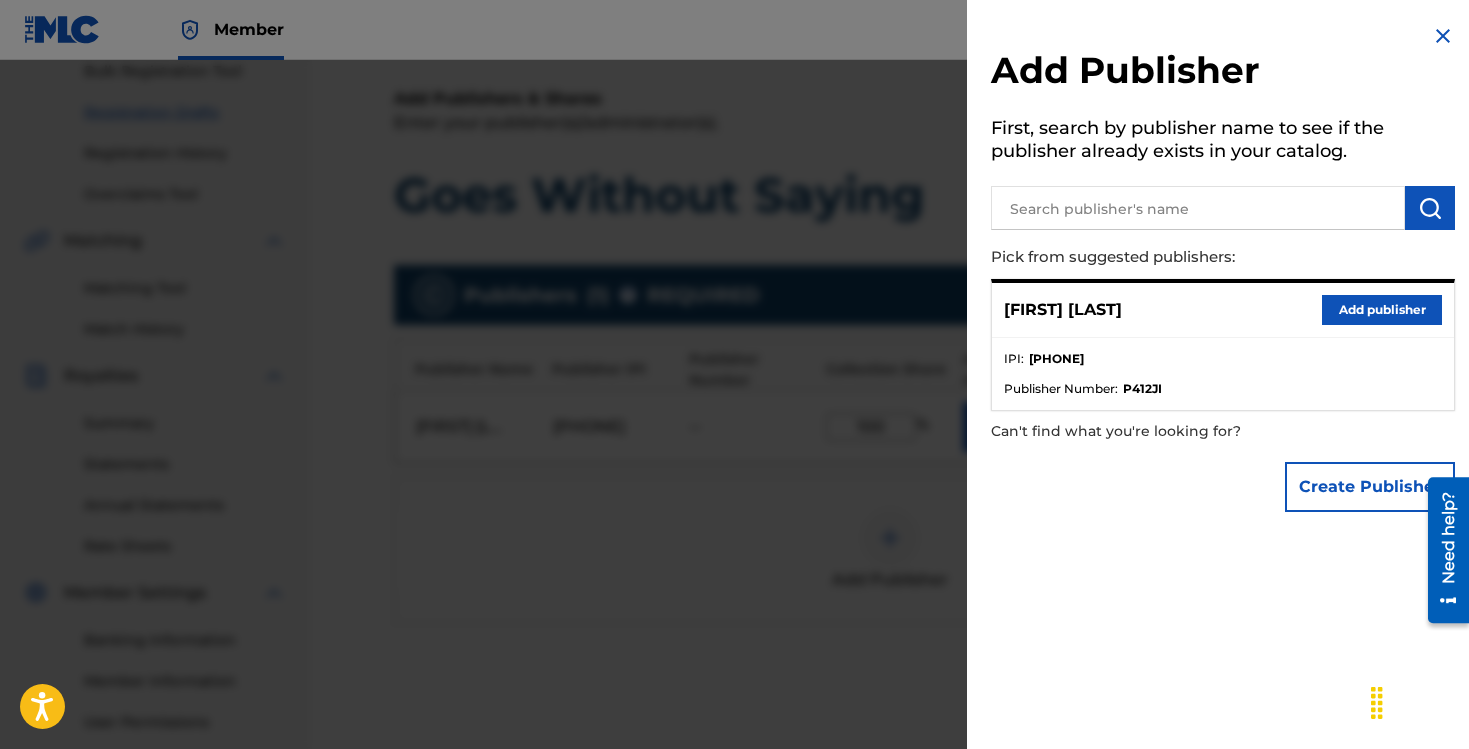 click on "Add publisher" at bounding box center [1382, 310] 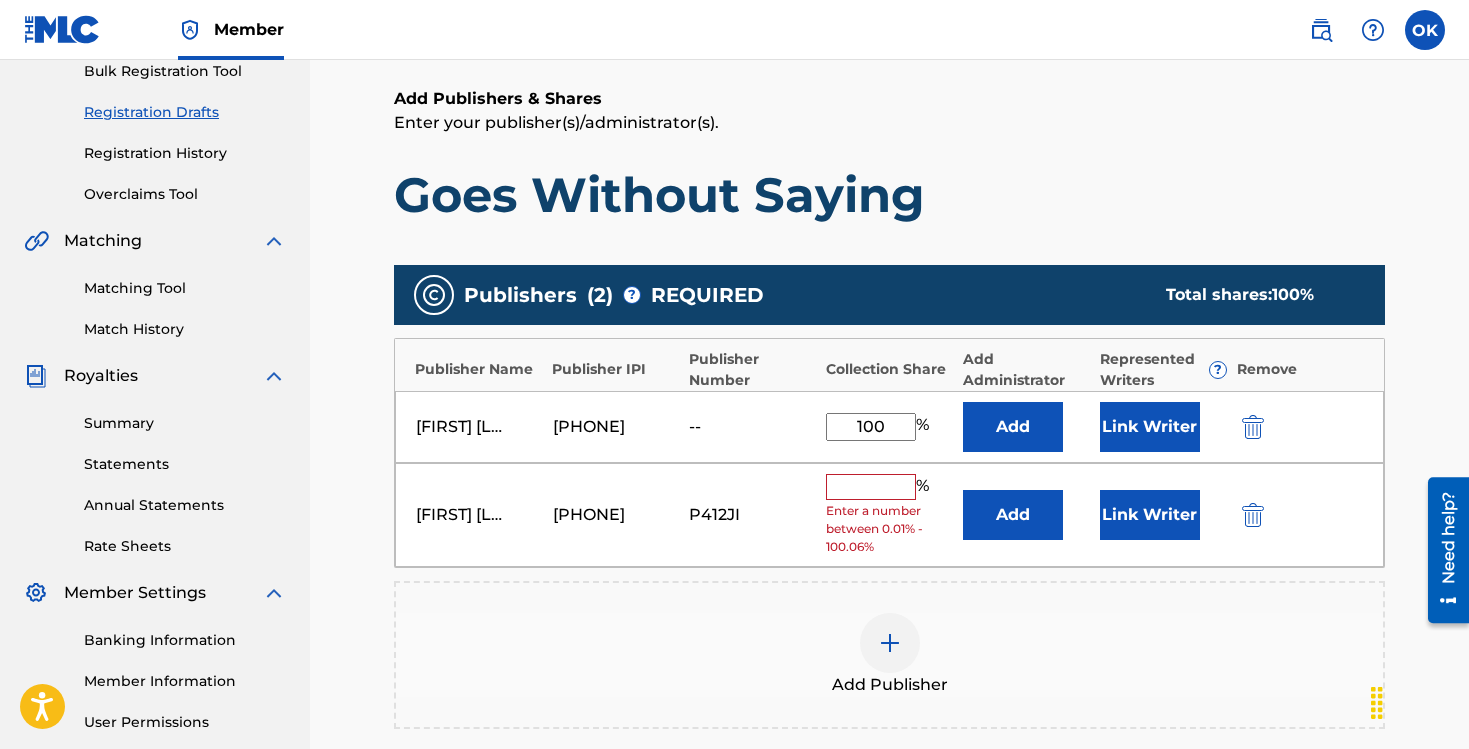 click at bounding box center (1253, 515) 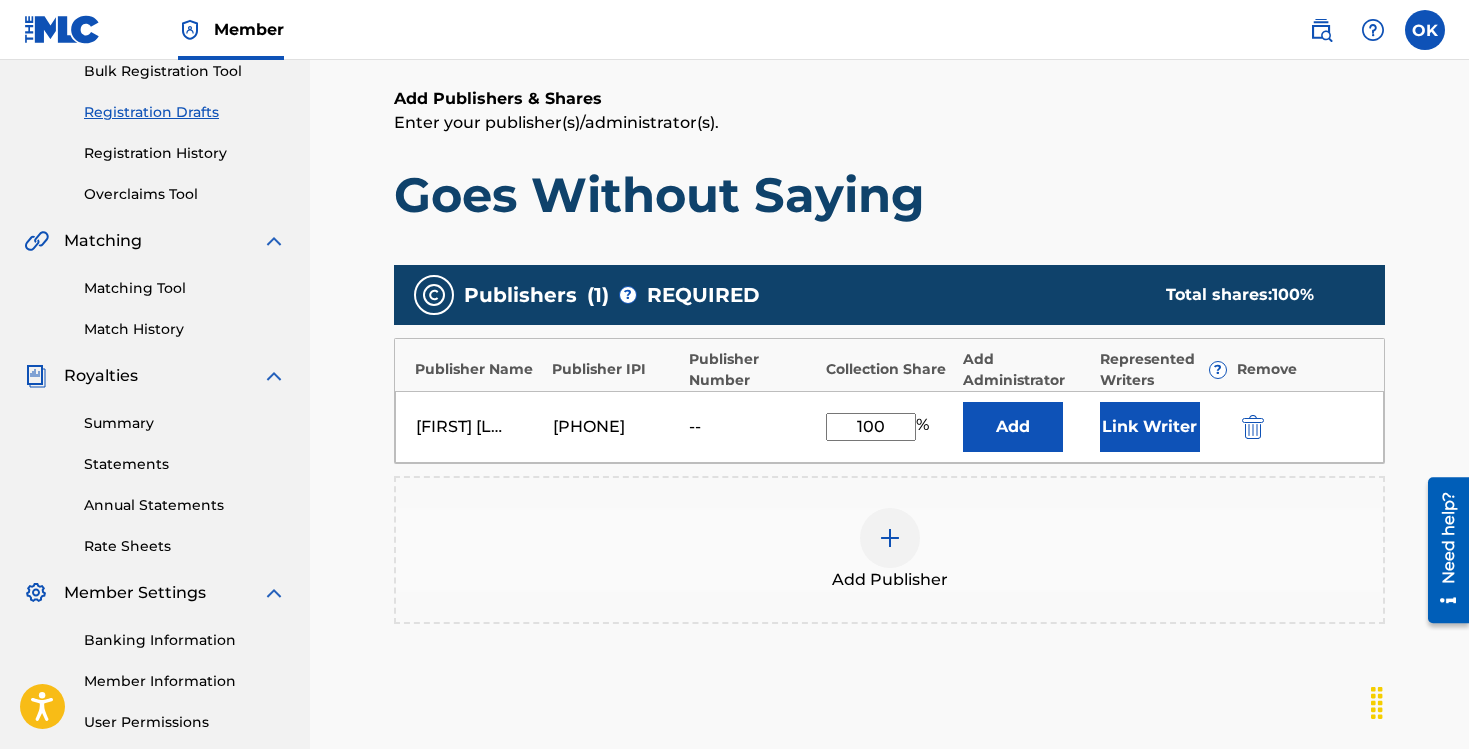 scroll, scrollTop: 532, scrollLeft: 0, axis: vertical 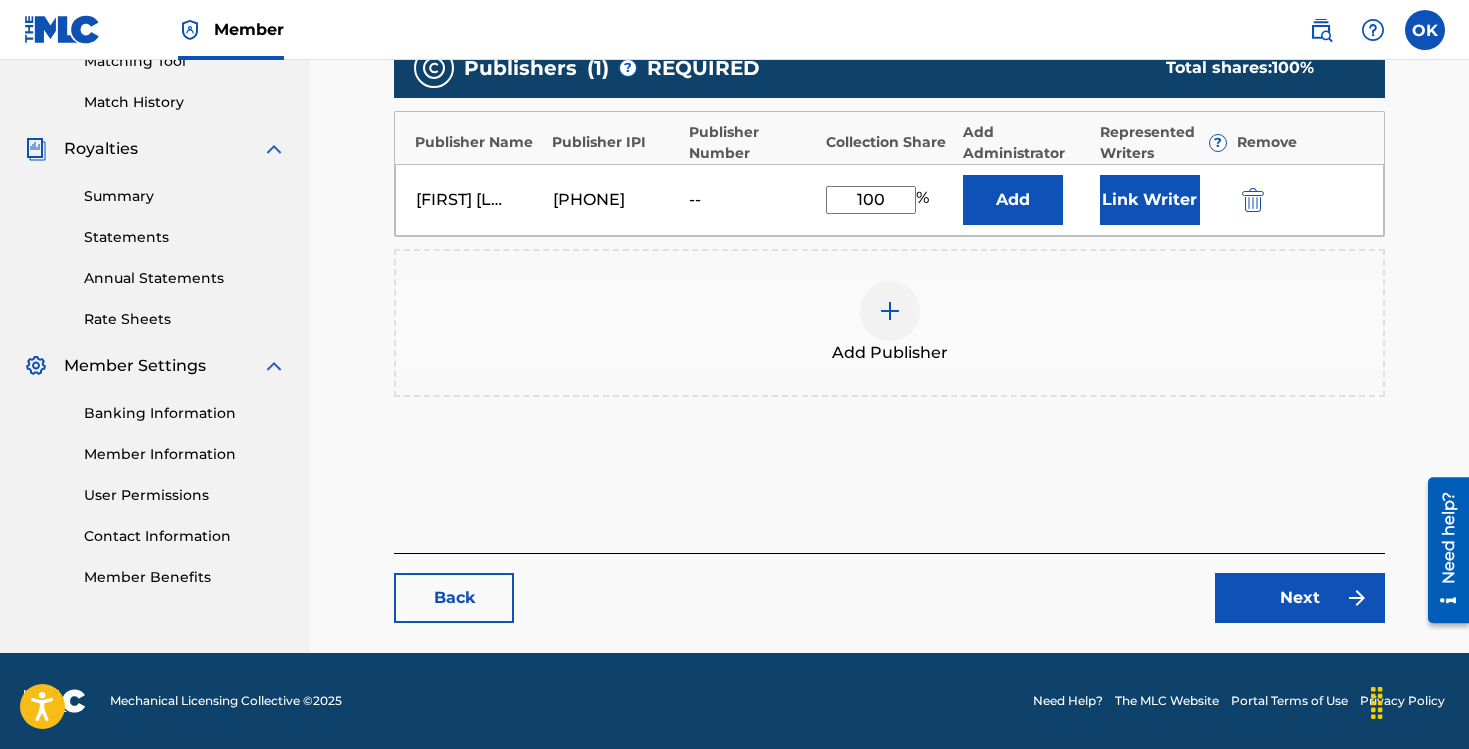 click on "Next" at bounding box center (1300, 598) 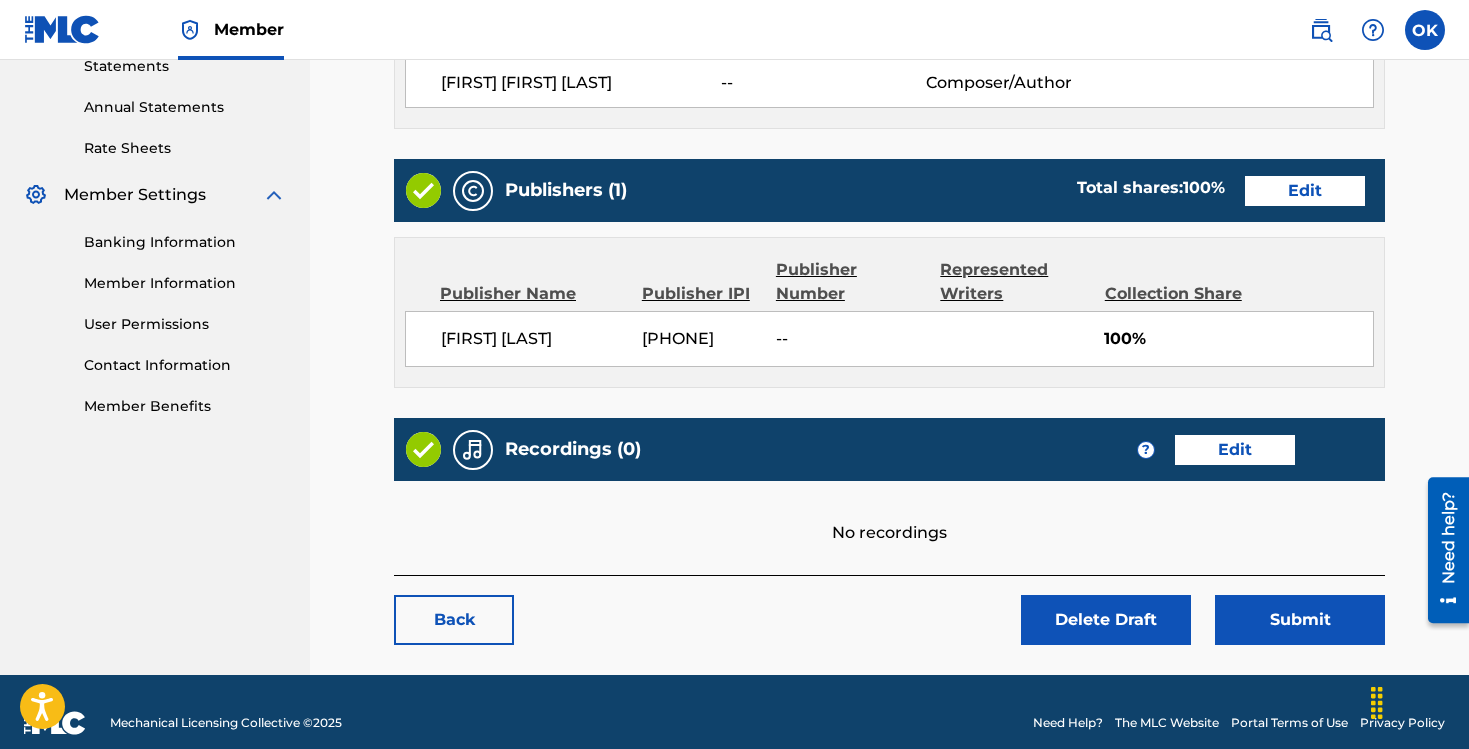 scroll, scrollTop: 724, scrollLeft: 0, axis: vertical 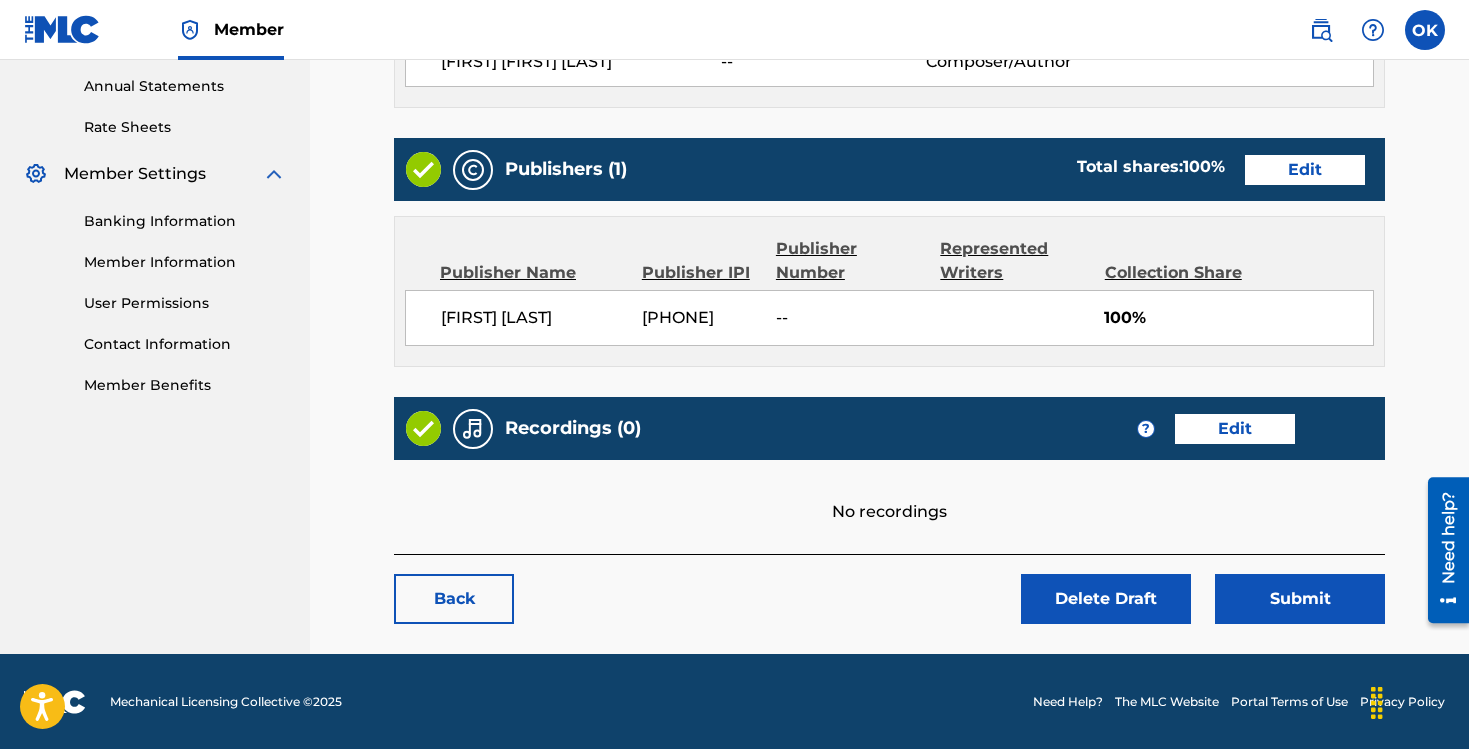 click on "Submit" at bounding box center (1300, 599) 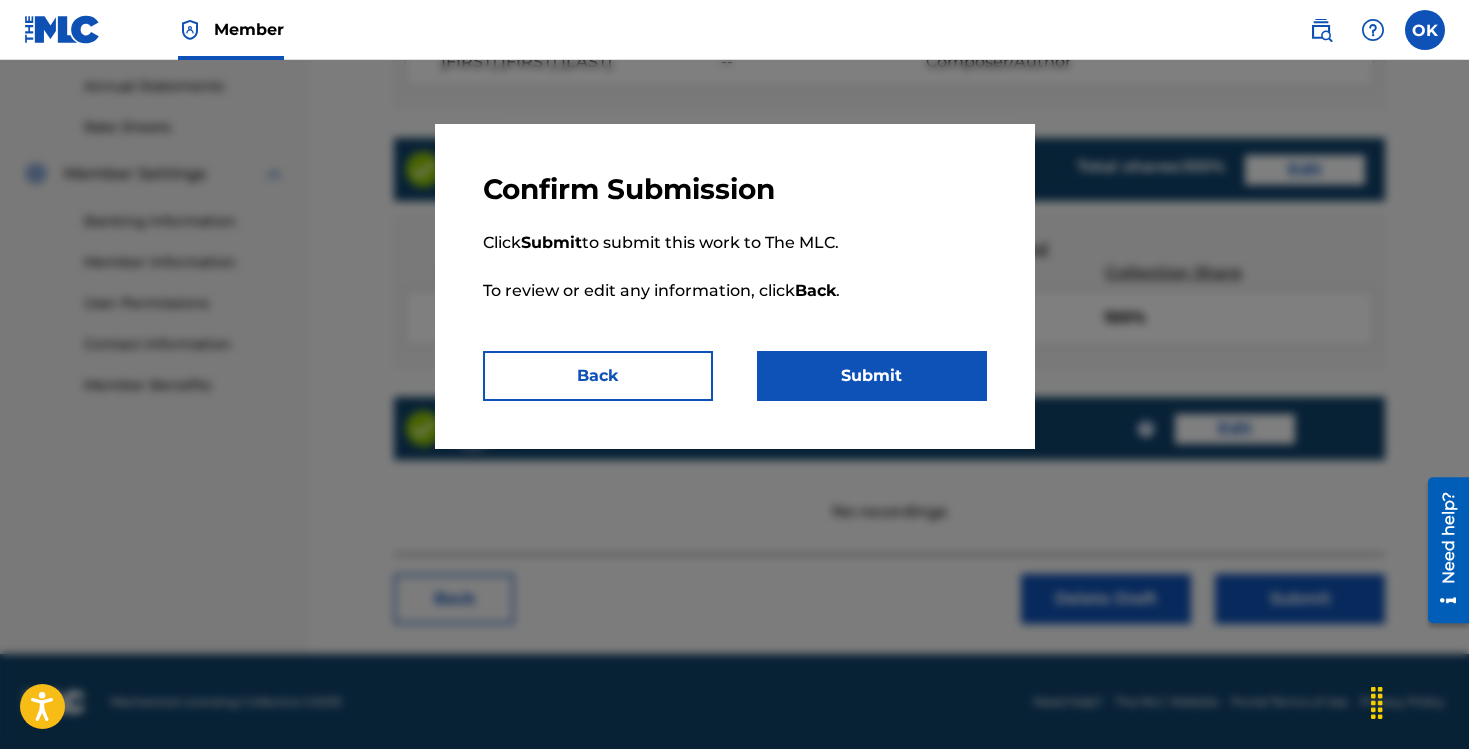 click on "Submit" at bounding box center [872, 376] 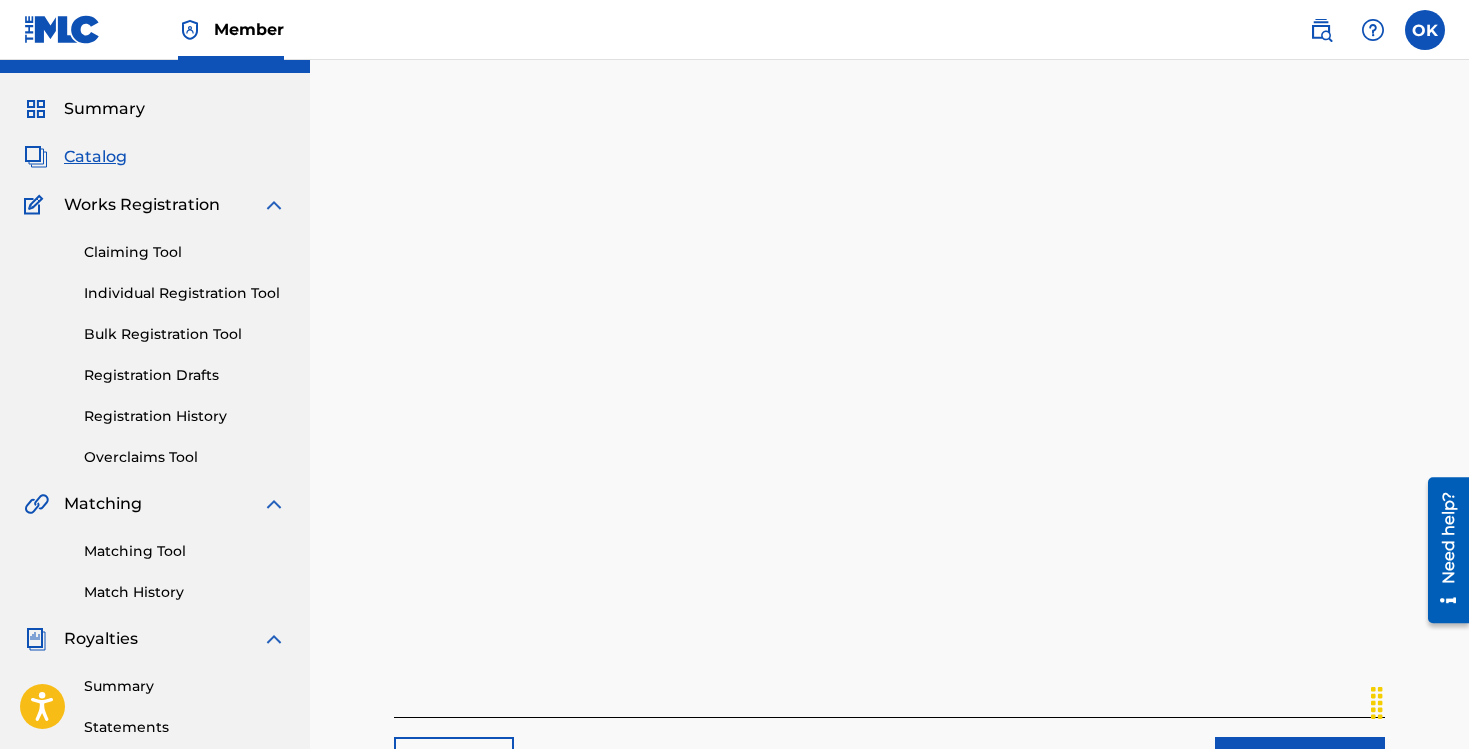 scroll, scrollTop: 0, scrollLeft: 0, axis: both 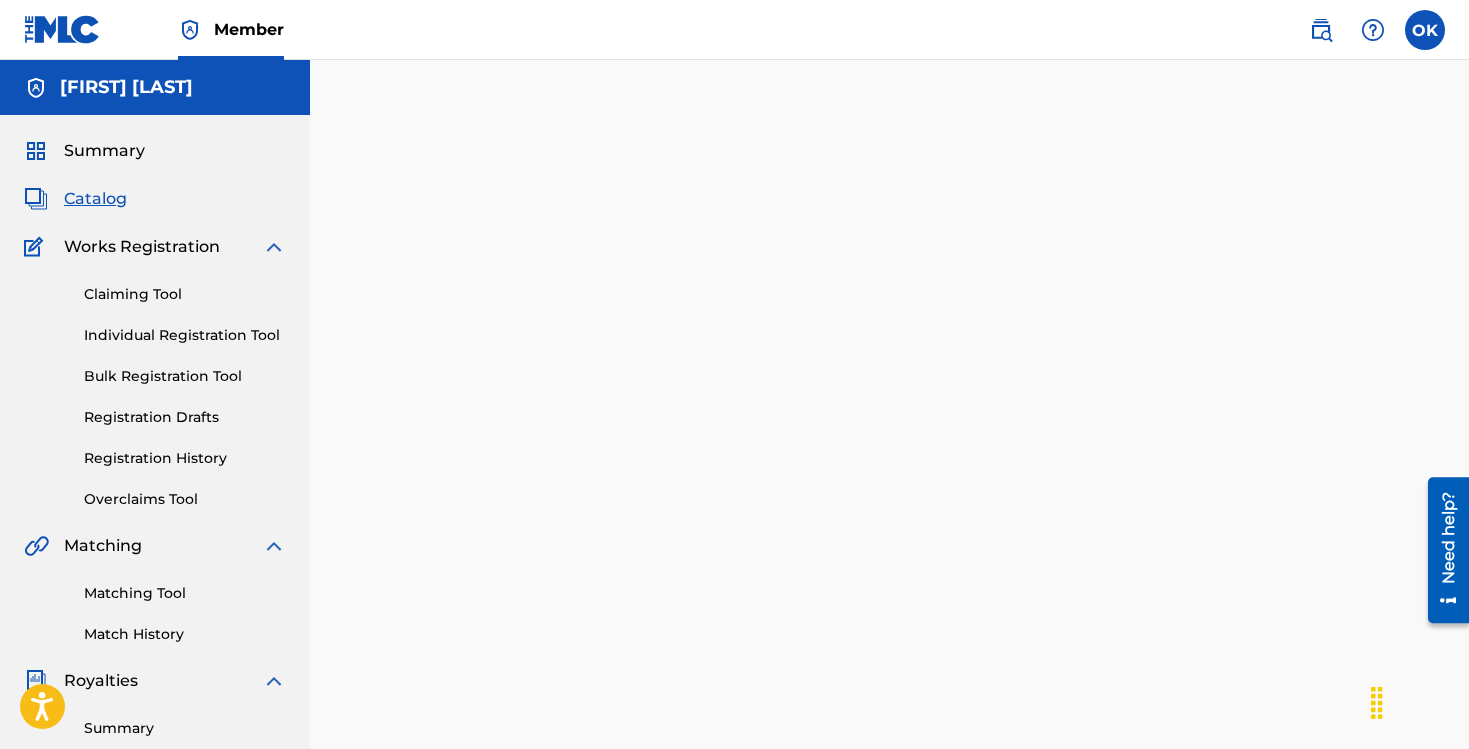 click on "Claiming Tool" at bounding box center (185, 294) 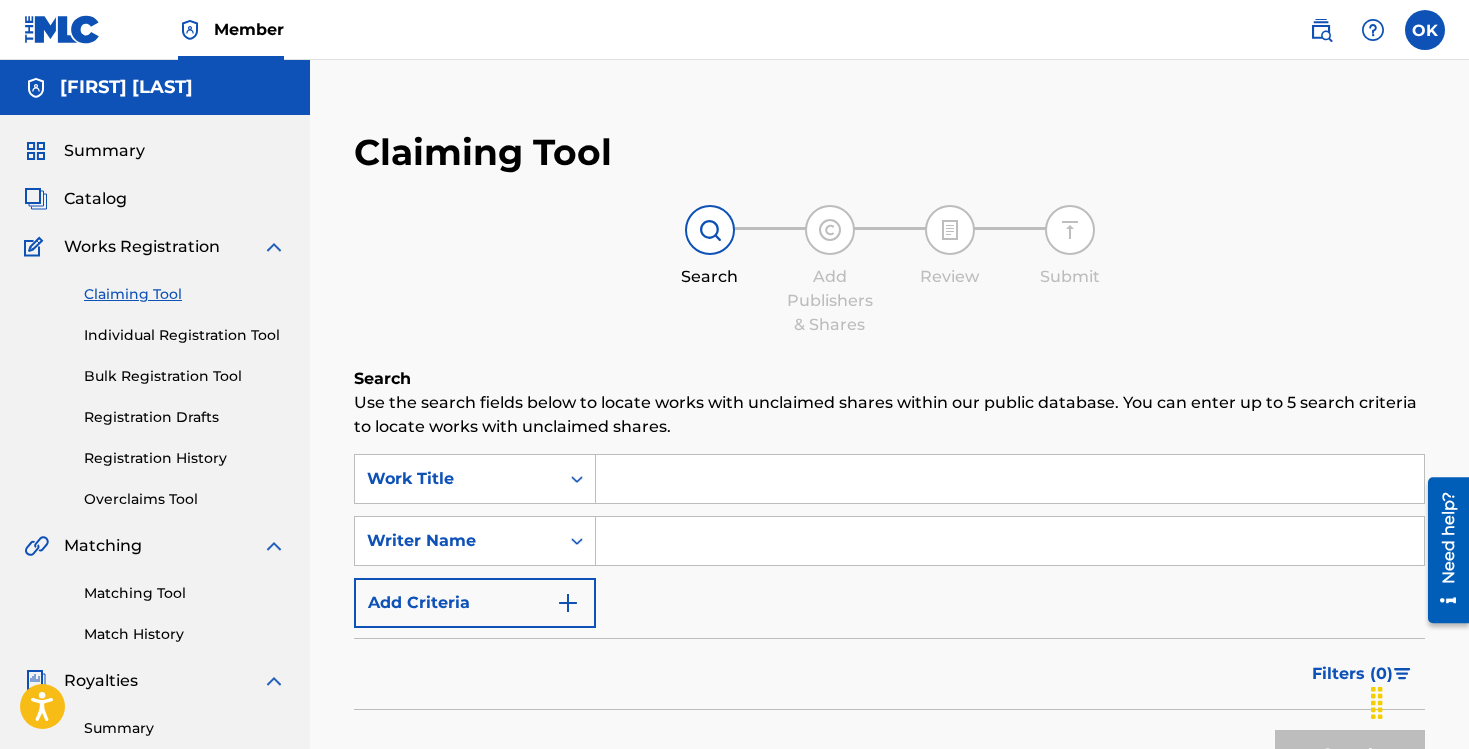 click at bounding box center (1010, 479) 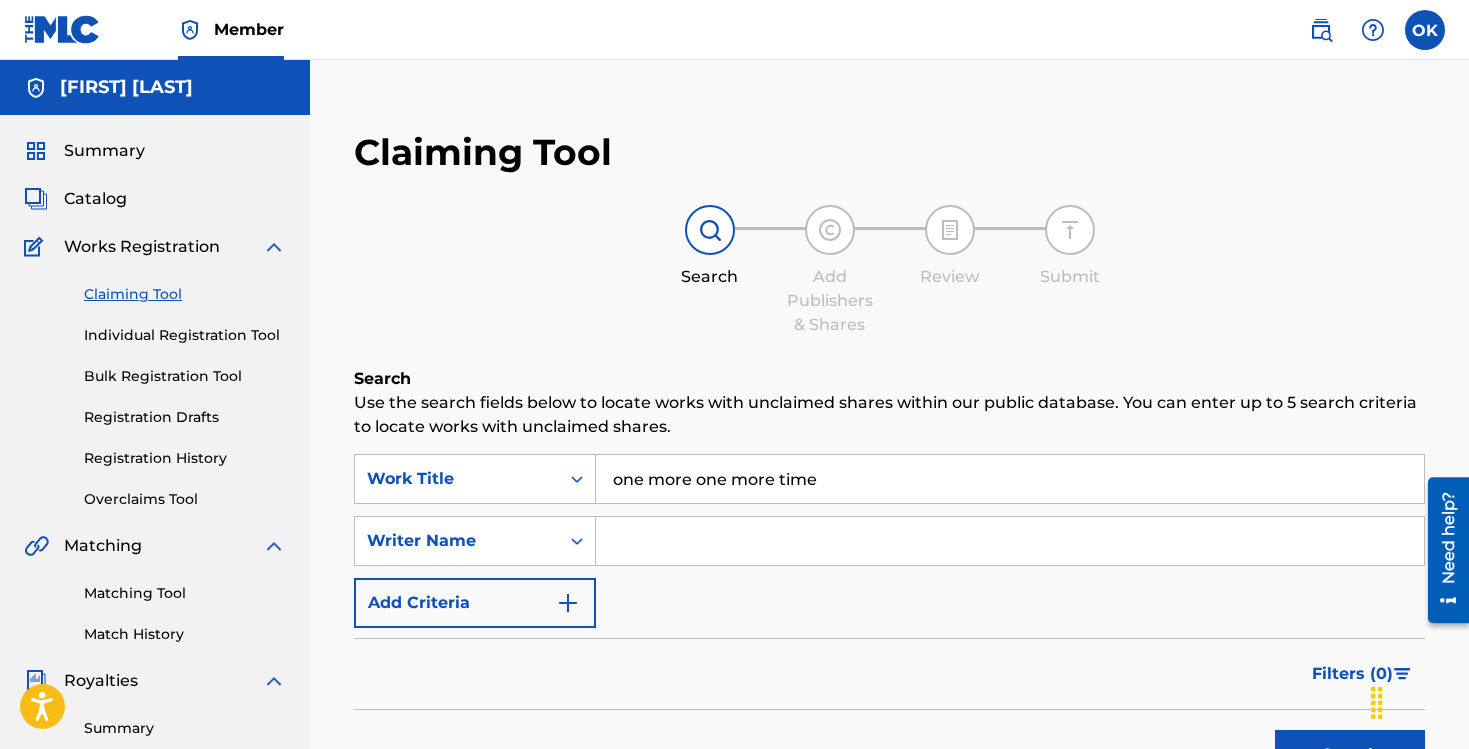drag, startPoint x: 833, startPoint y: 478, endPoint x: 728, endPoint y: 475, distance: 105.04285 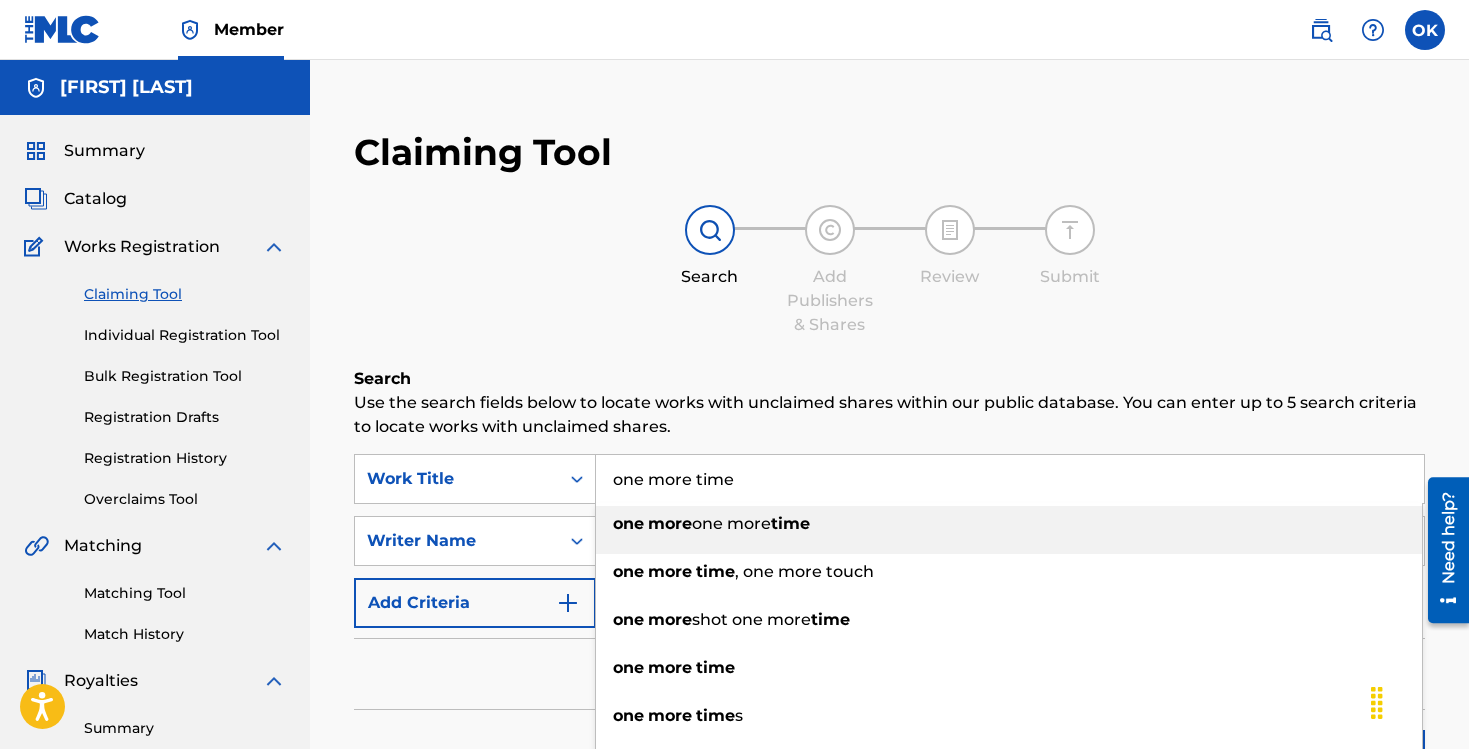 click on "one more time" at bounding box center (1010, 479) 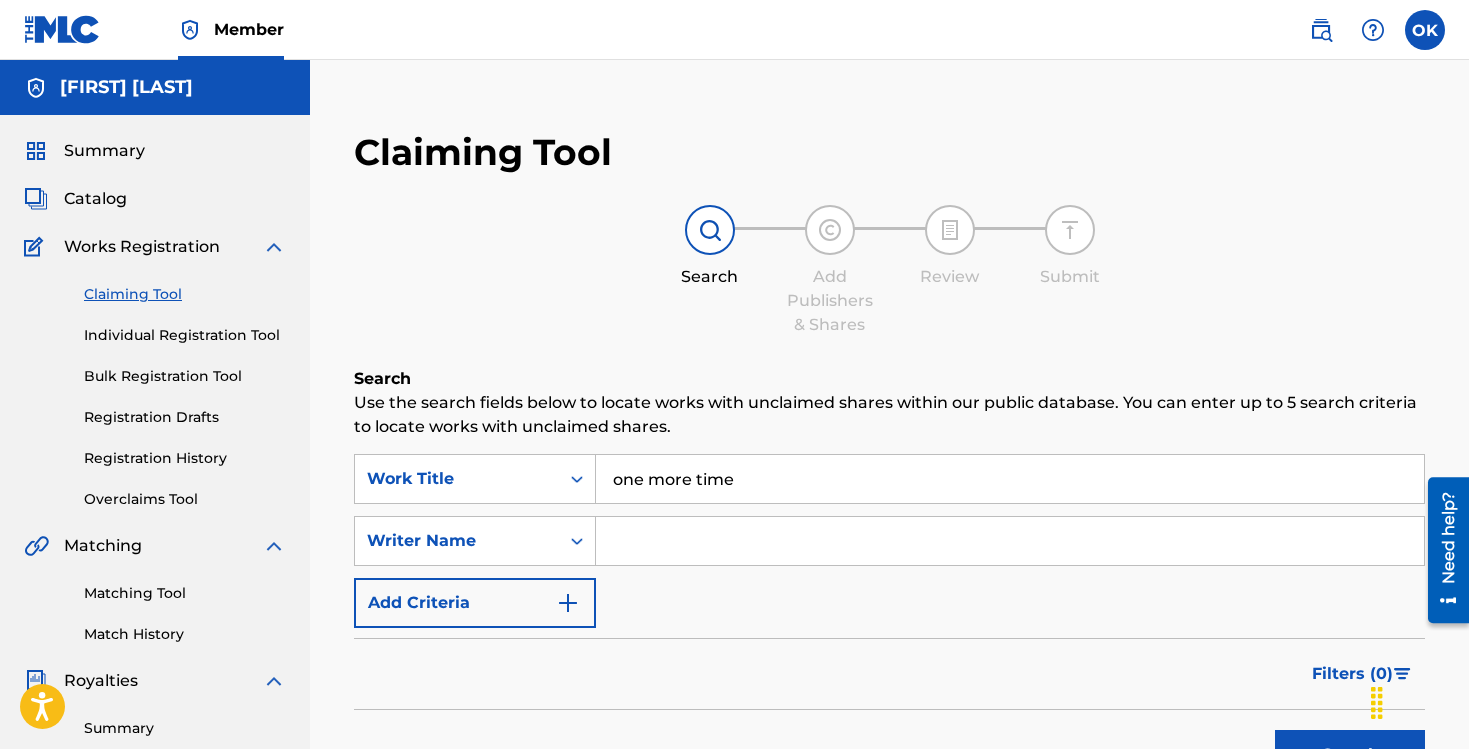 click at bounding box center (1010, 541) 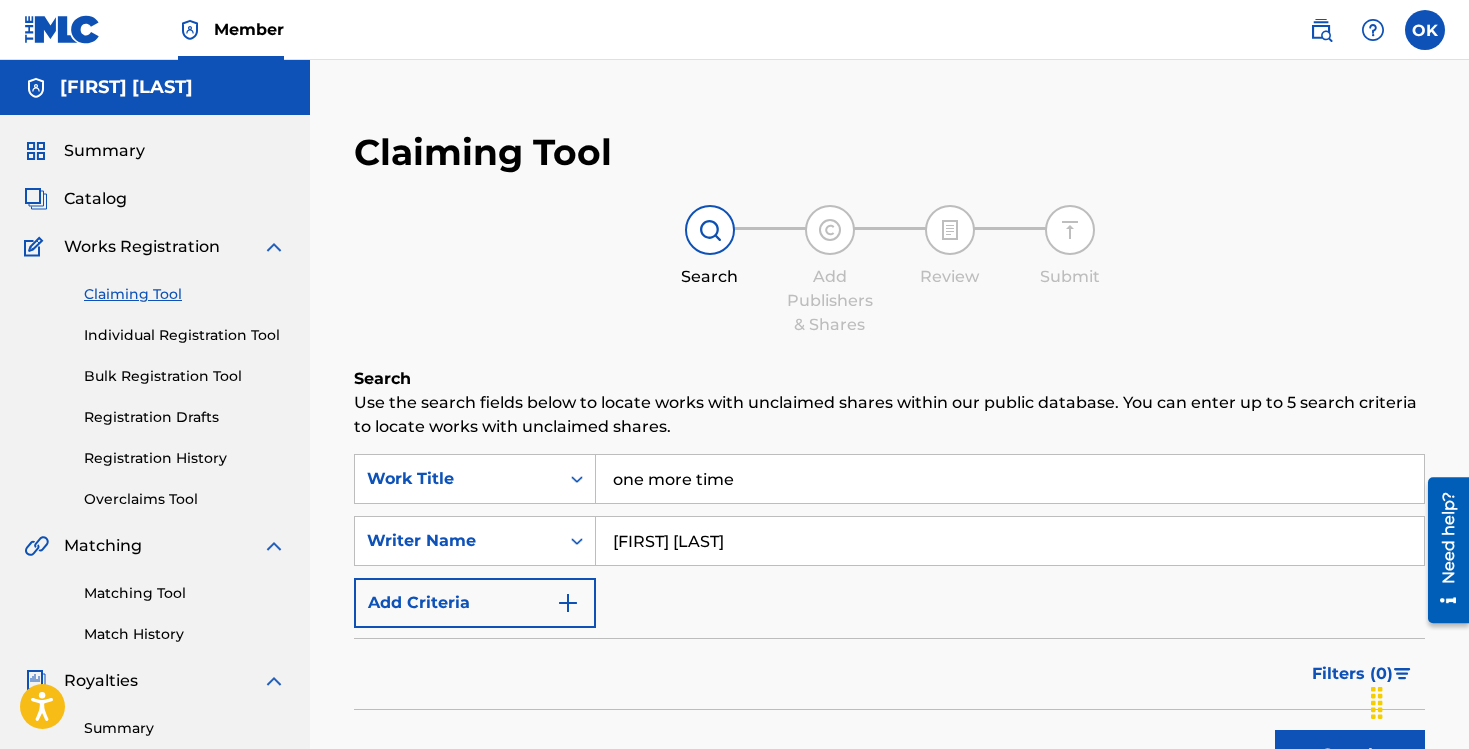 type on "[FIRST] [LAST]" 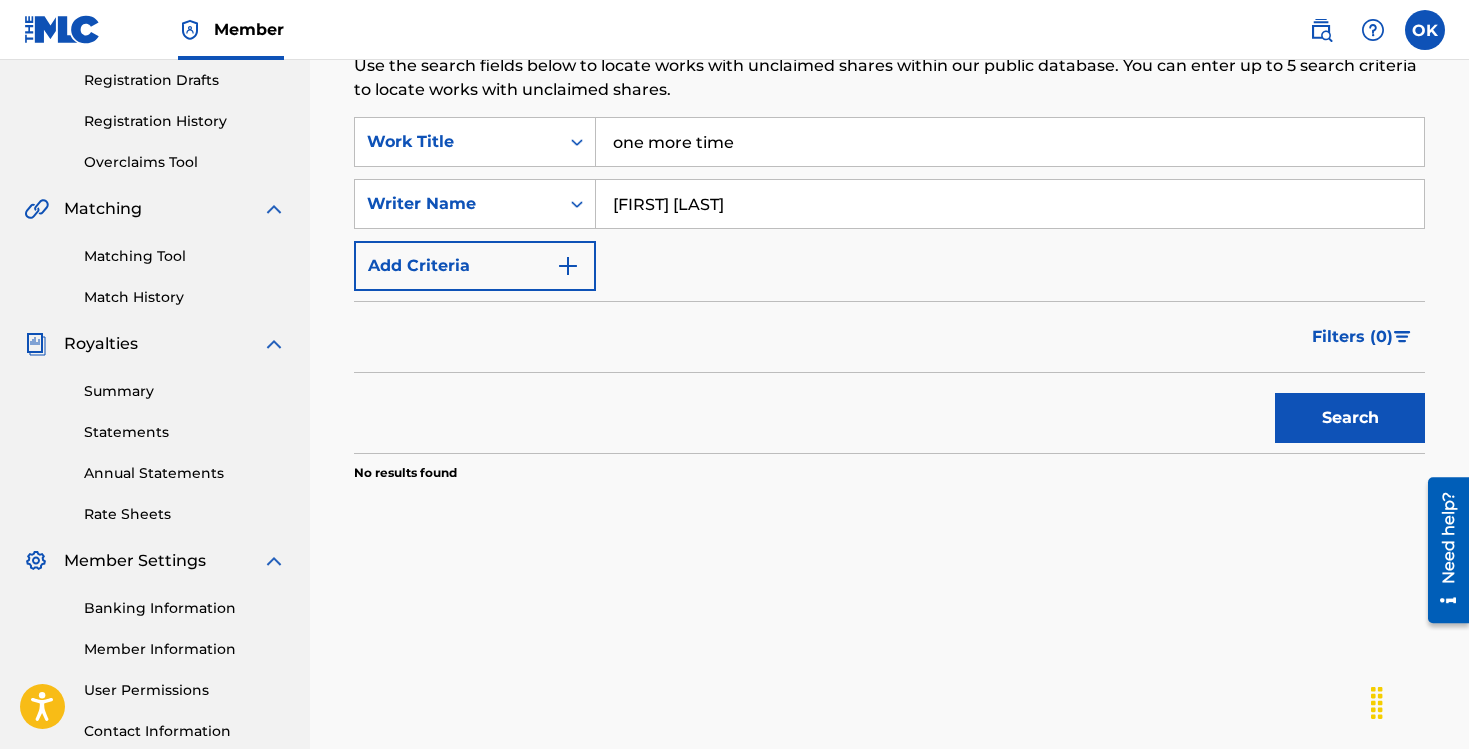 scroll, scrollTop: 339, scrollLeft: 0, axis: vertical 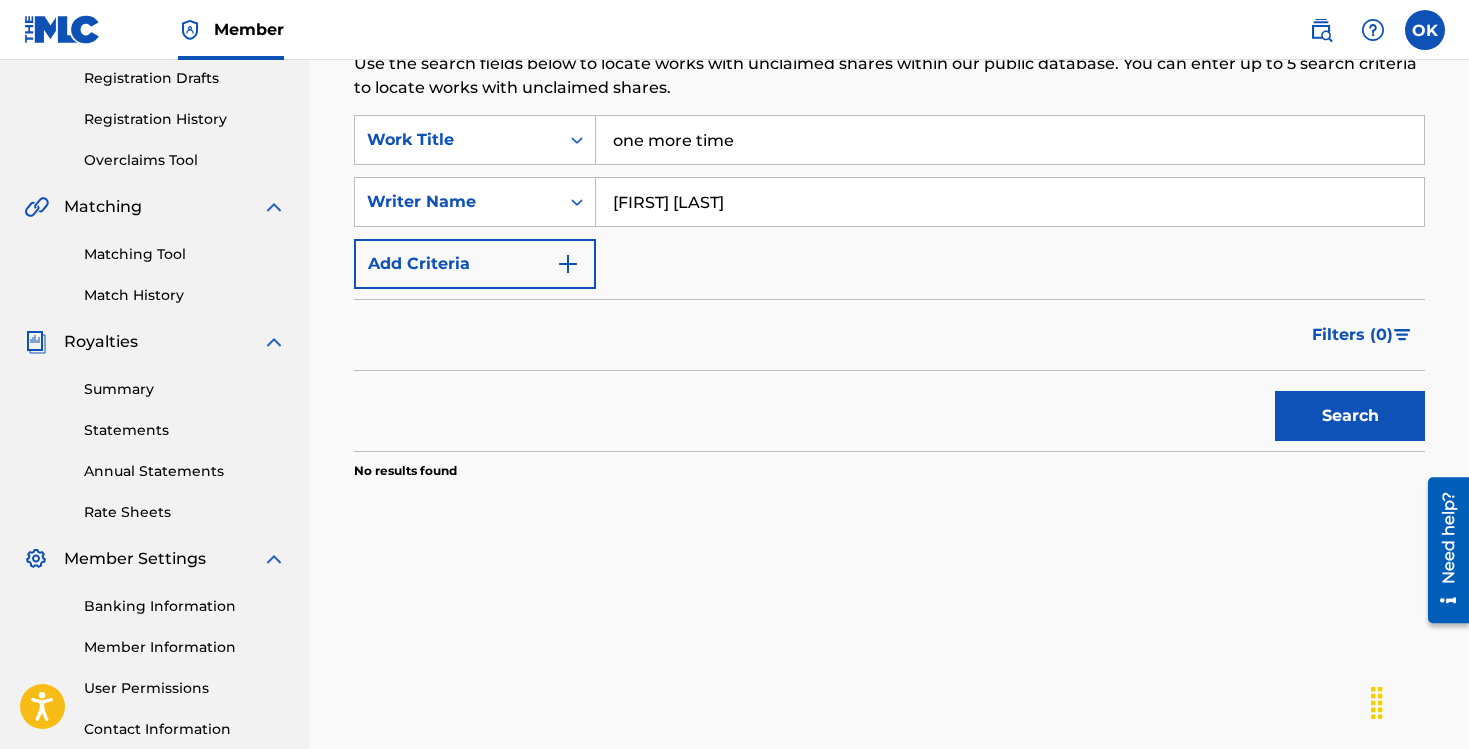 click on "Search" at bounding box center (1350, 416) 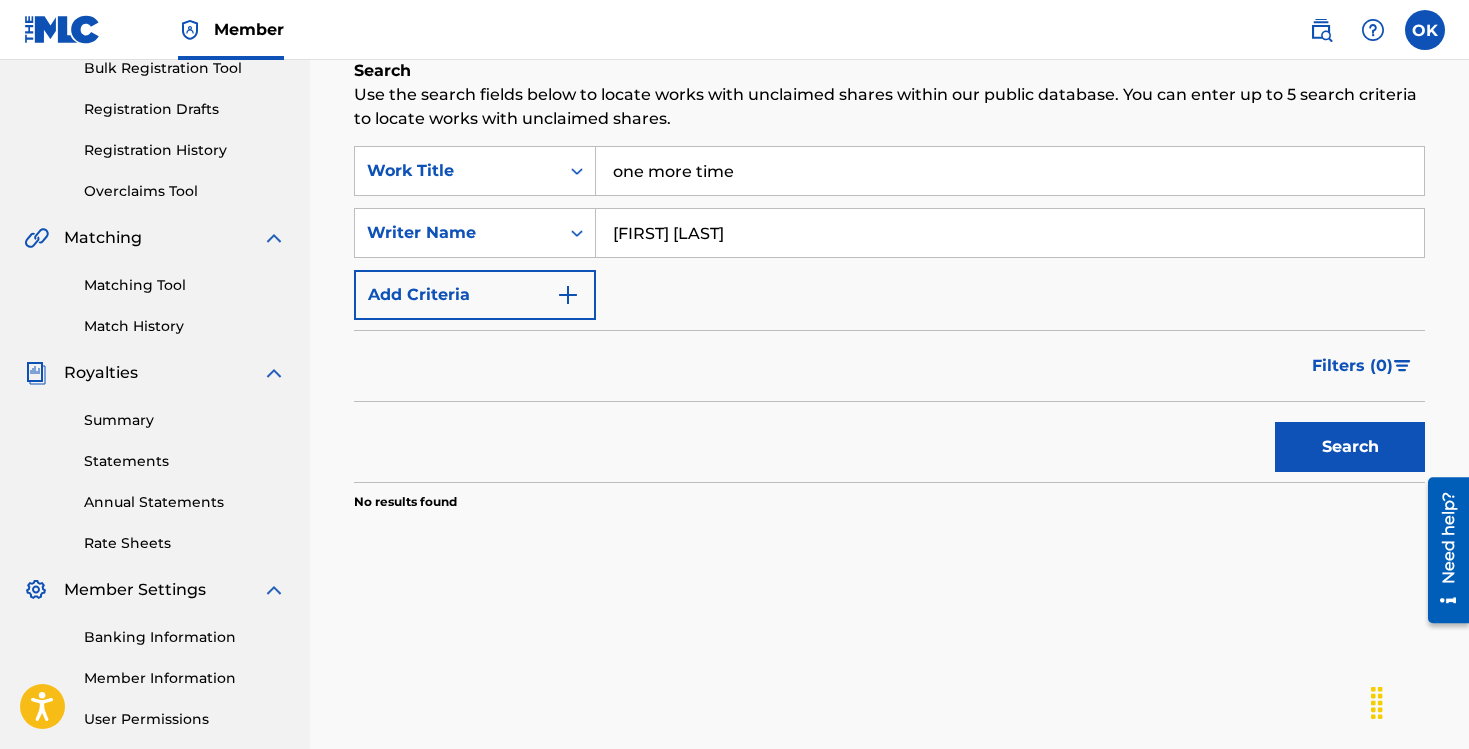 scroll, scrollTop: 62, scrollLeft: 0, axis: vertical 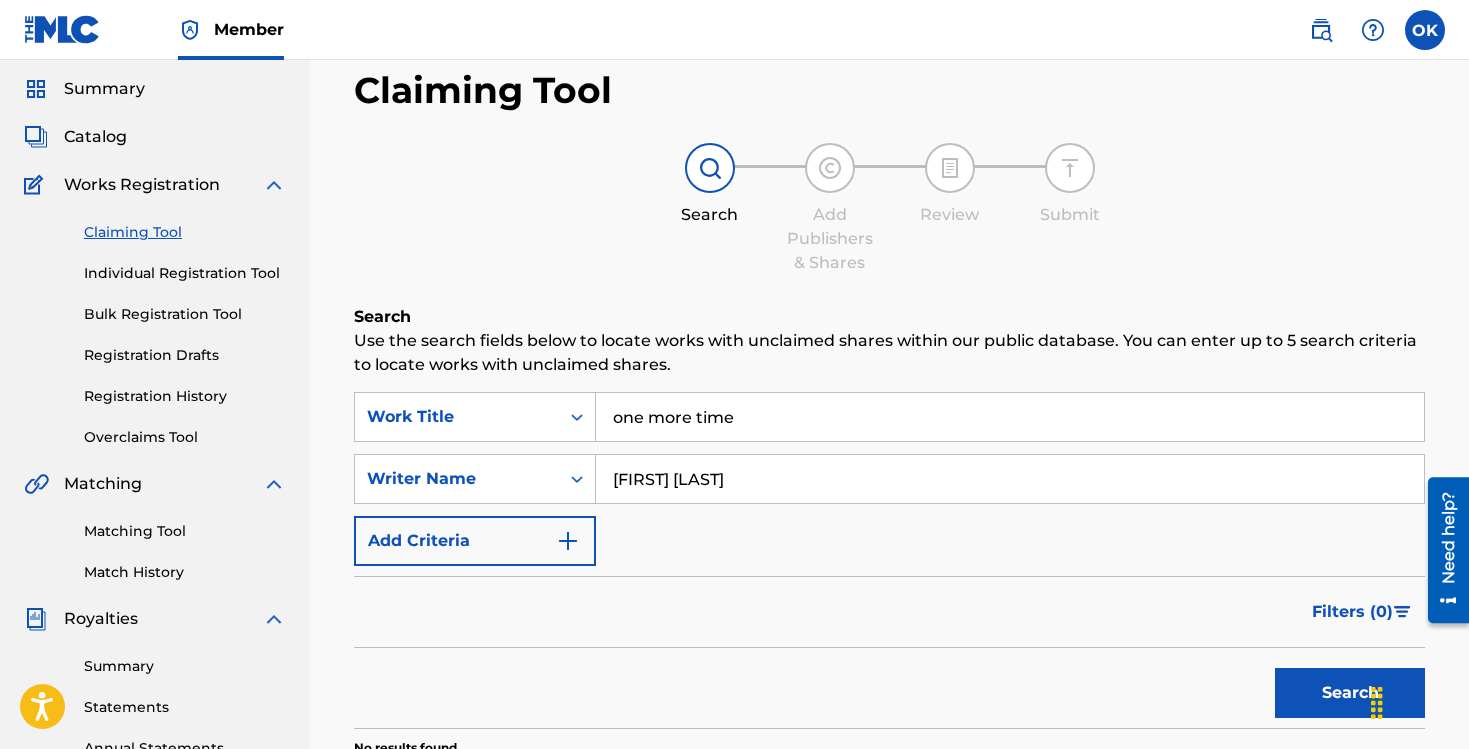 click on "Individual Registration Tool" at bounding box center (185, 273) 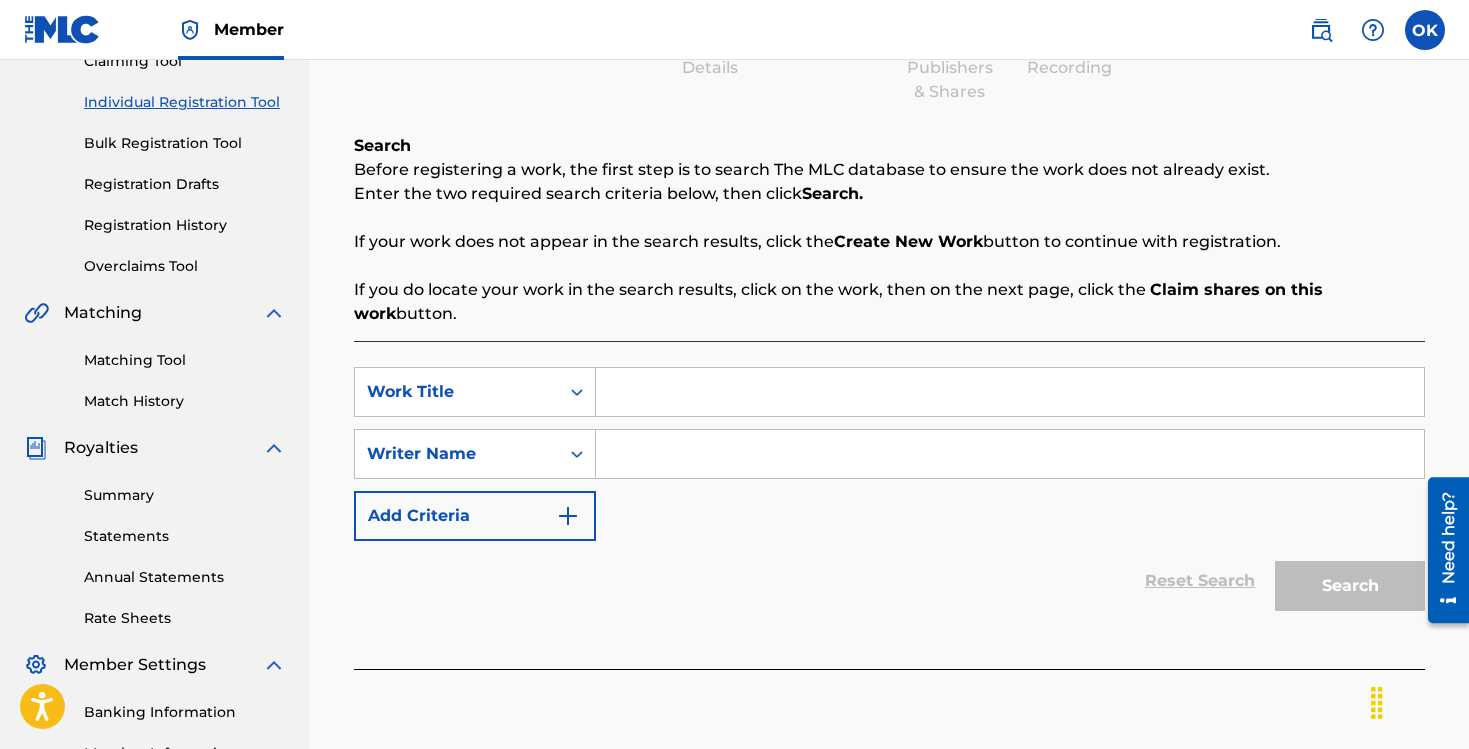 scroll, scrollTop: 455, scrollLeft: 0, axis: vertical 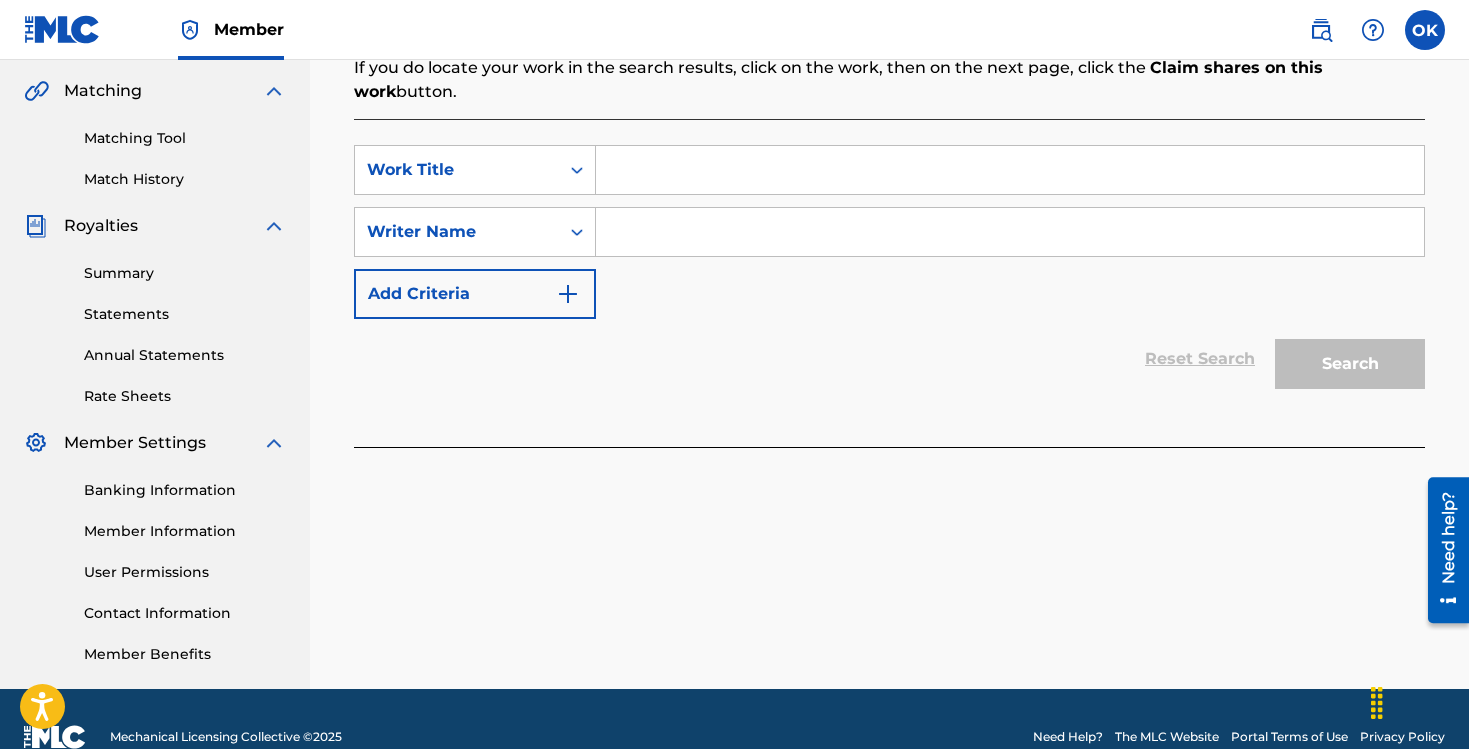 click at bounding box center (1010, 170) 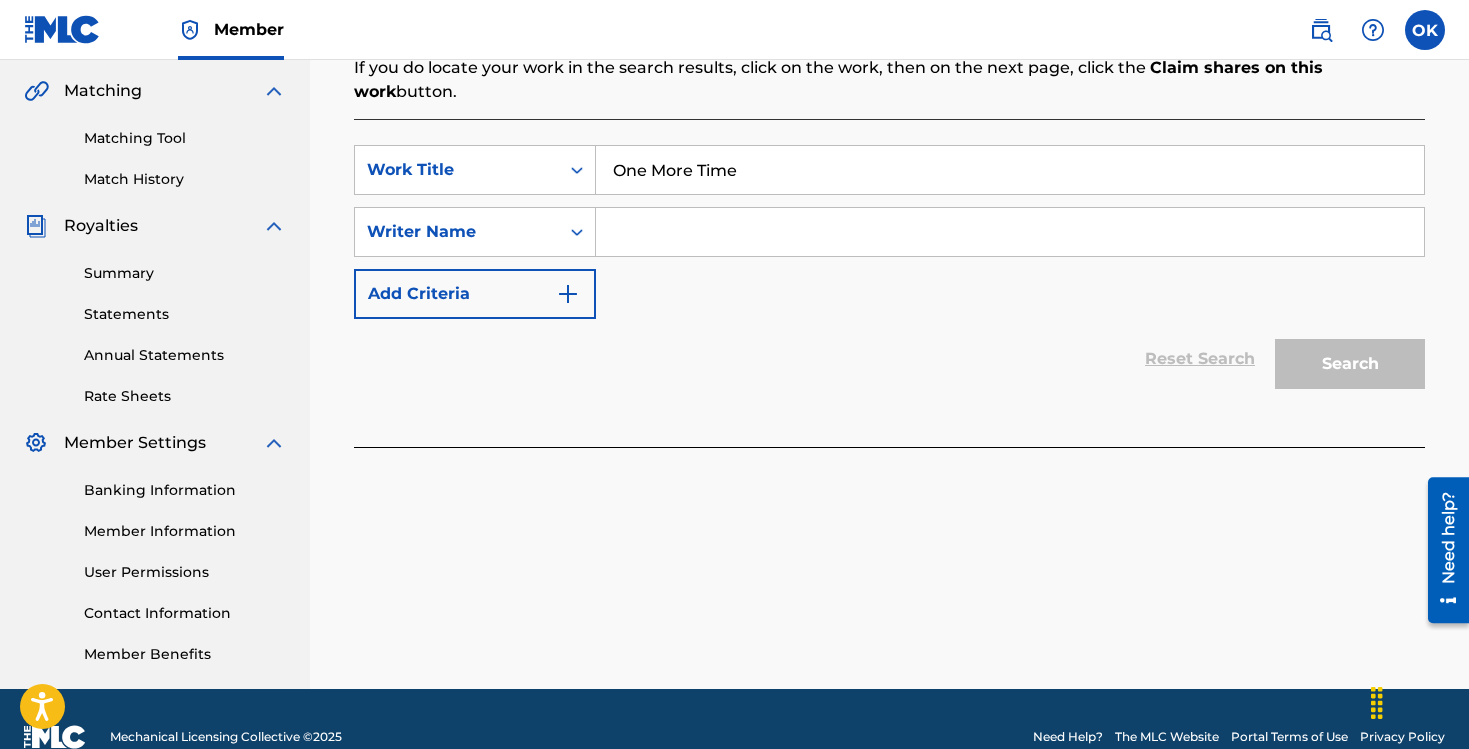 type on "One More Time" 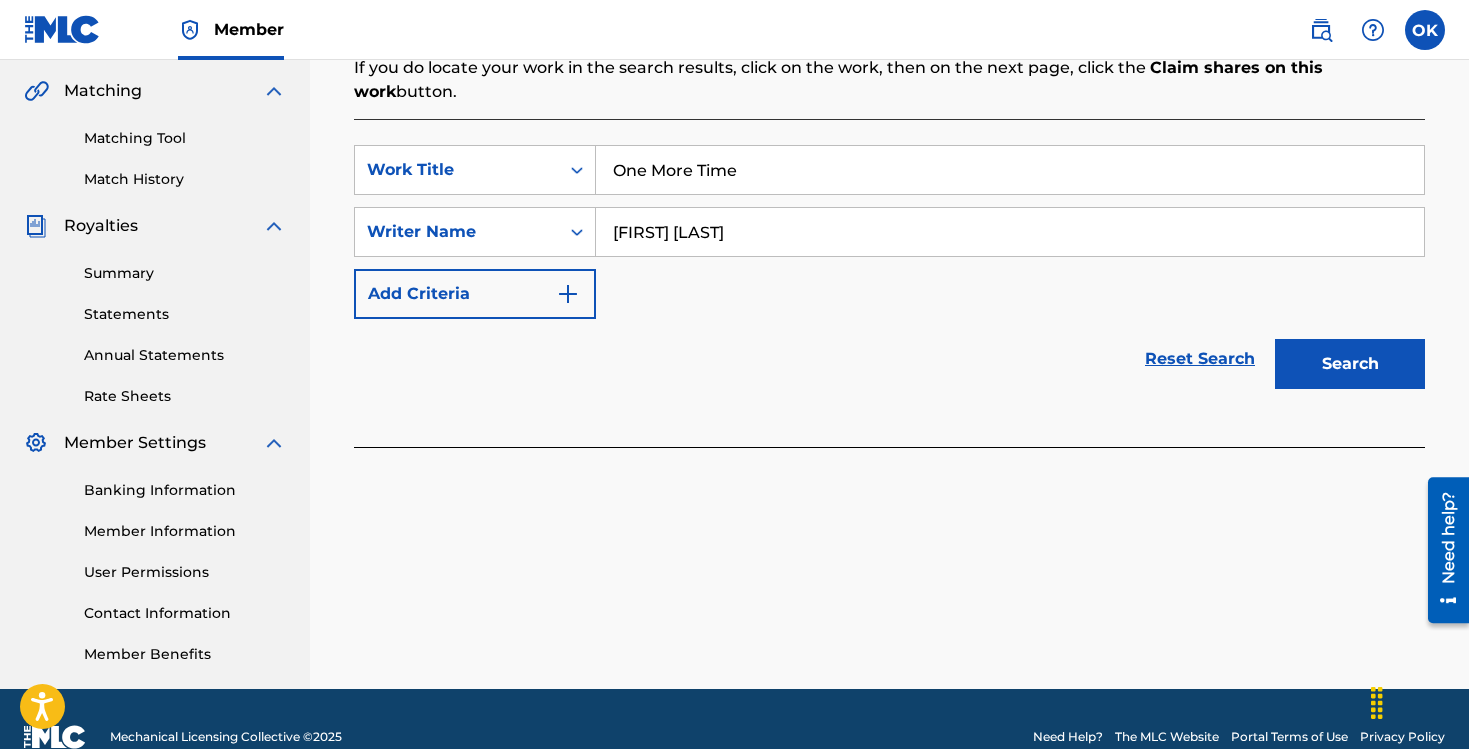 type on "[FIRST] [LAST]" 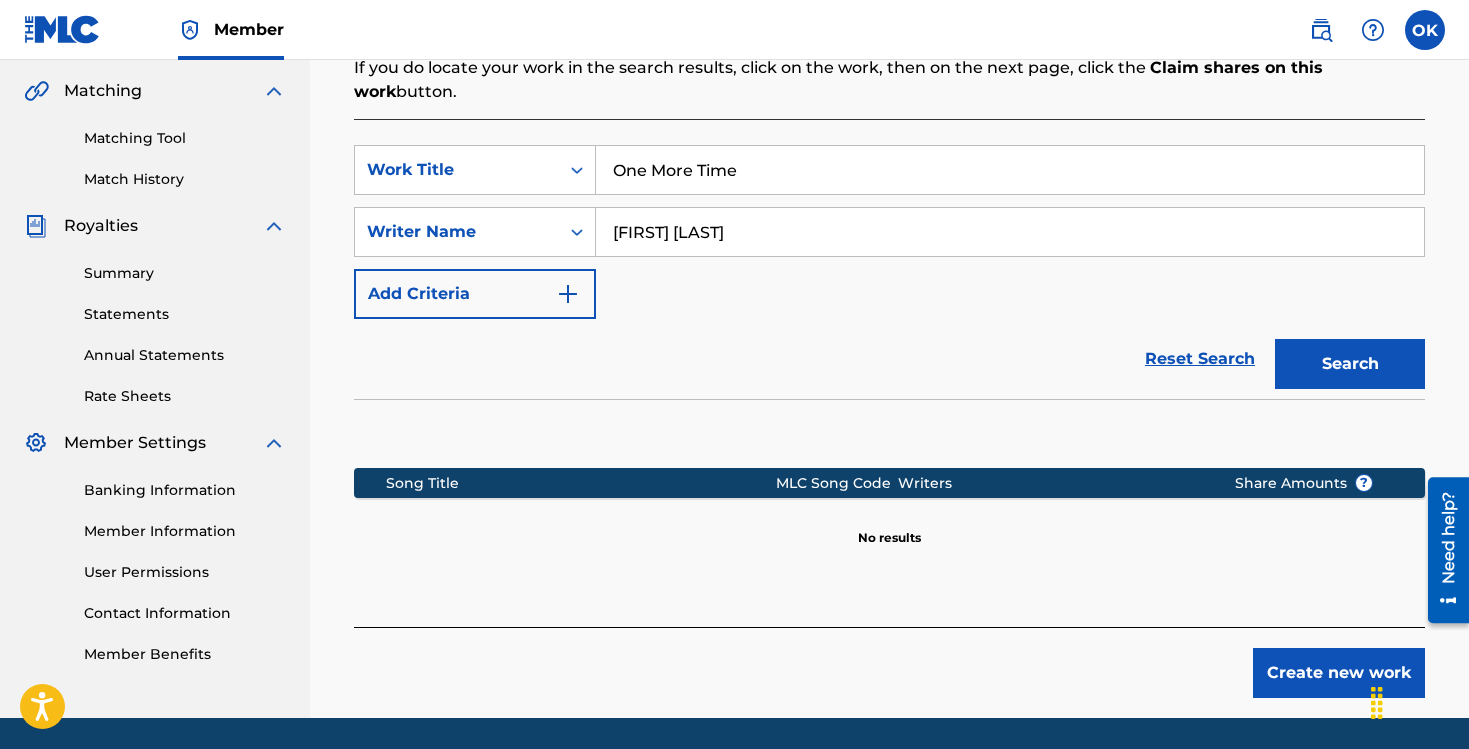 scroll, scrollTop: 520, scrollLeft: 0, axis: vertical 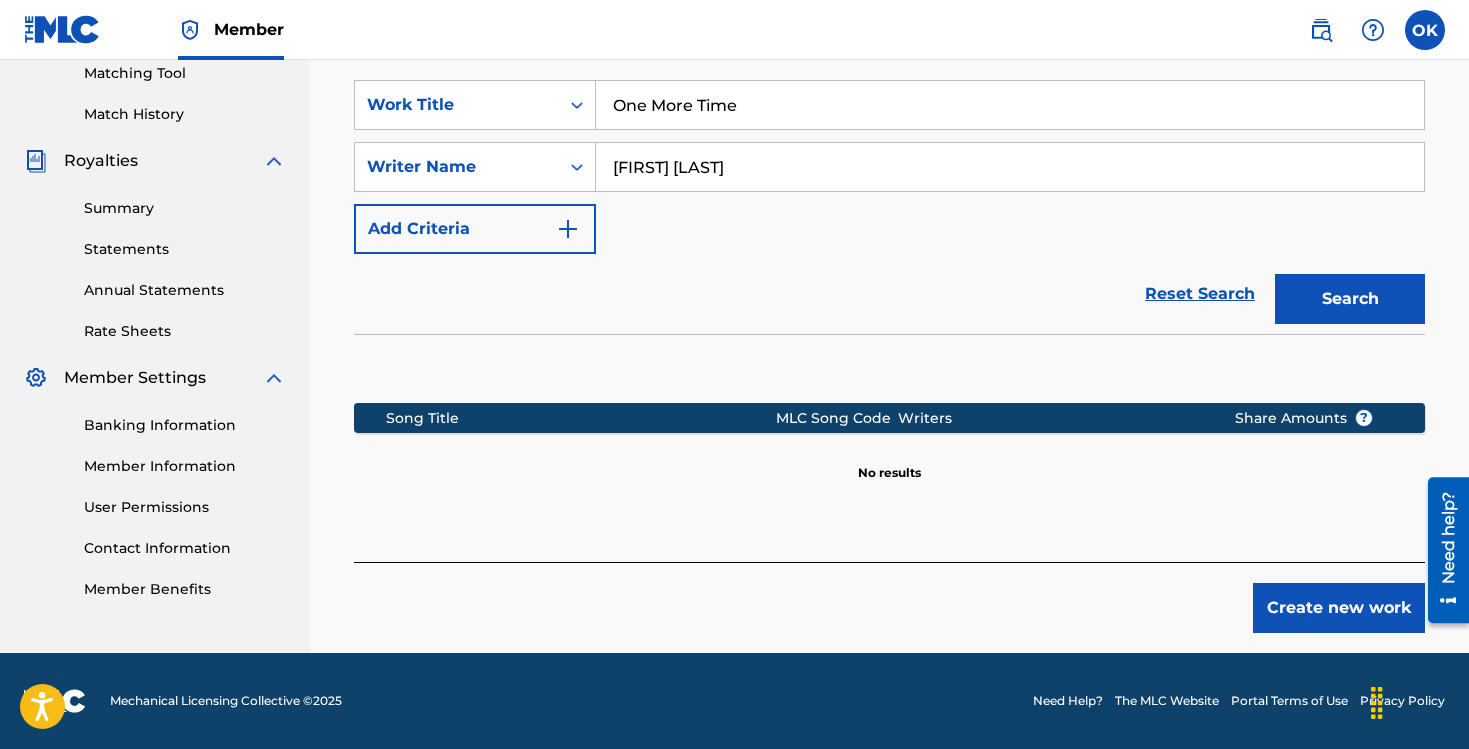 click on "Create new work" at bounding box center (1339, 608) 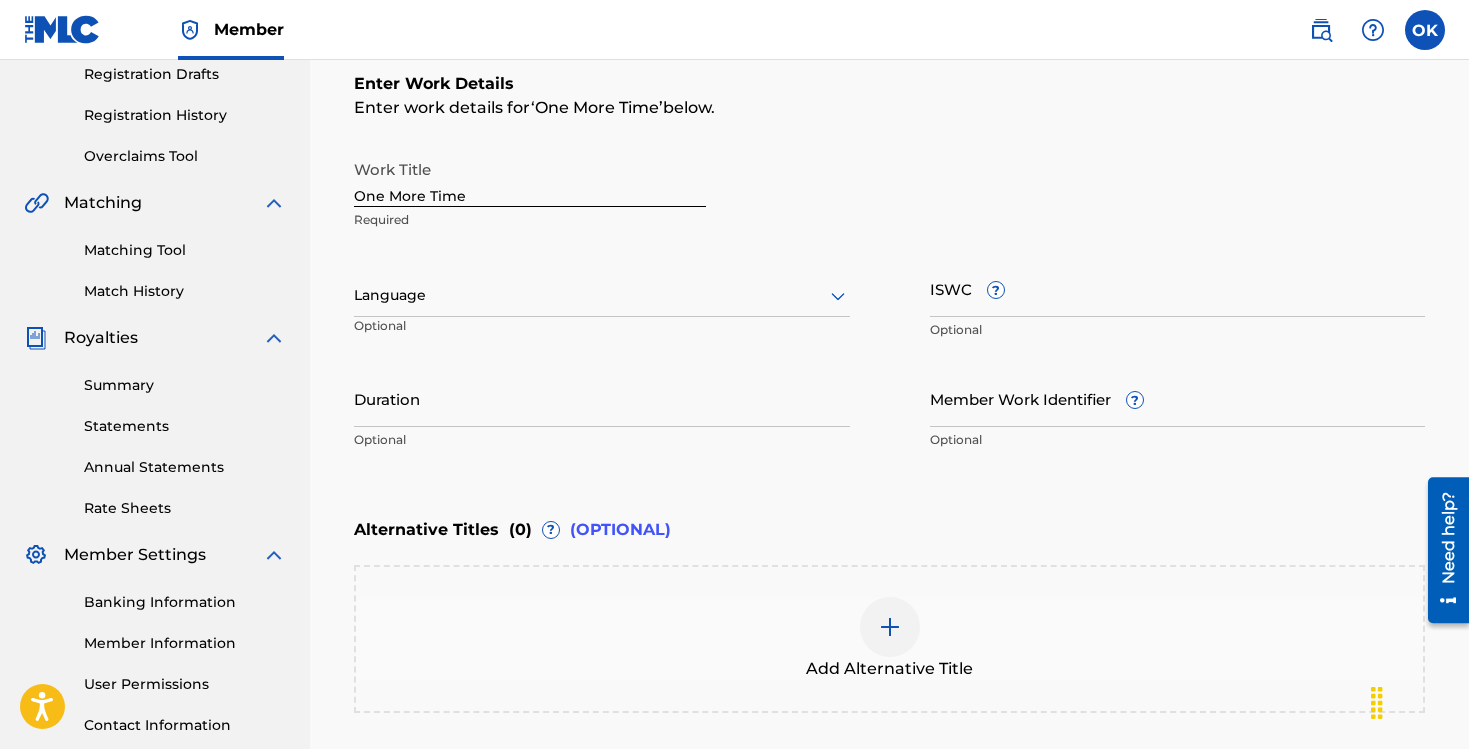scroll, scrollTop: 357, scrollLeft: 0, axis: vertical 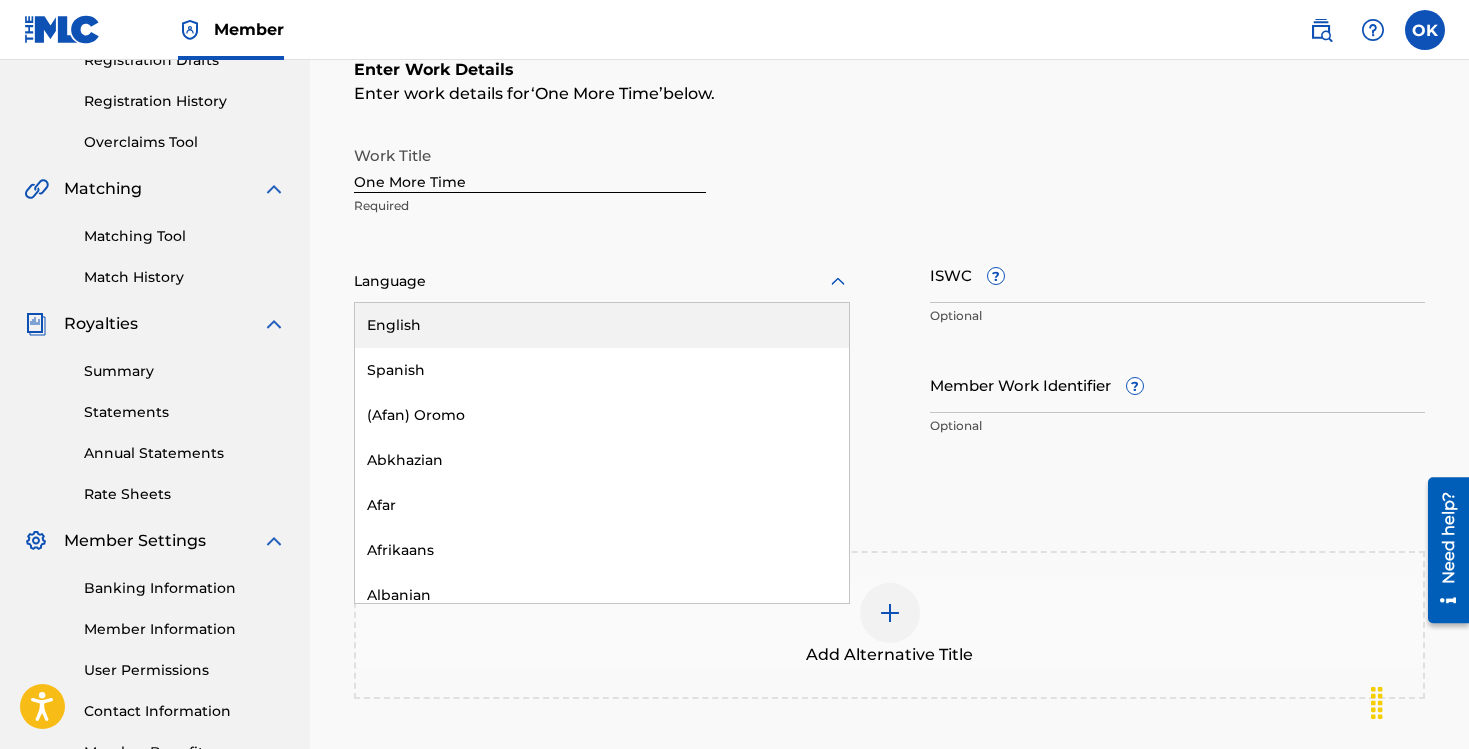 click 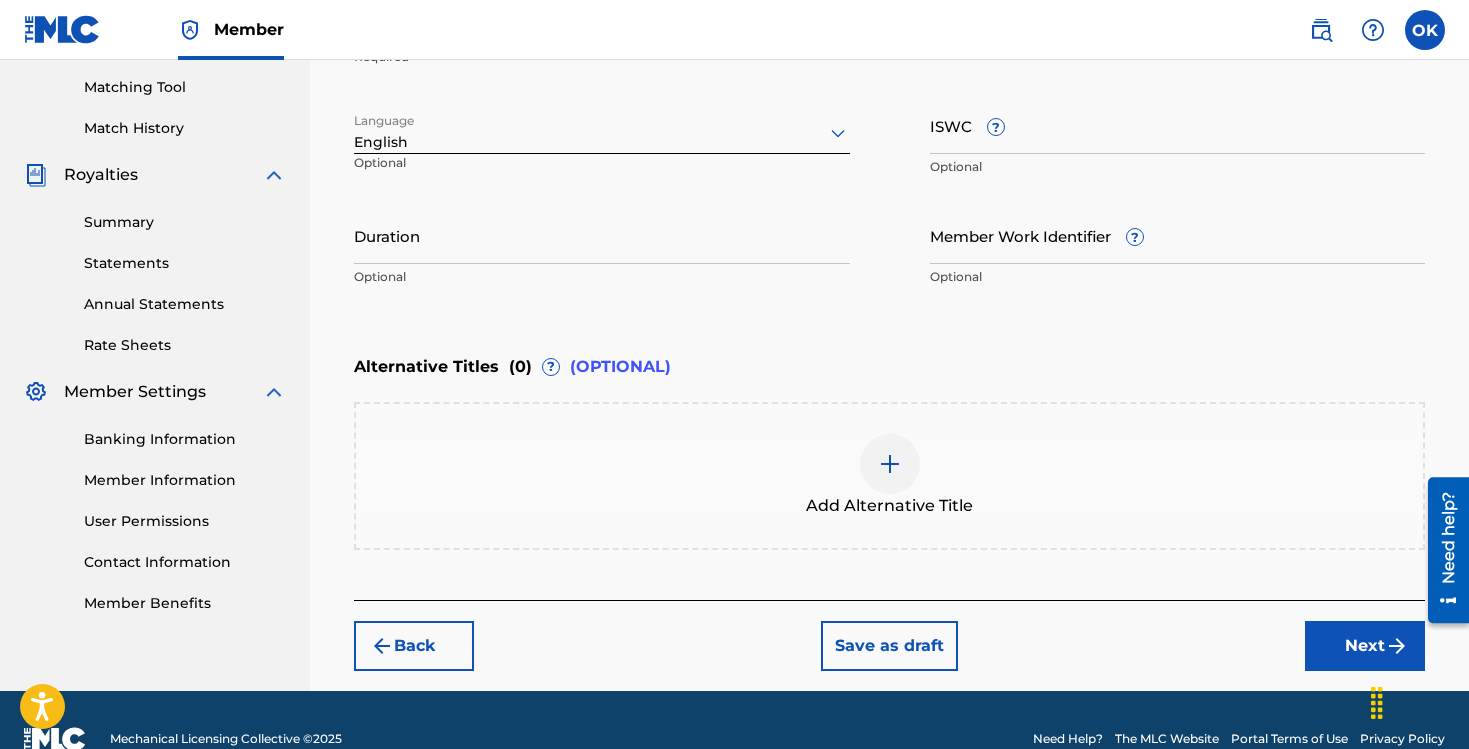 scroll, scrollTop: 543, scrollLeft: 0, axis: vertical 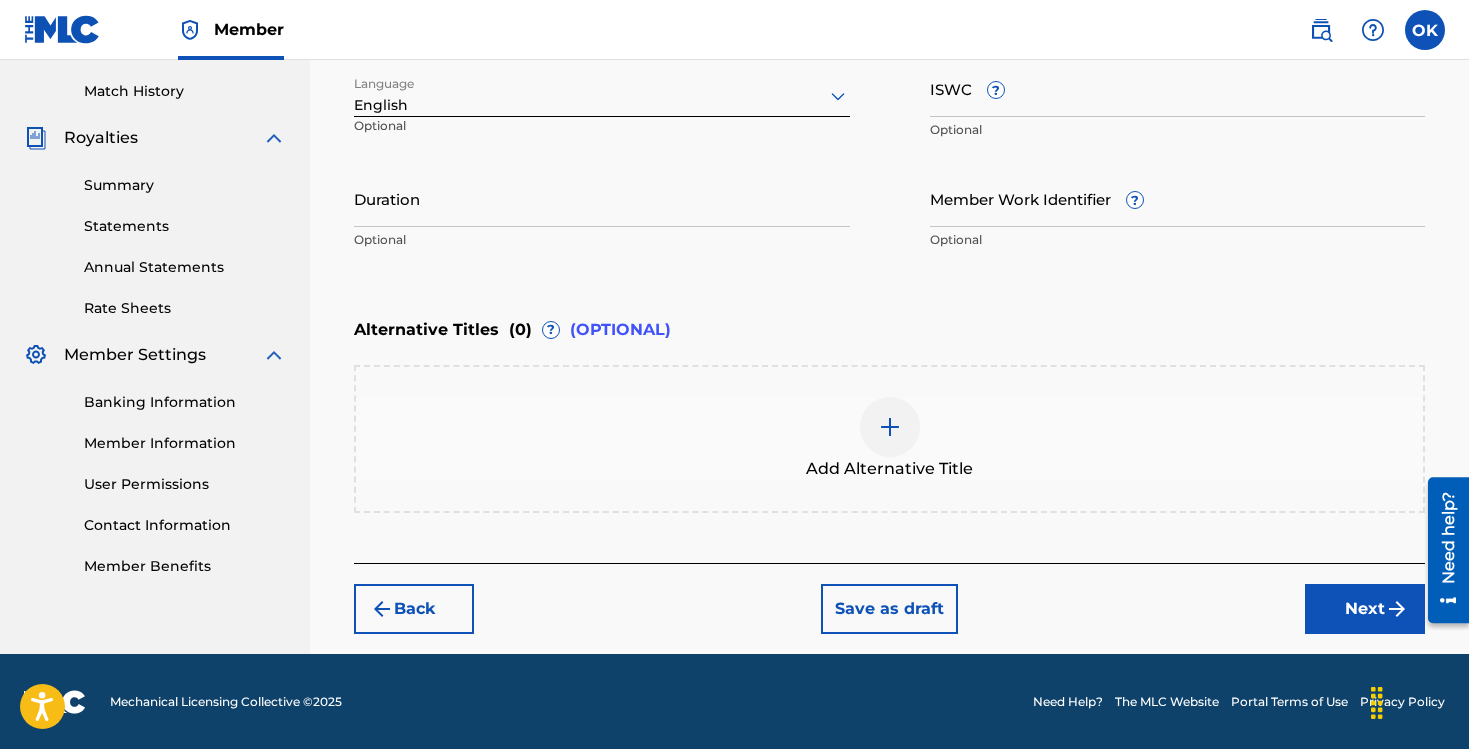 click on "Next" at bounding box center (1365, 609) 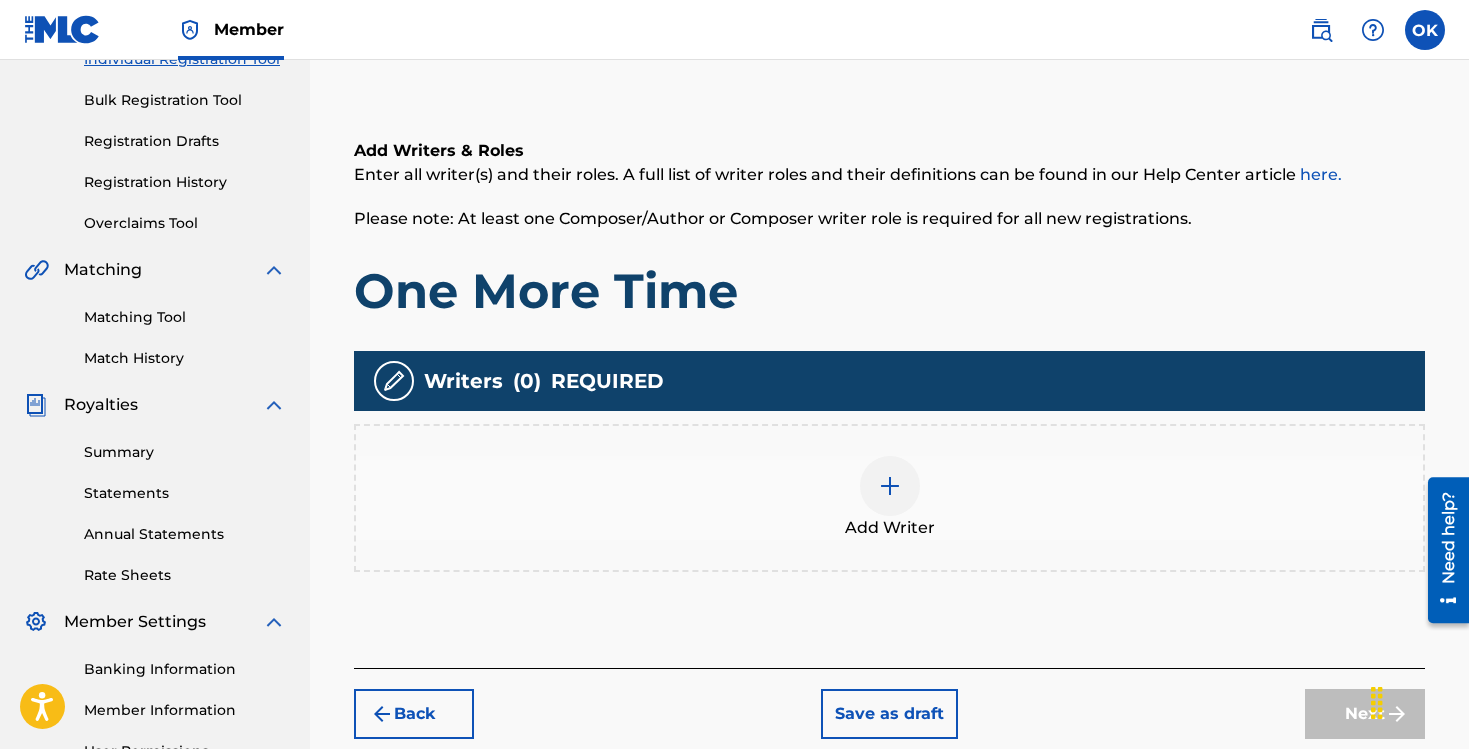 scroll, scrollTop: 387, scrollLeft: 0, axis: vertical 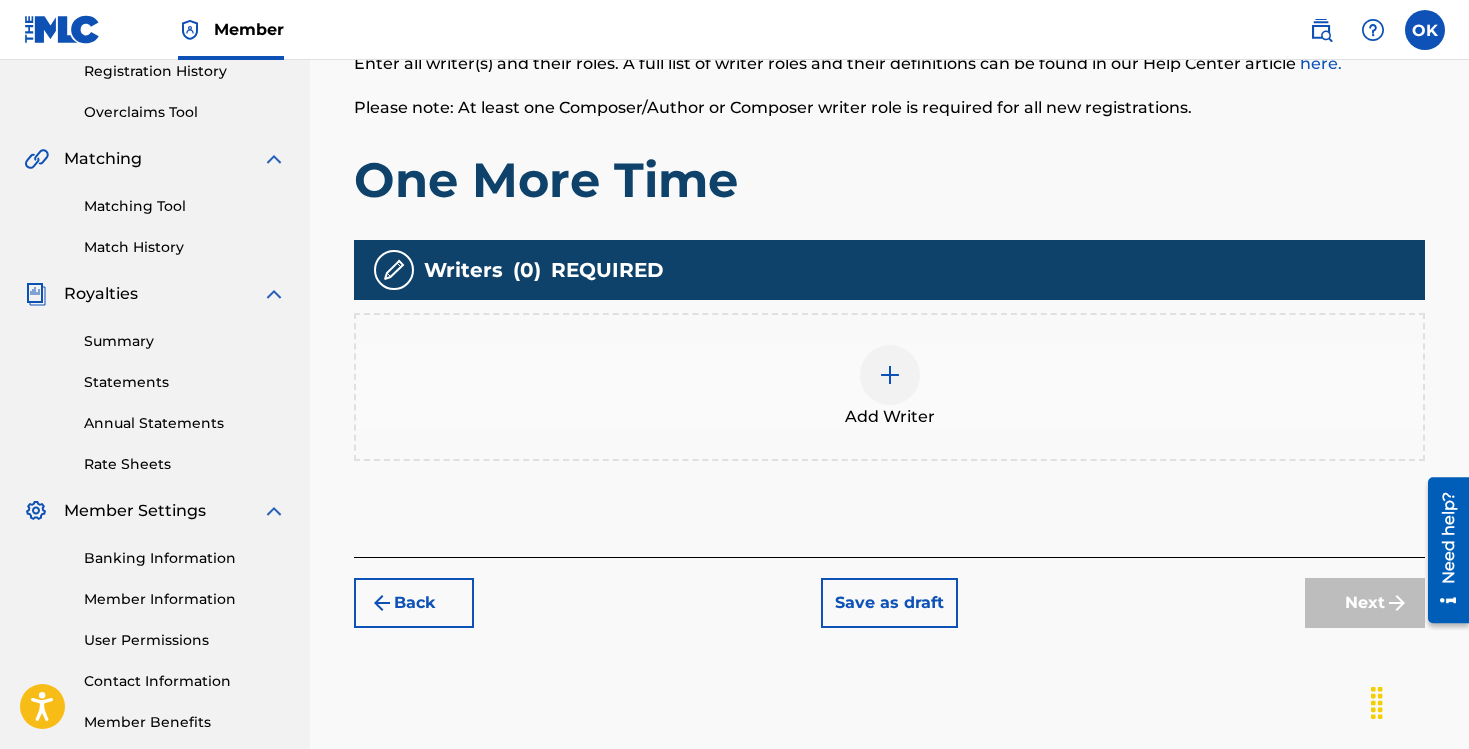 click at bounding box center (890, 375) 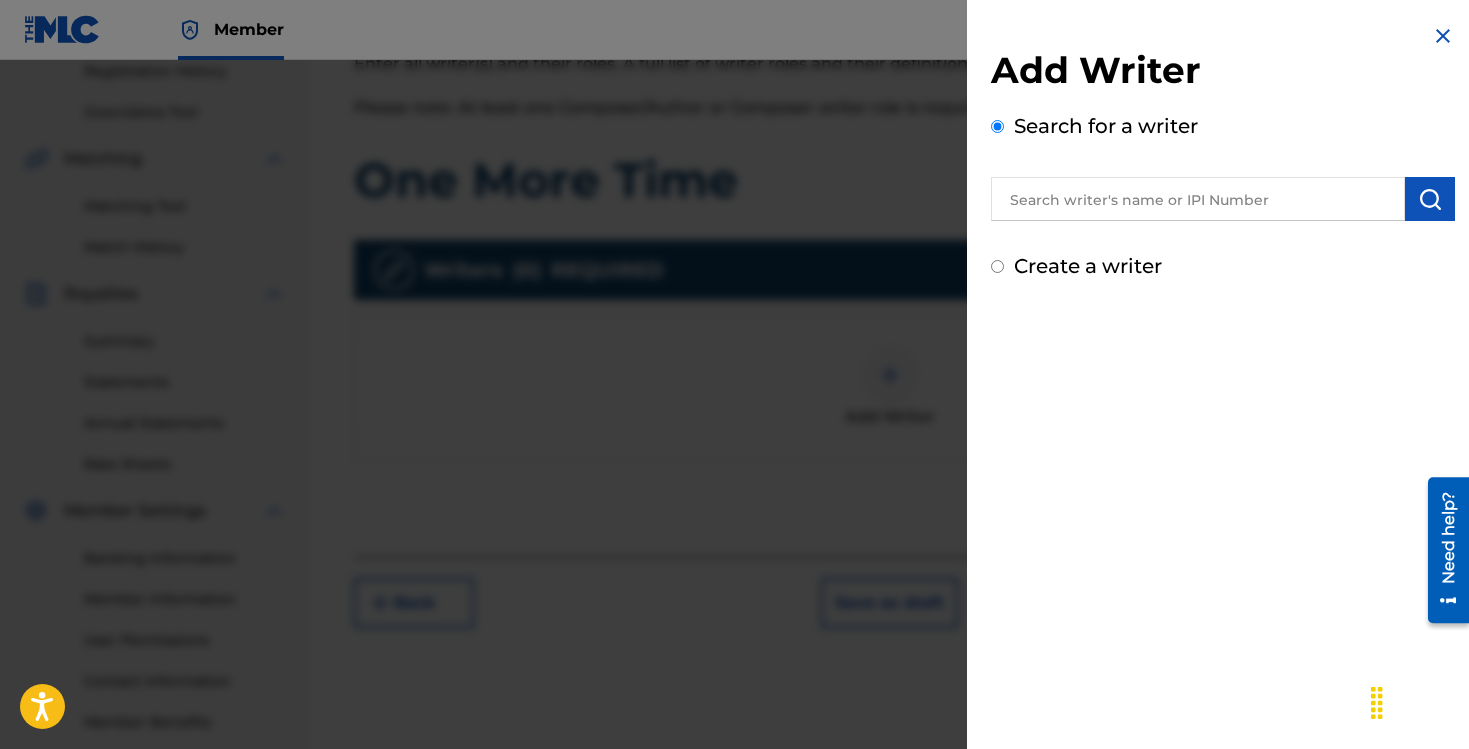 click at bounding box center [1198, 199] 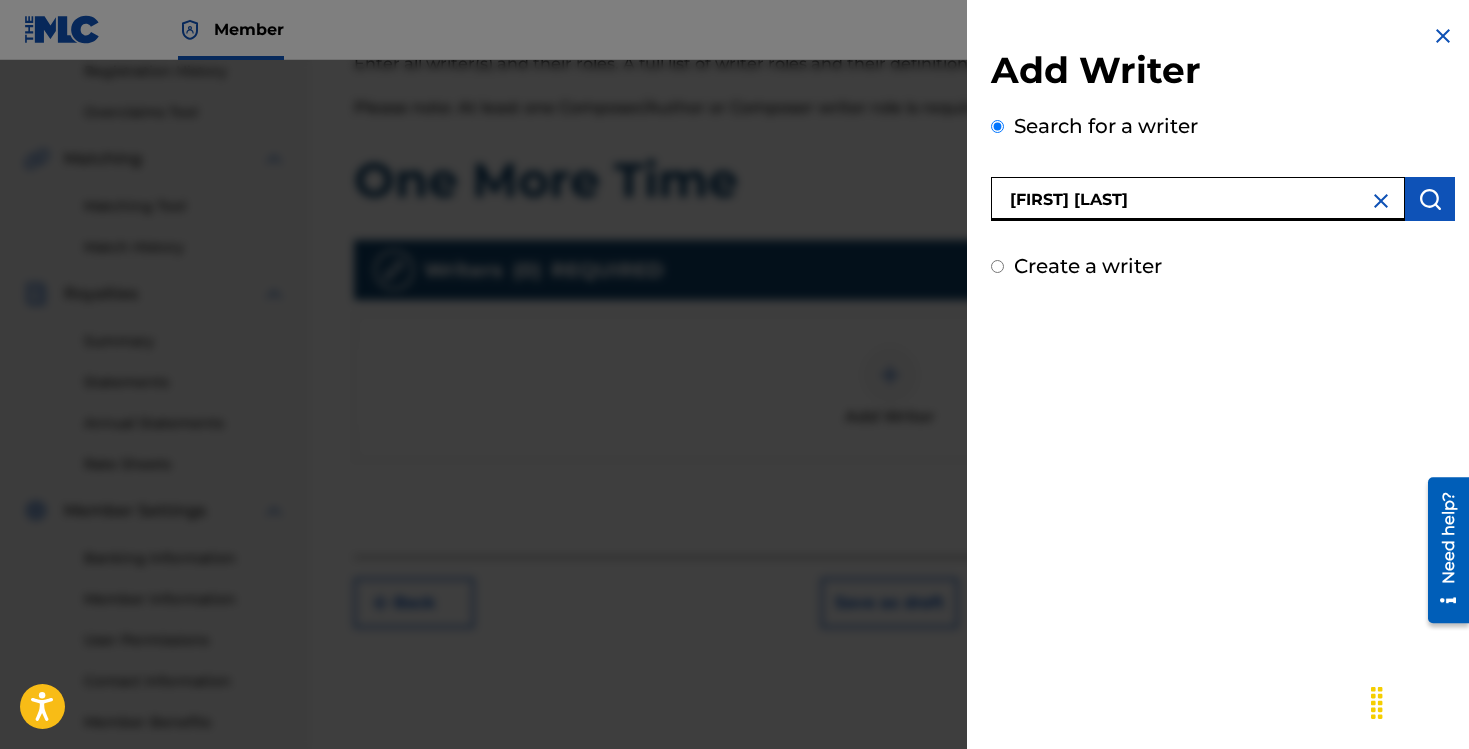 type on "[FIRST] [LAST]" 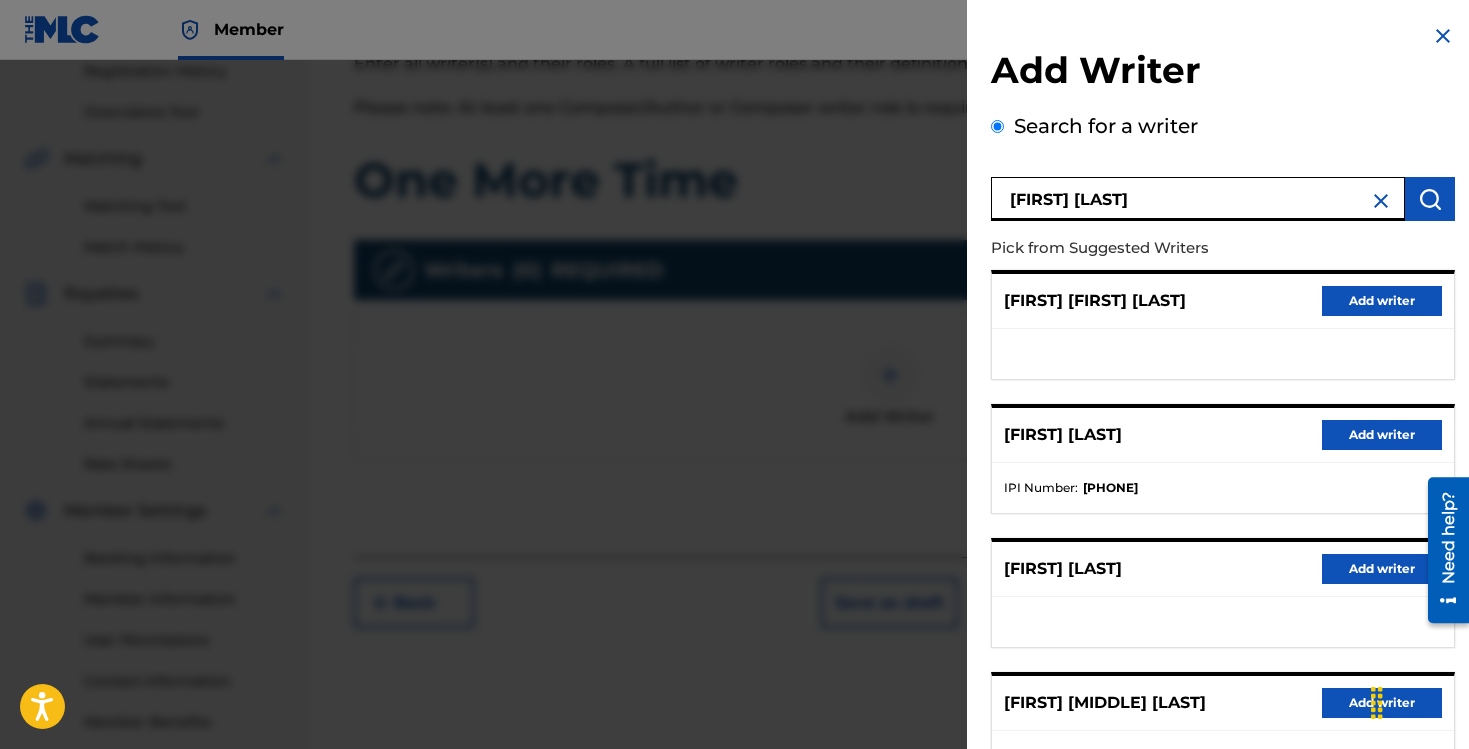 click on "Add writer" at bounding box center (1382, 301) 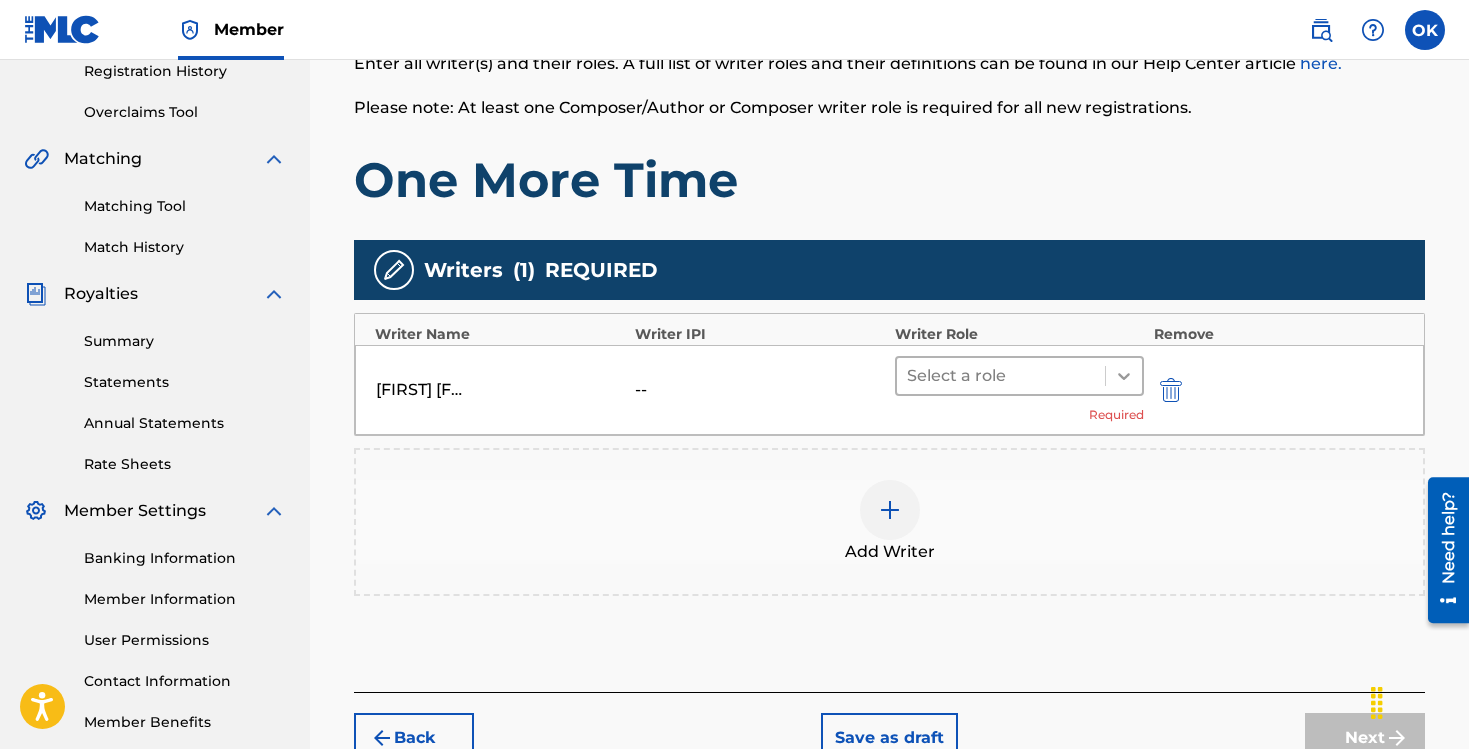 click 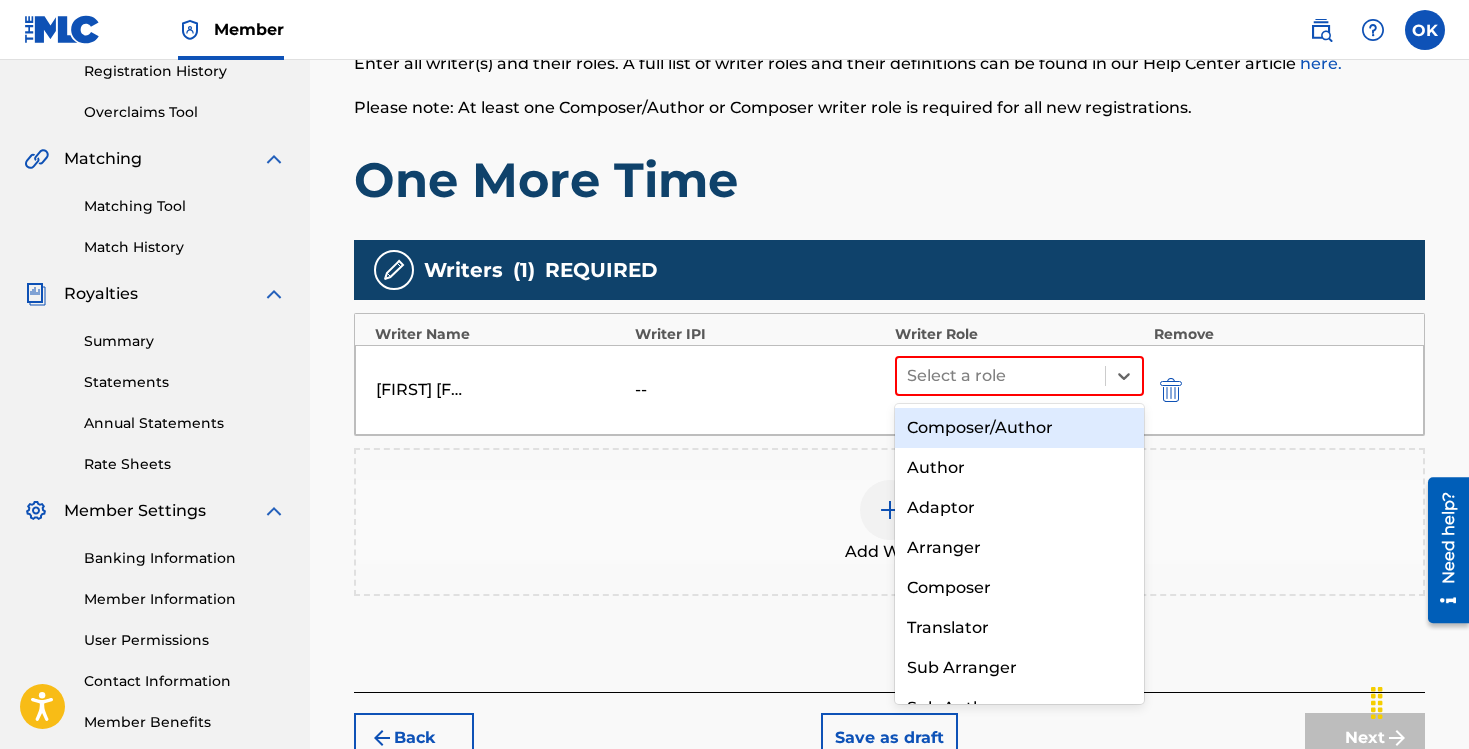 click on "Composer/Author" at bounding box center (1019, 428) 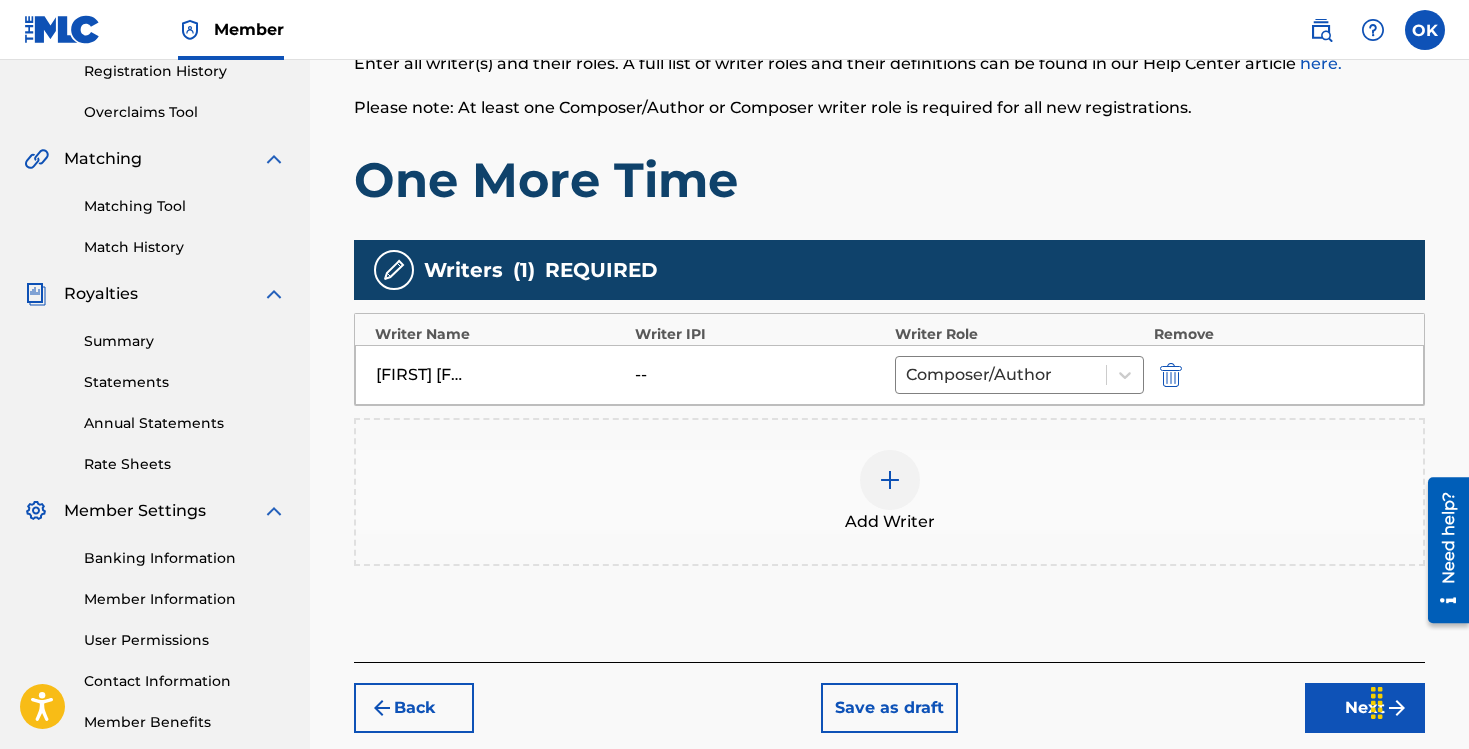 click at bounding box center (890, 480) 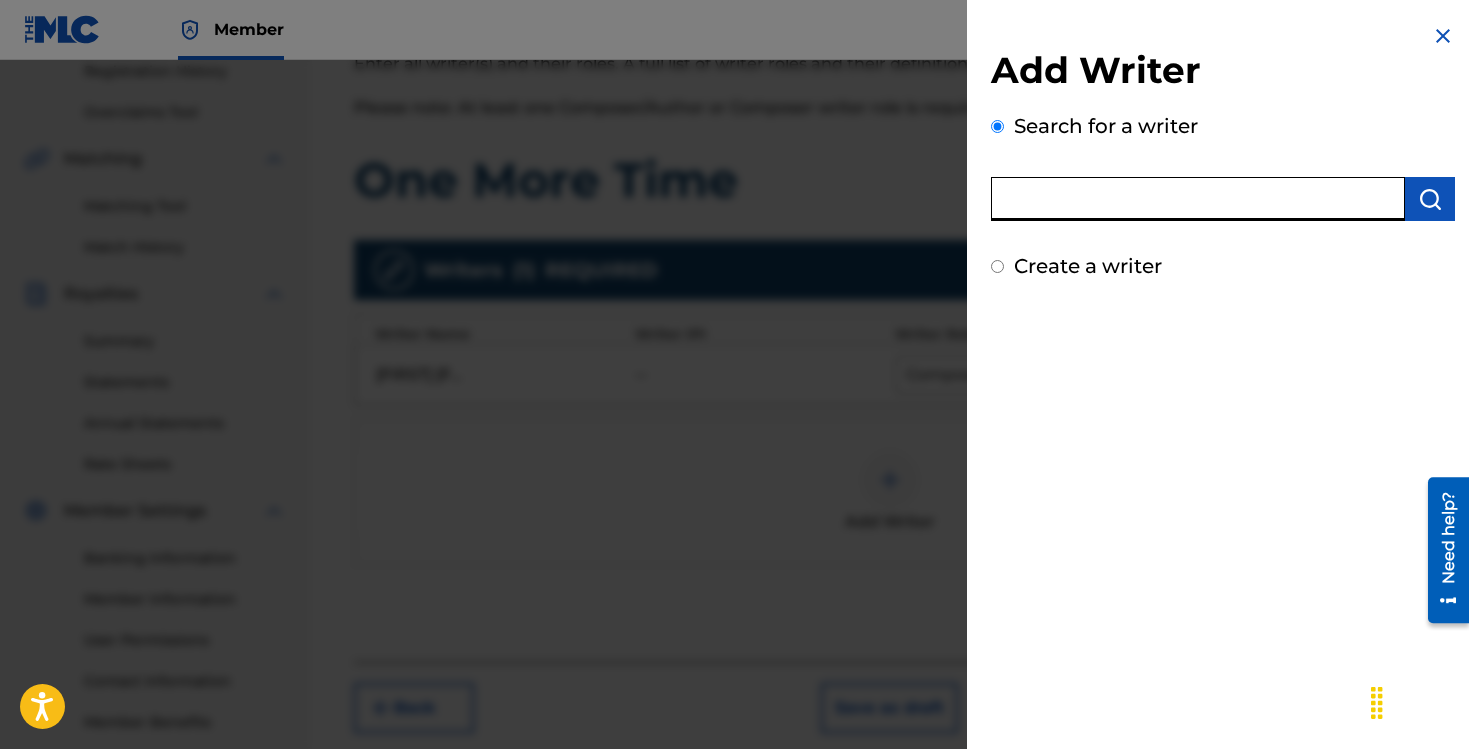 click at bounding box center (1198, 199) 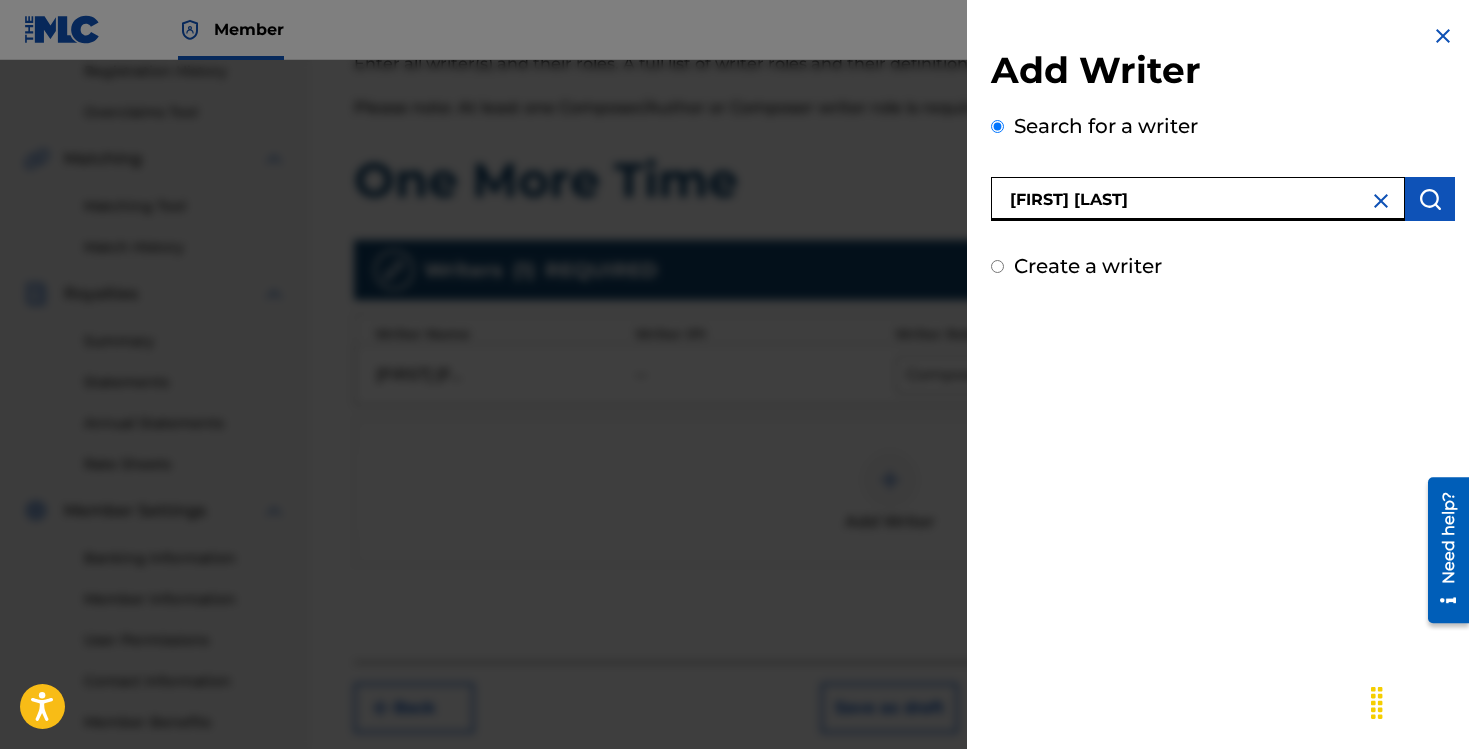 type on "[FIRST] [LAST]" 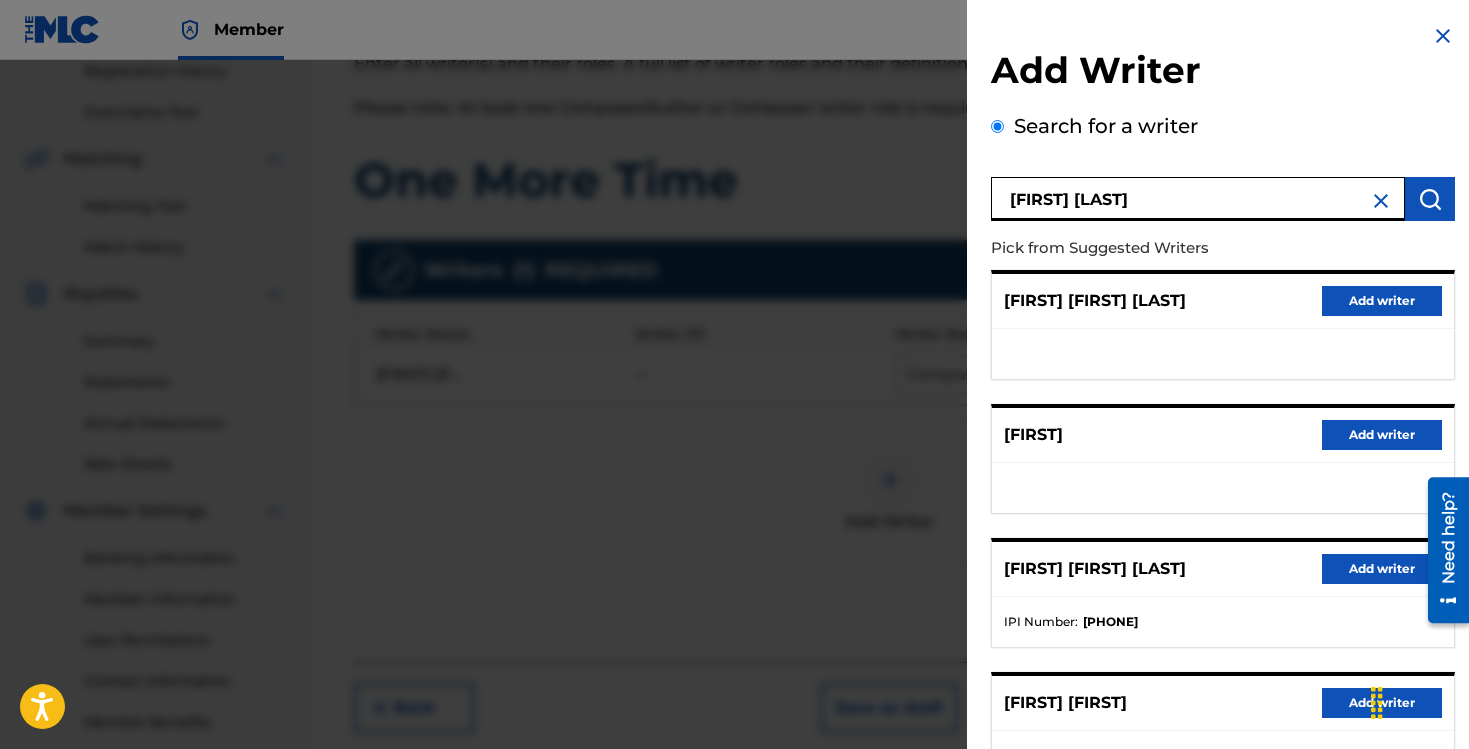 click on "Add writer" at bounding box center [1382, 301] 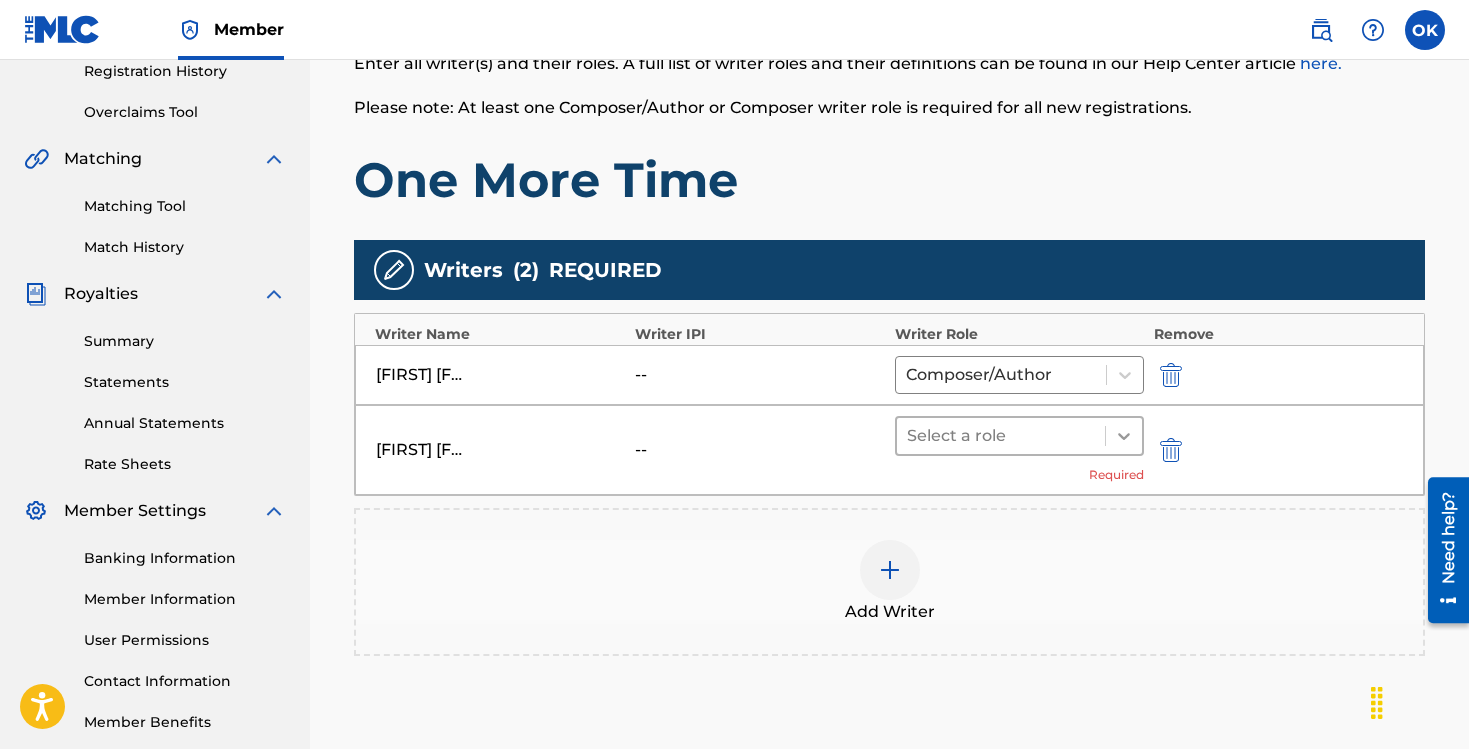 click 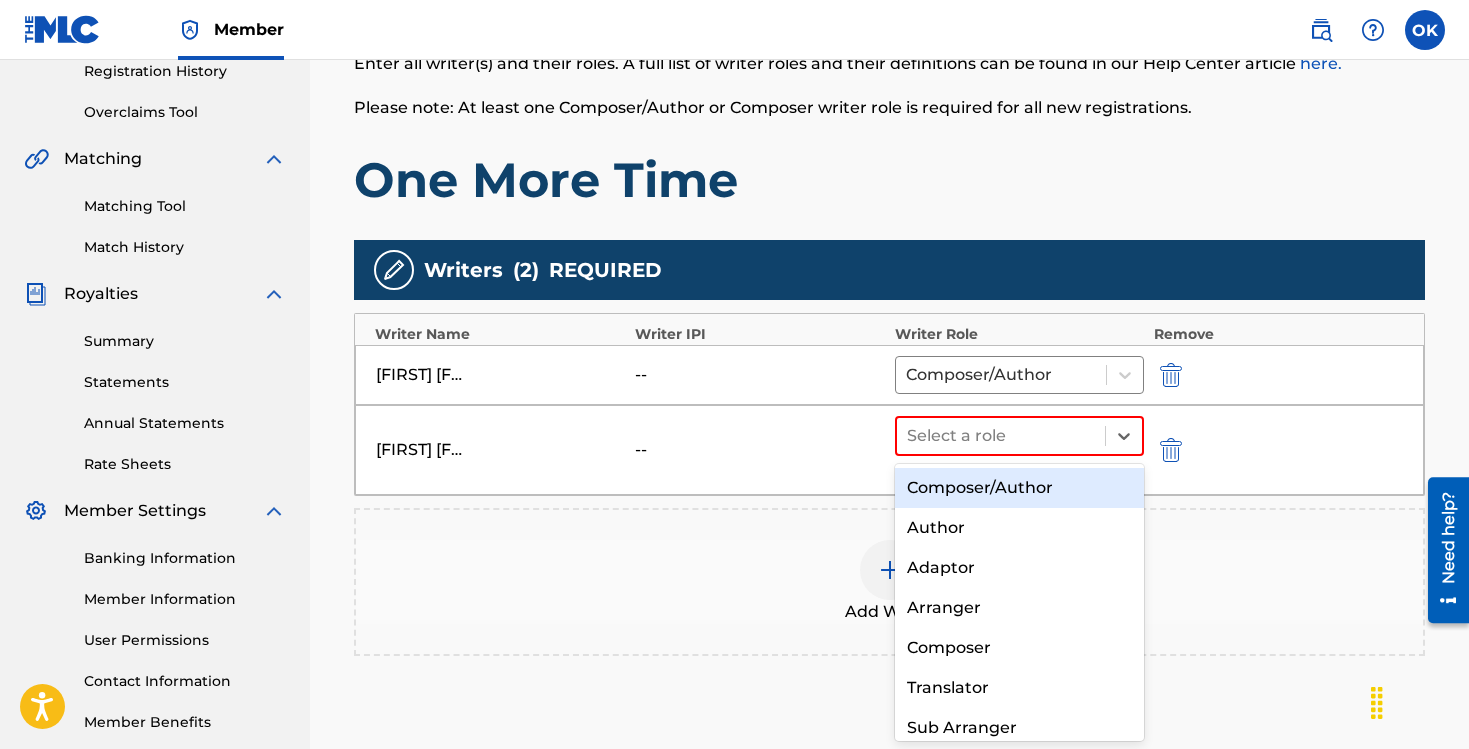 click on "Composer/Author" at bounding box center (1019, 488) 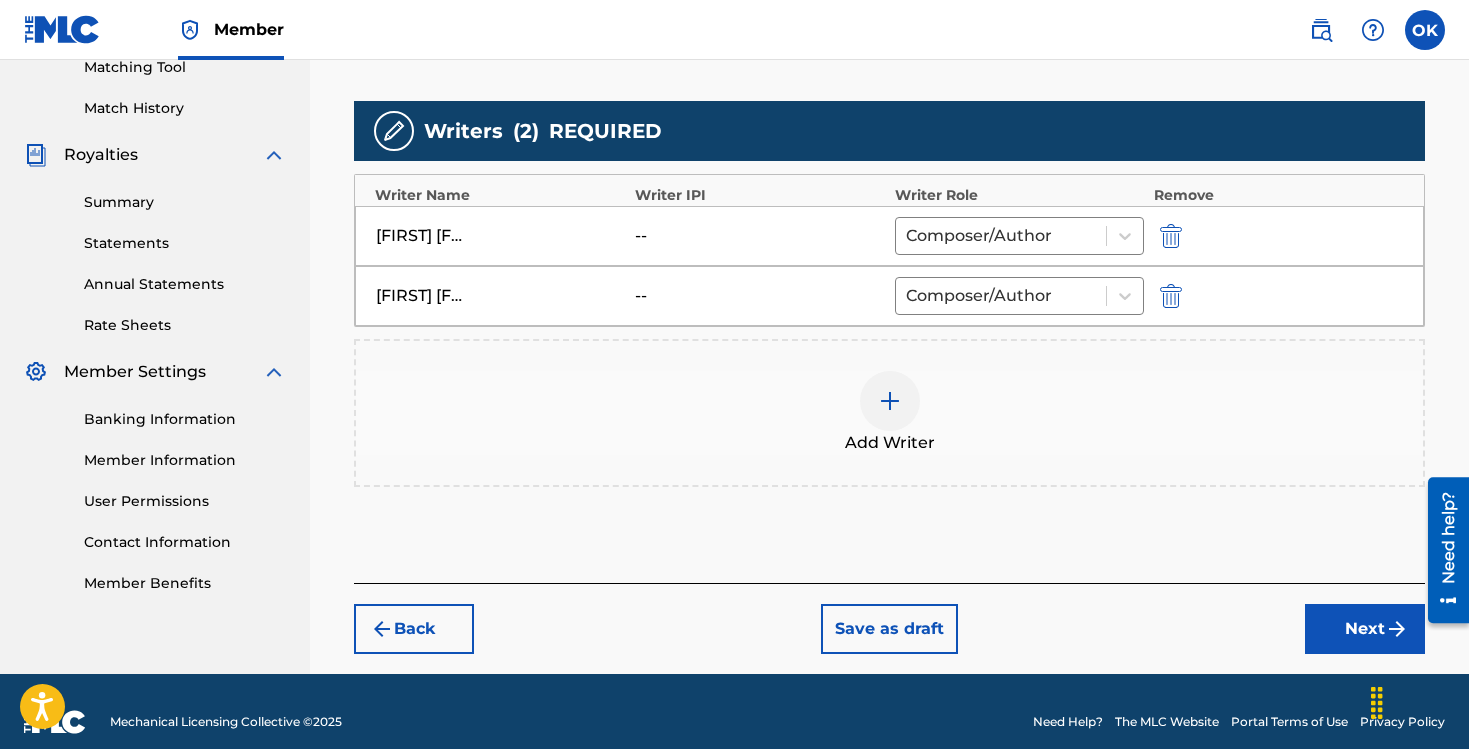 click on "Next" at bounding box center [1365, 629] 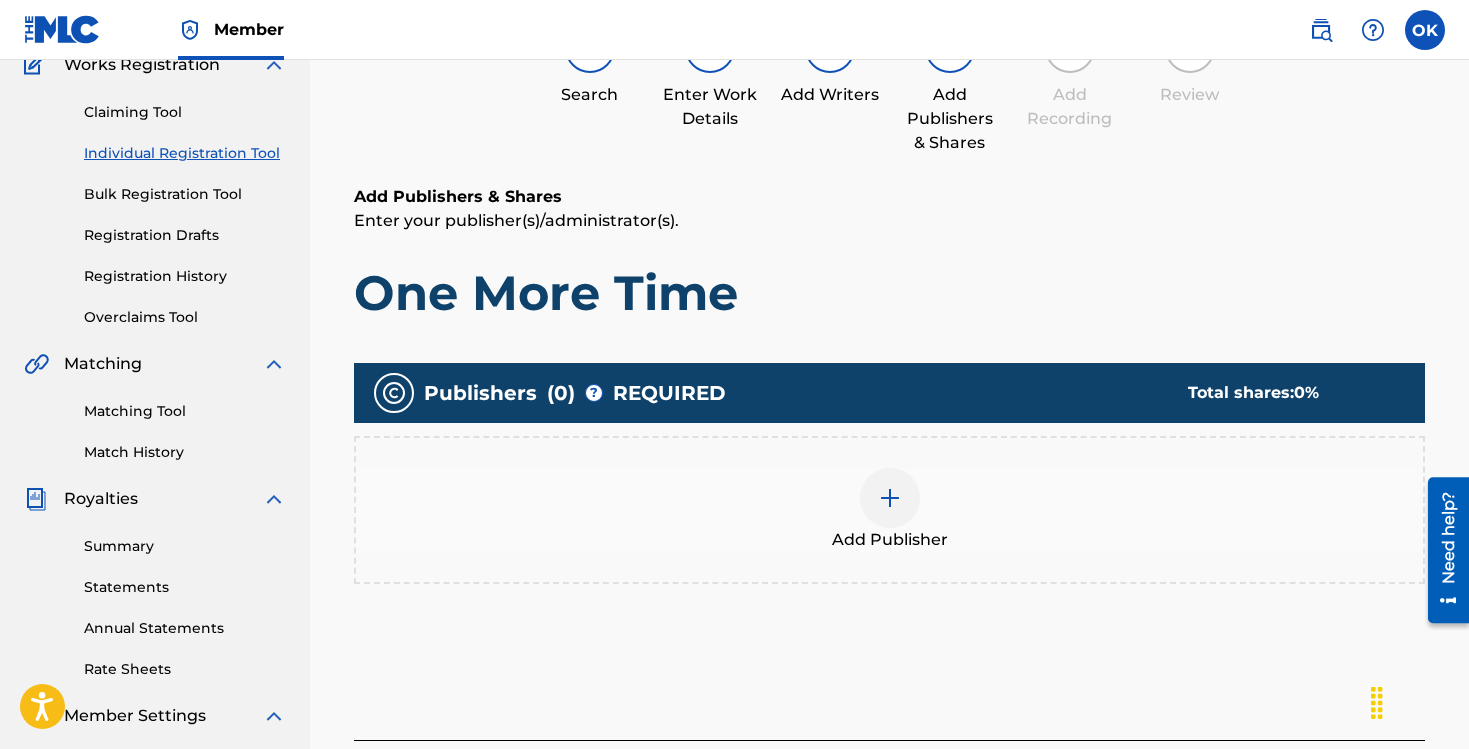 scroll, scrollTop: 250, scrollLeft: 0, axis: vertical 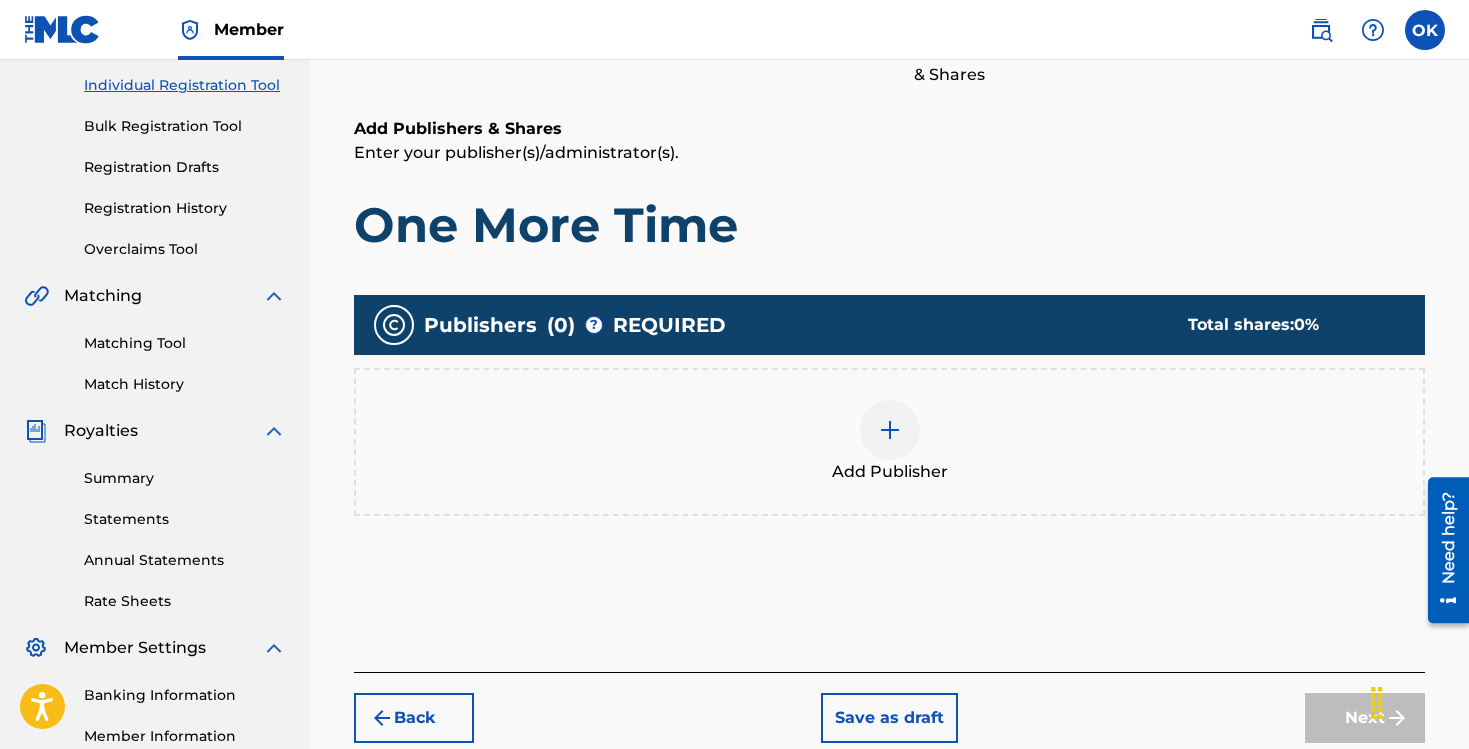 click at bounding box center [890, 430] 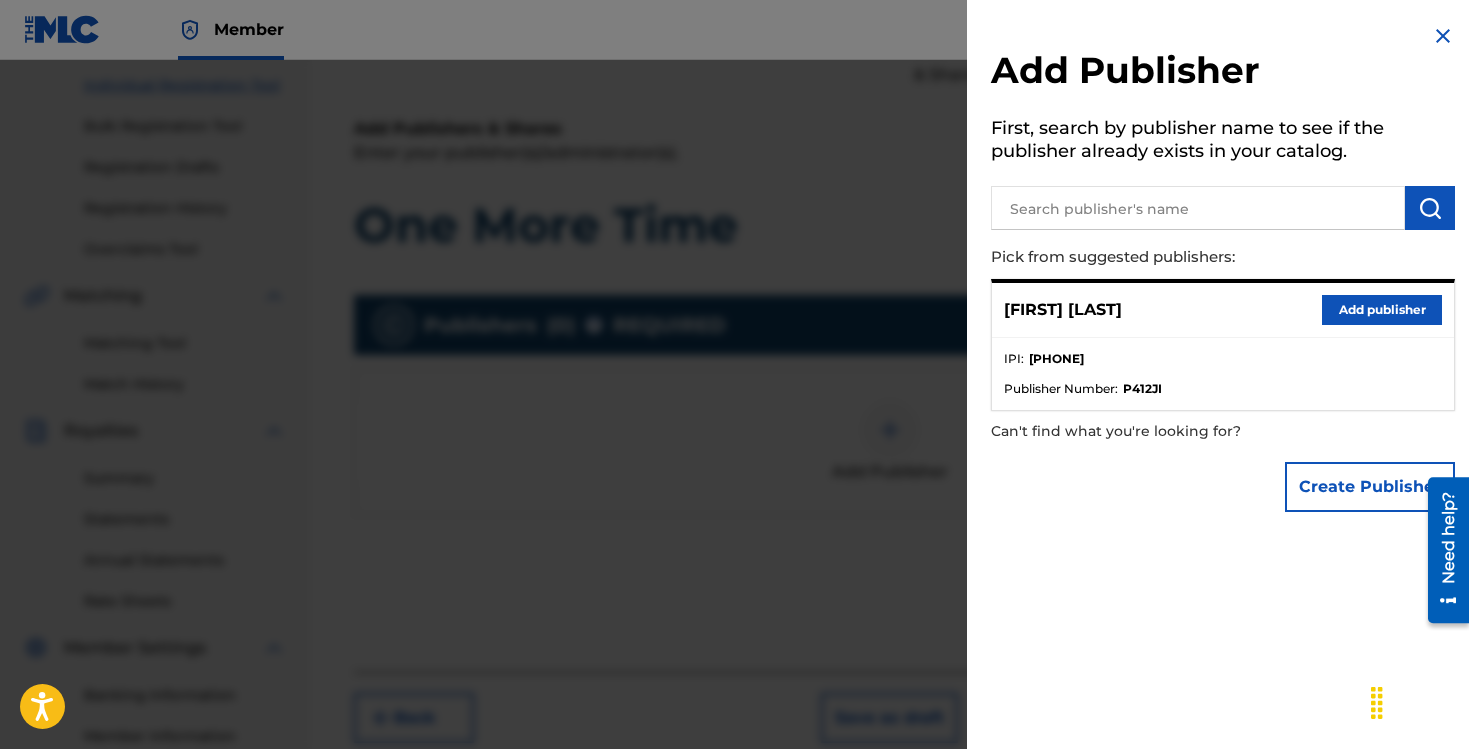 click on "Add publisher" at bounding box center (1382, 310) 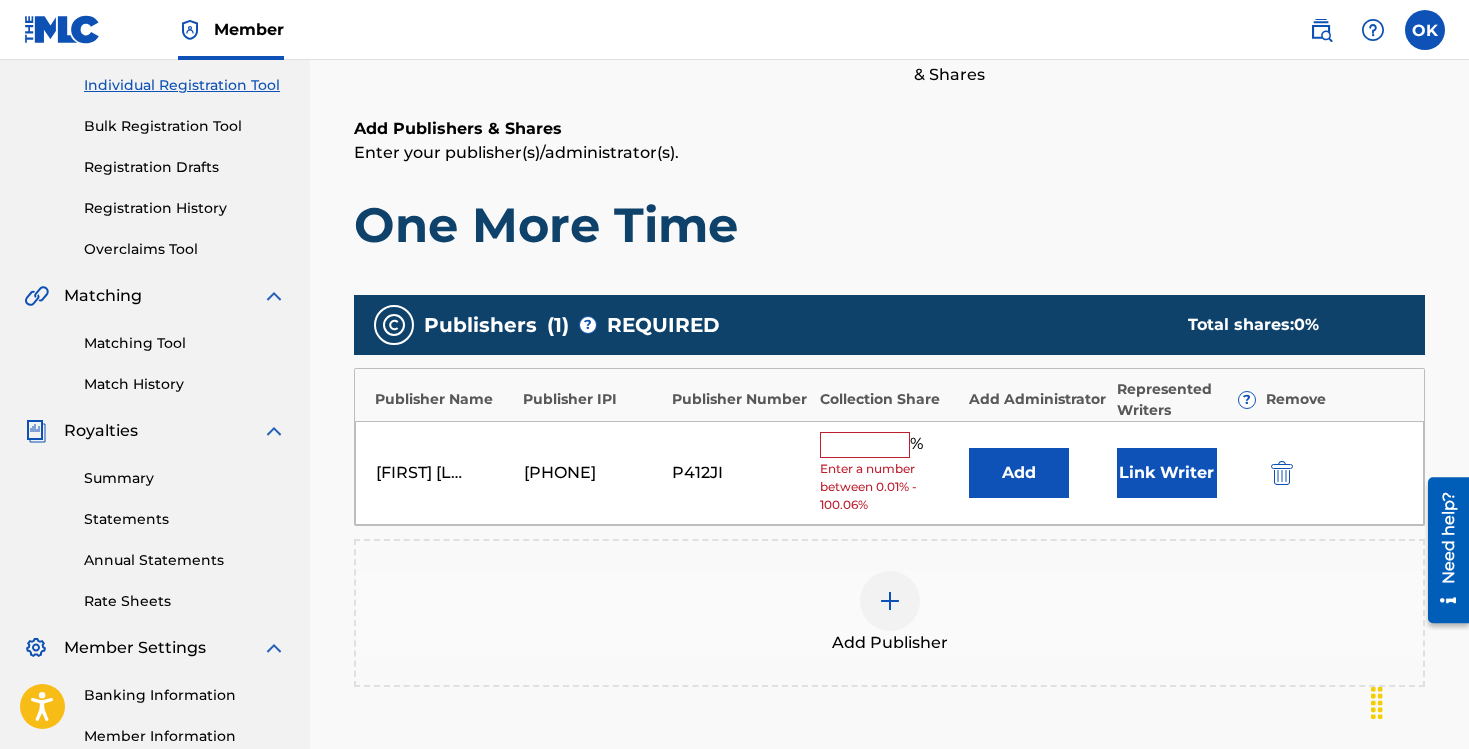 click at bounding box center (865, 445) 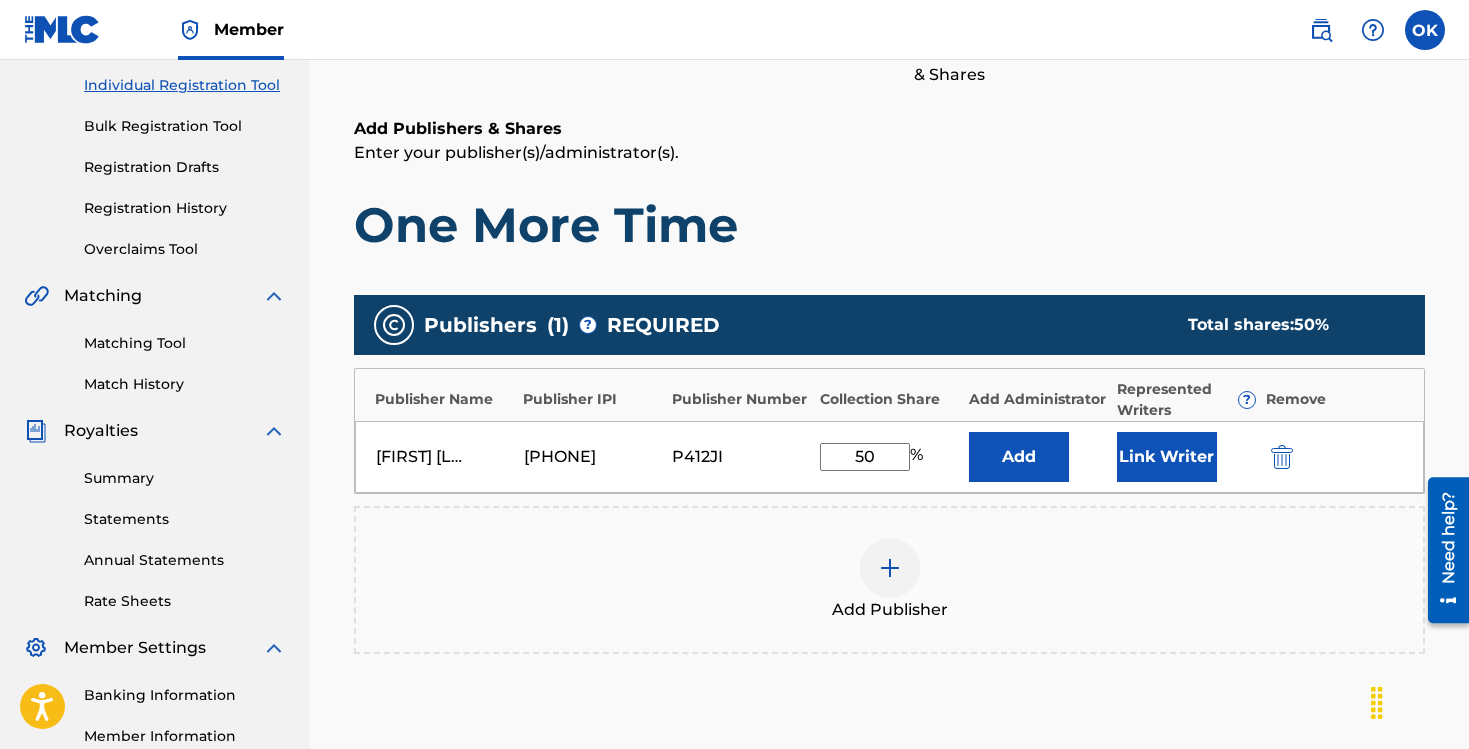 type on "50" 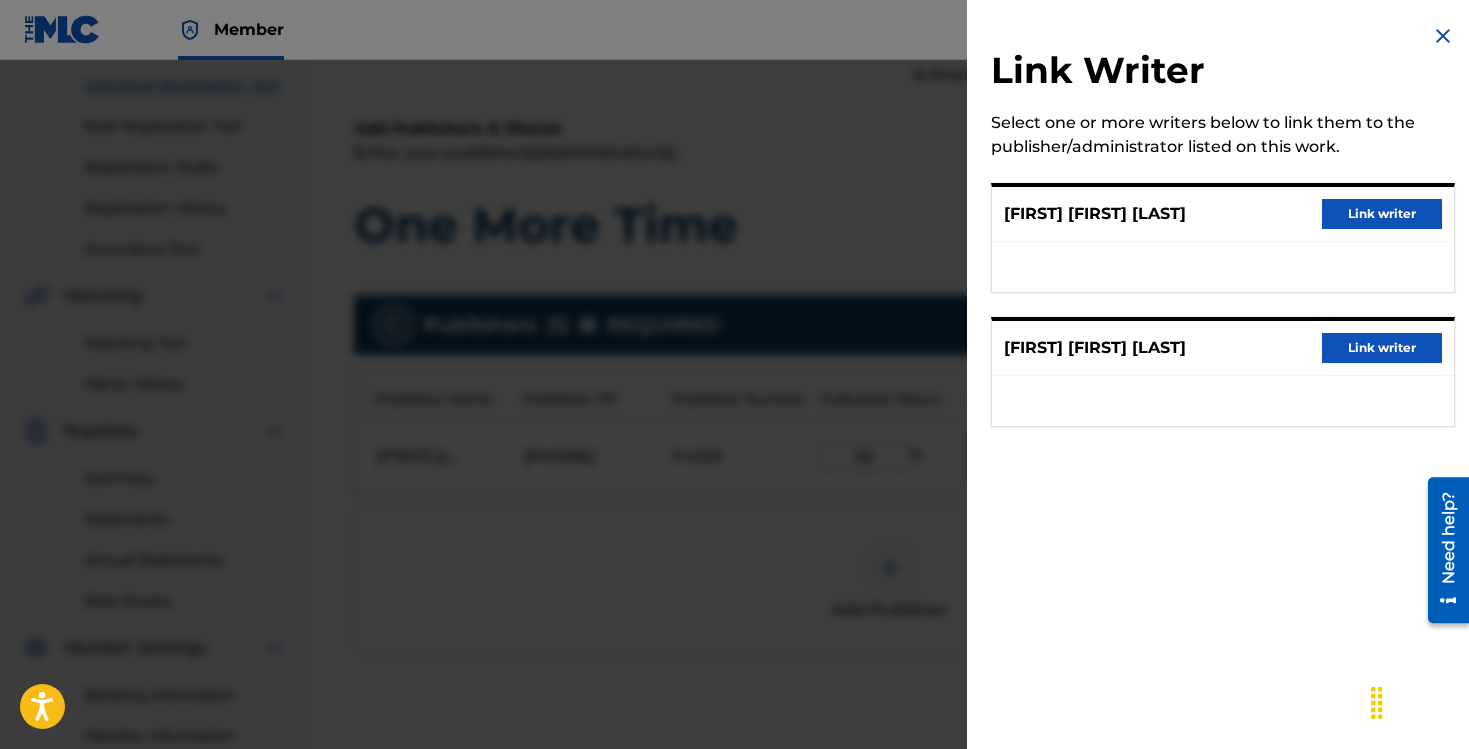 click on "Link writer" at bounding box center (1382, 214) 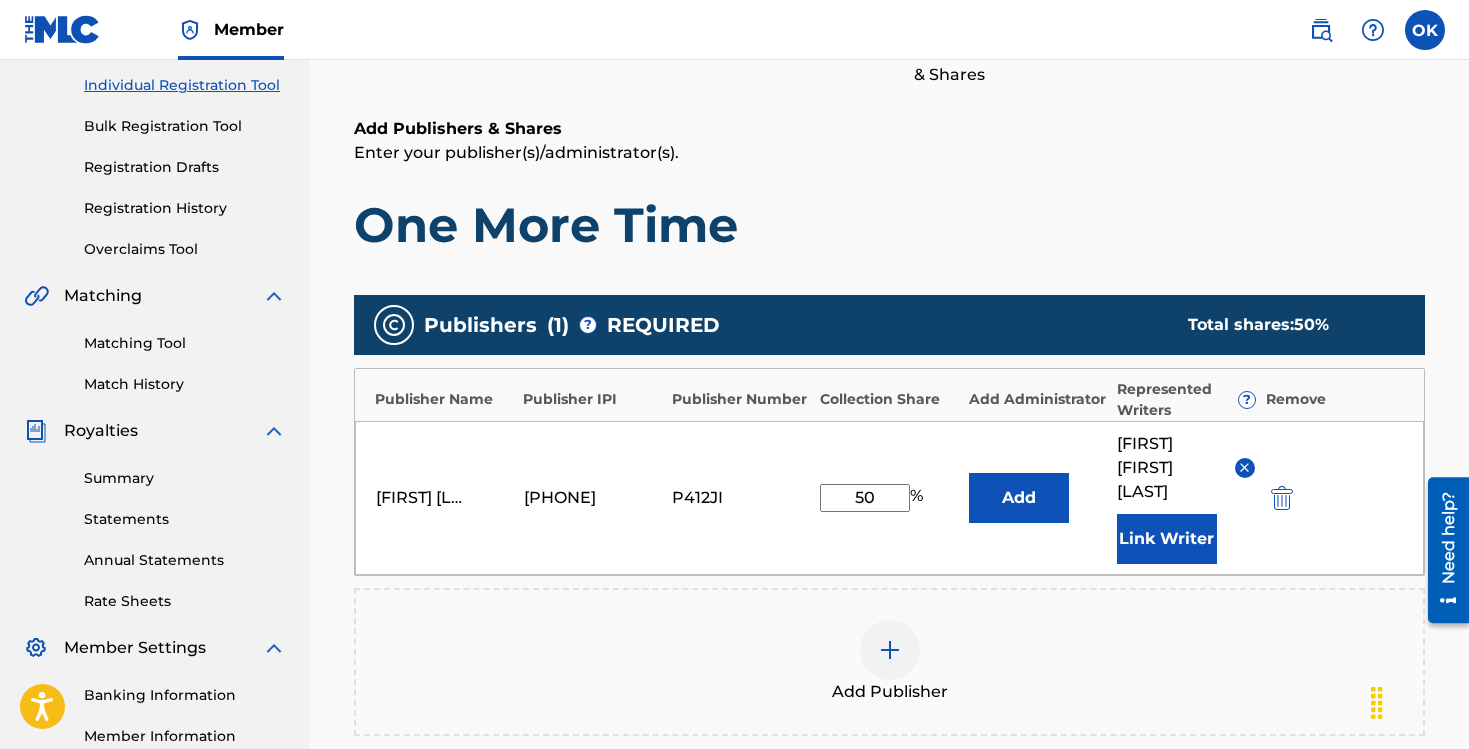 click at bounding box center [890, 650] 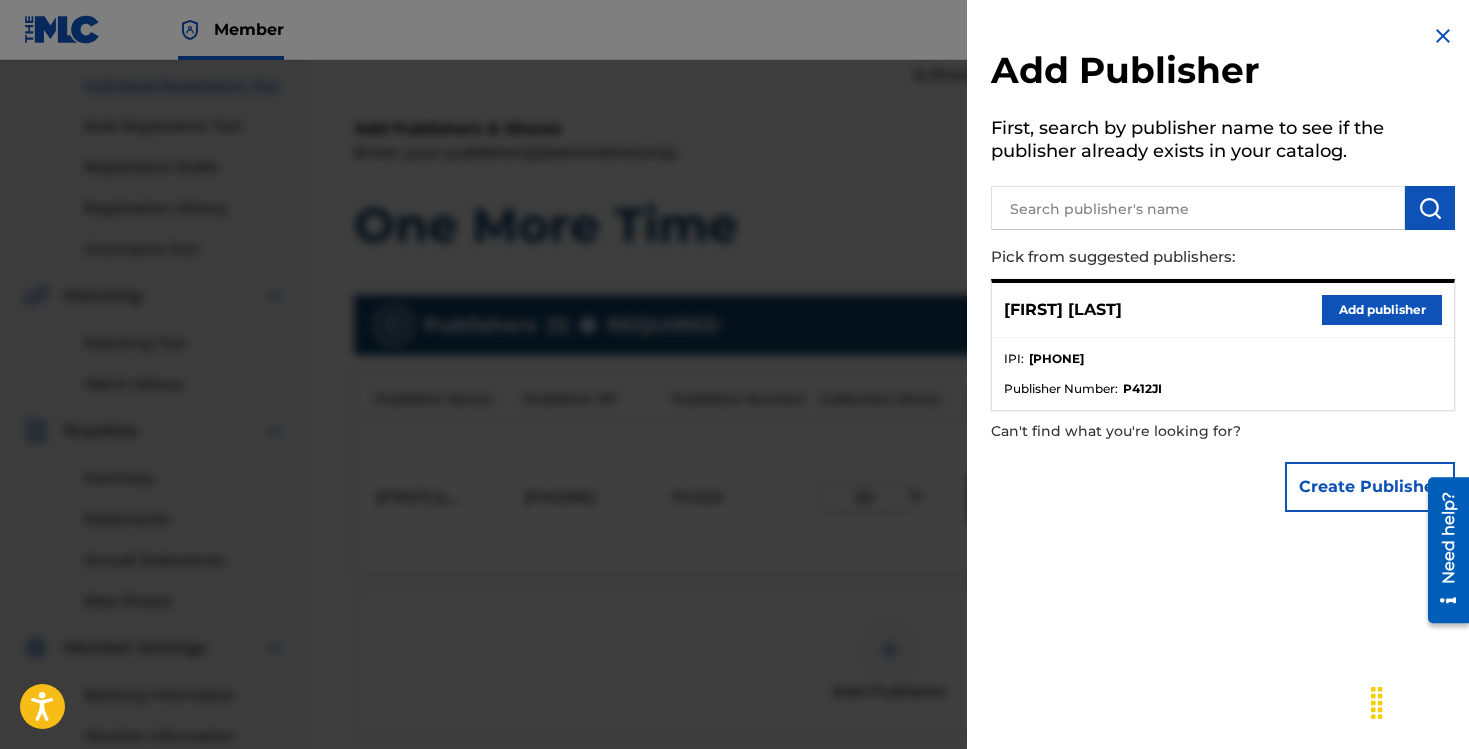 click at bounding box center [1198, 208] 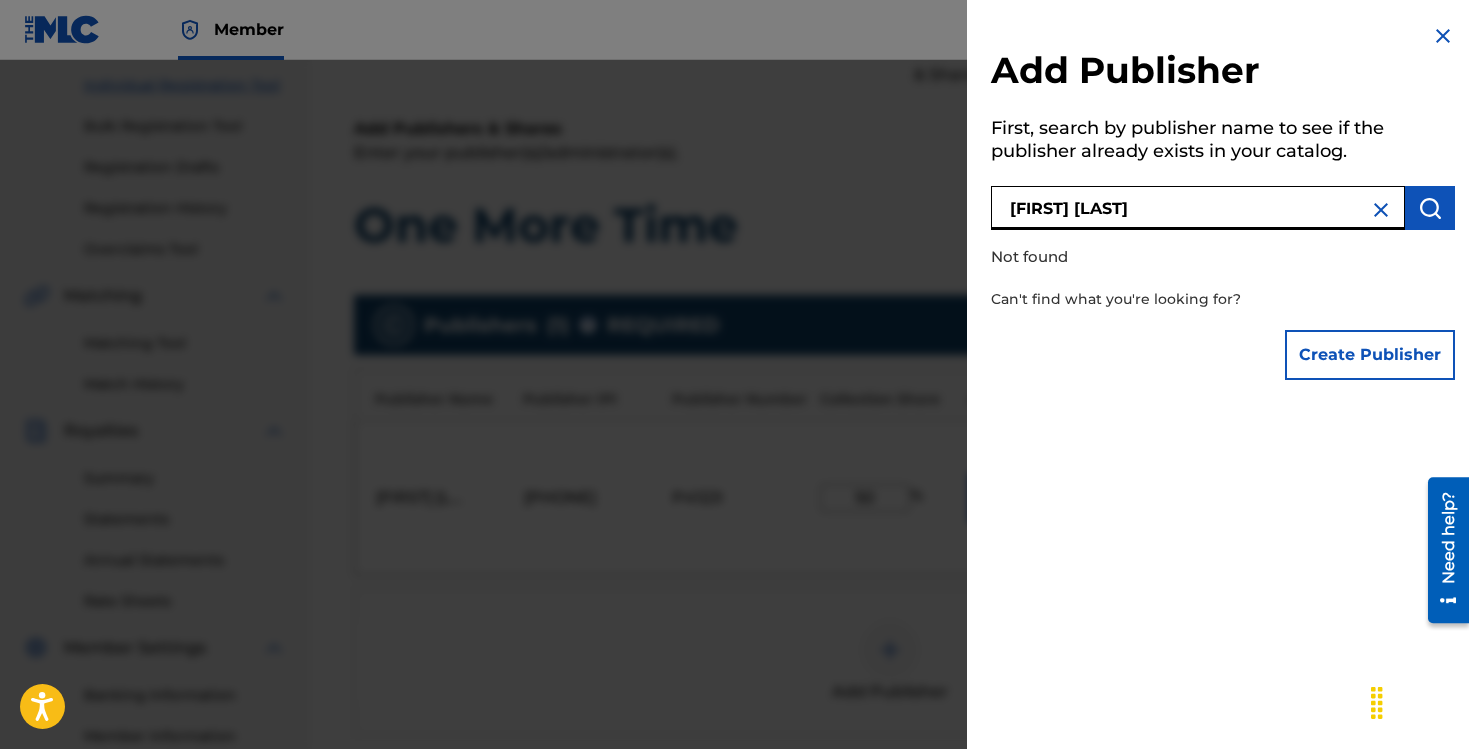 drag, startPoint x: 1176, startPoint y: 208, endPoint x: 983, endPoint y: 211, distance: 193.02332 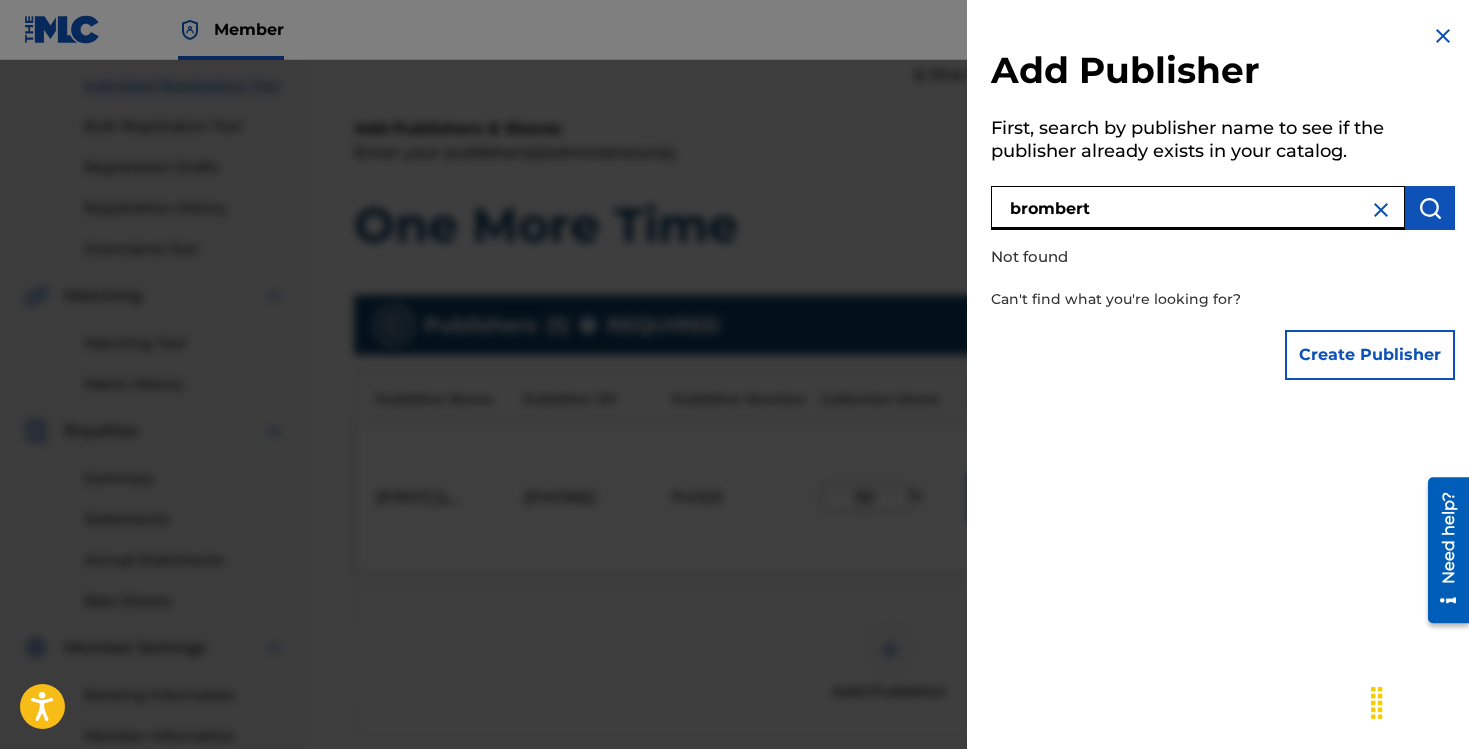 type on "brombert" 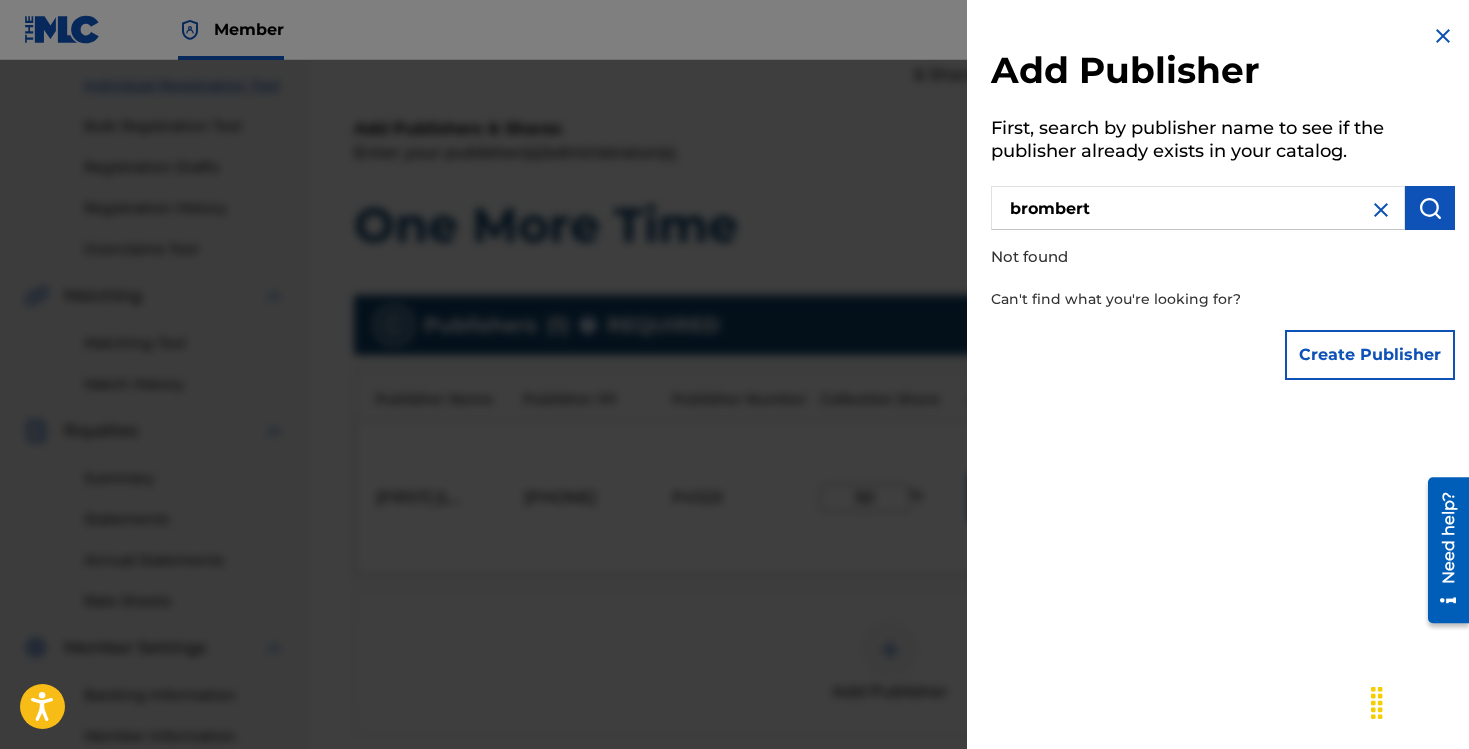 click at bounding box center [1381, 210] 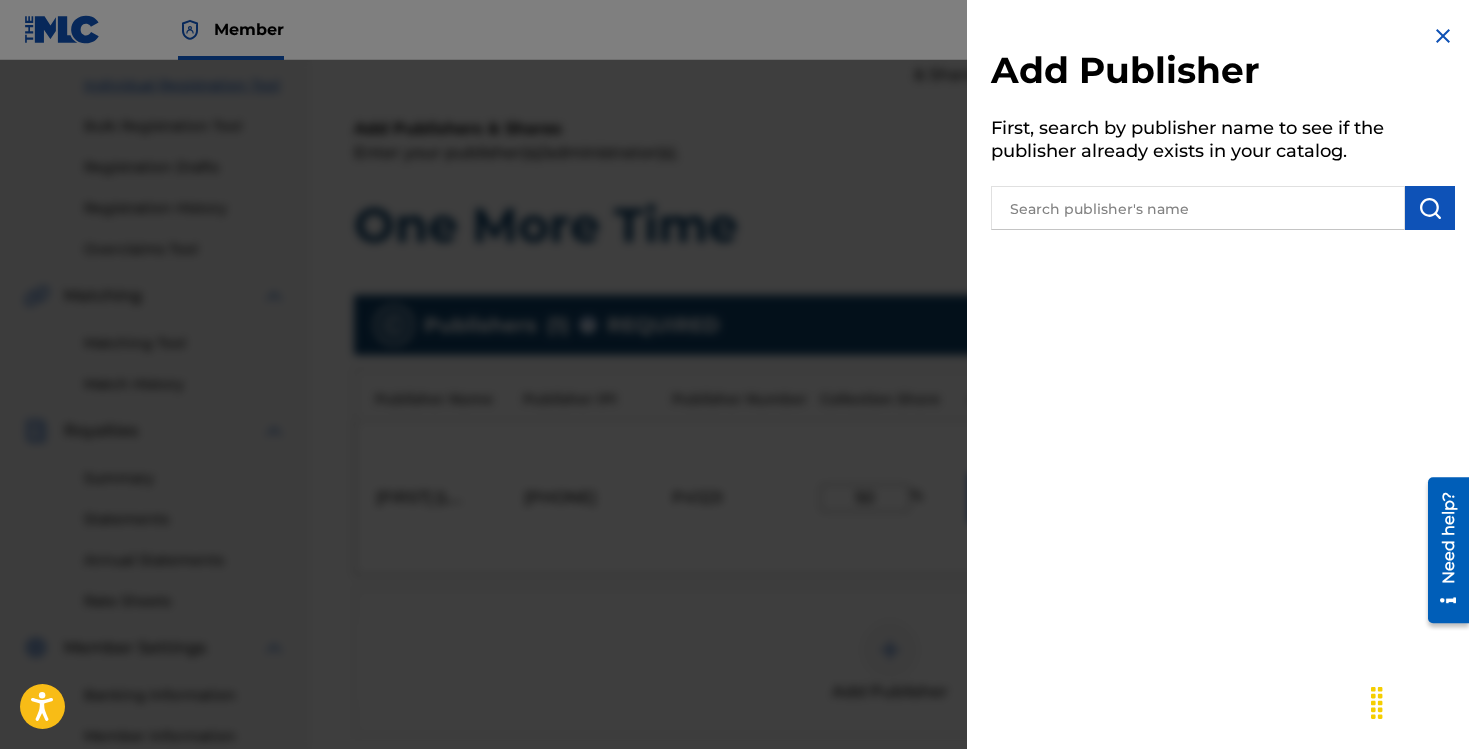 click at bounding box center (1198, 208) 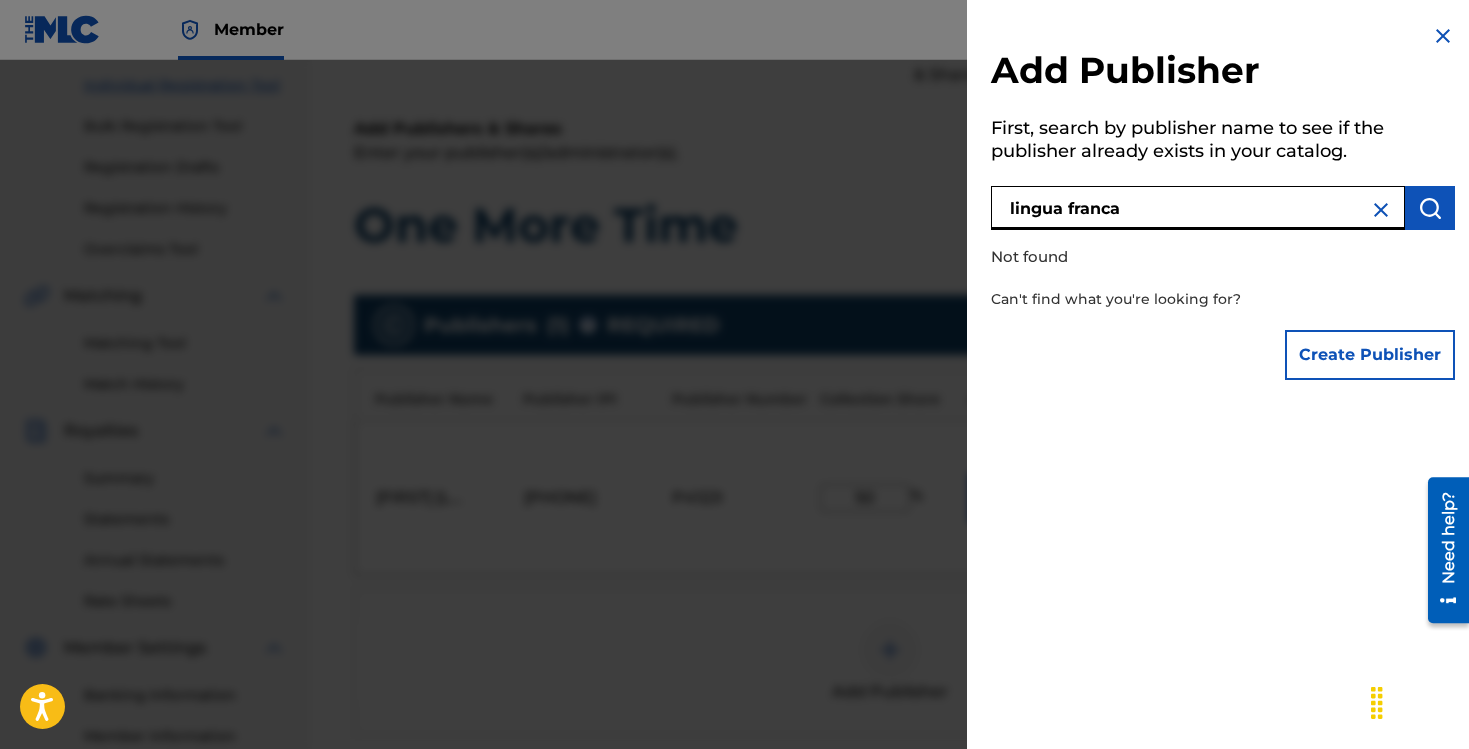 drag, startPoint x: 1118, startPoint y: 215, endPoint x: 996, endPoint y: 213, distance: 122.016396 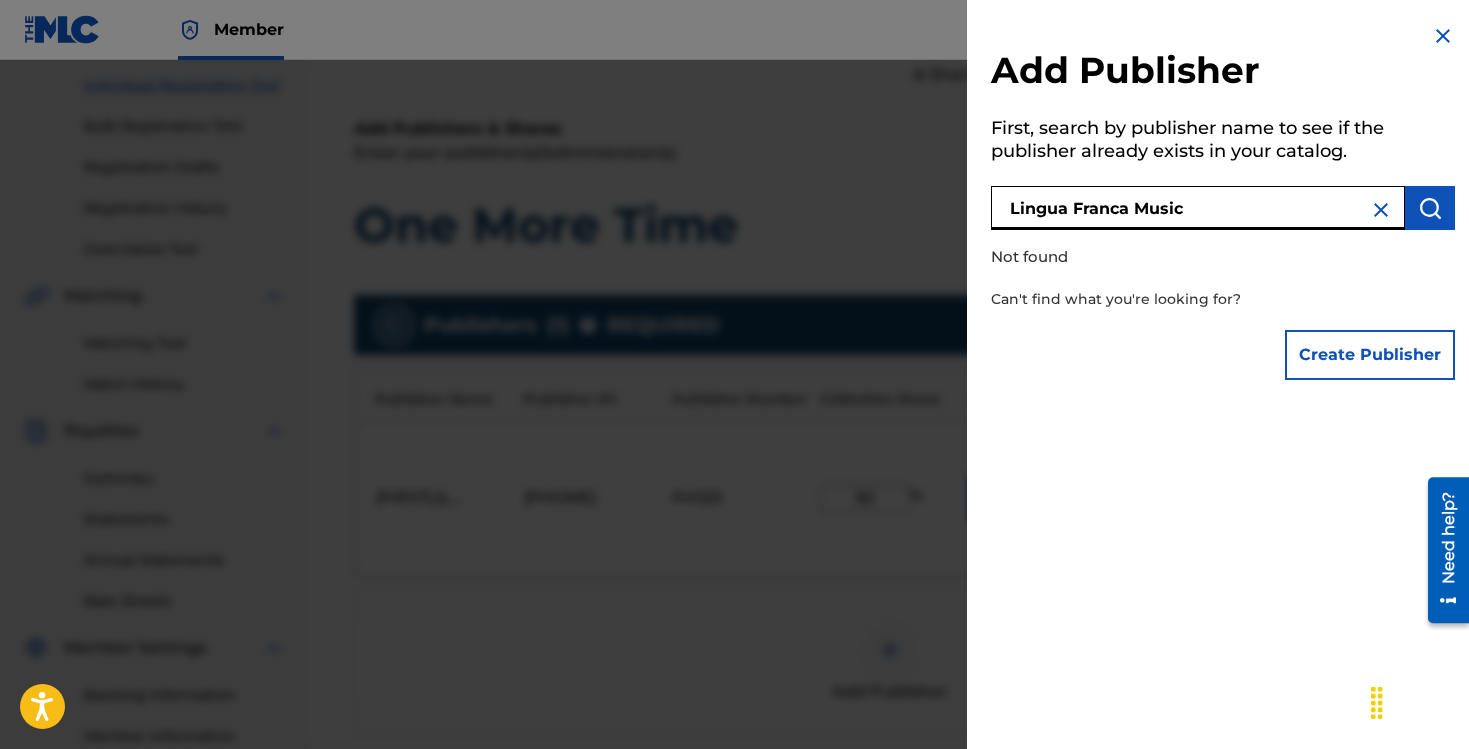 type on "Lingua Franca Music" 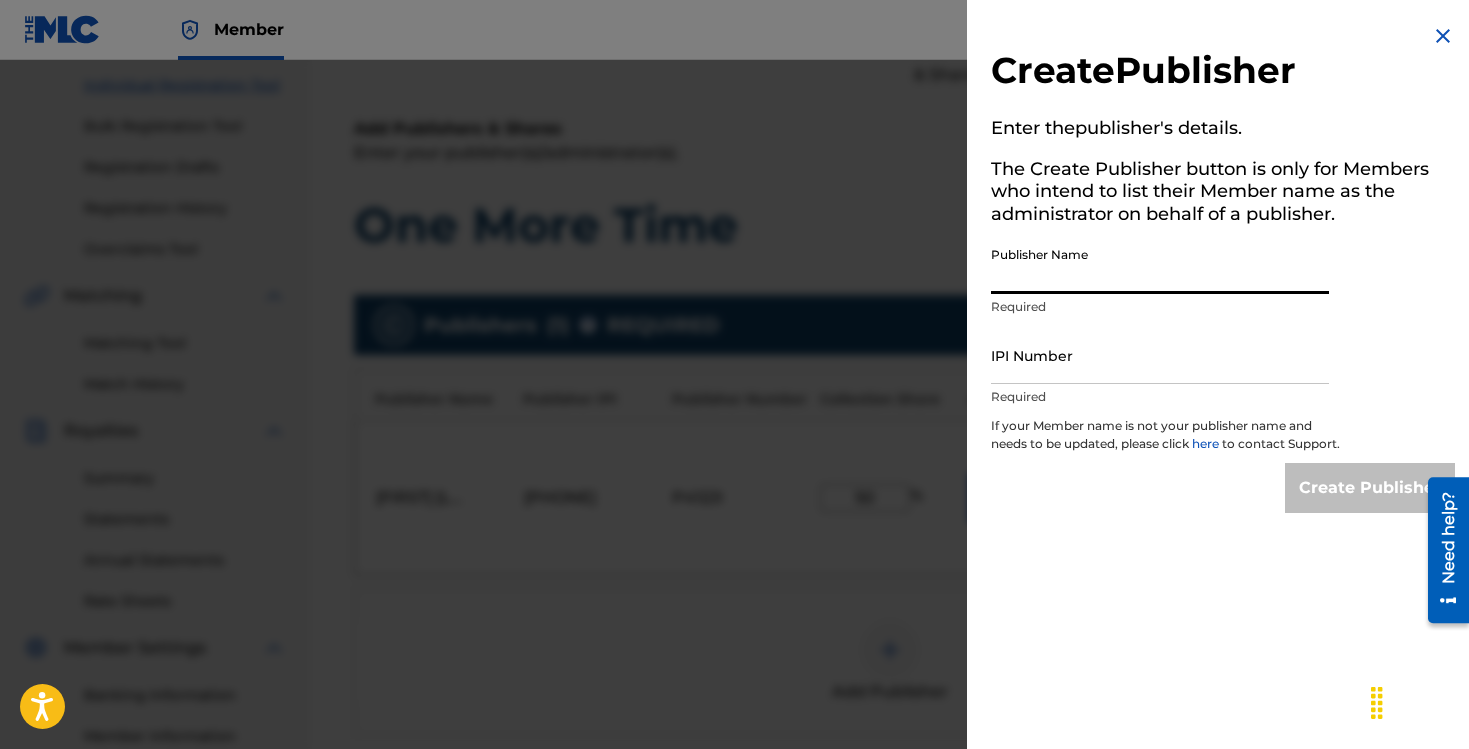 click on "Publisher Name" at bounding box center (1160, 265) 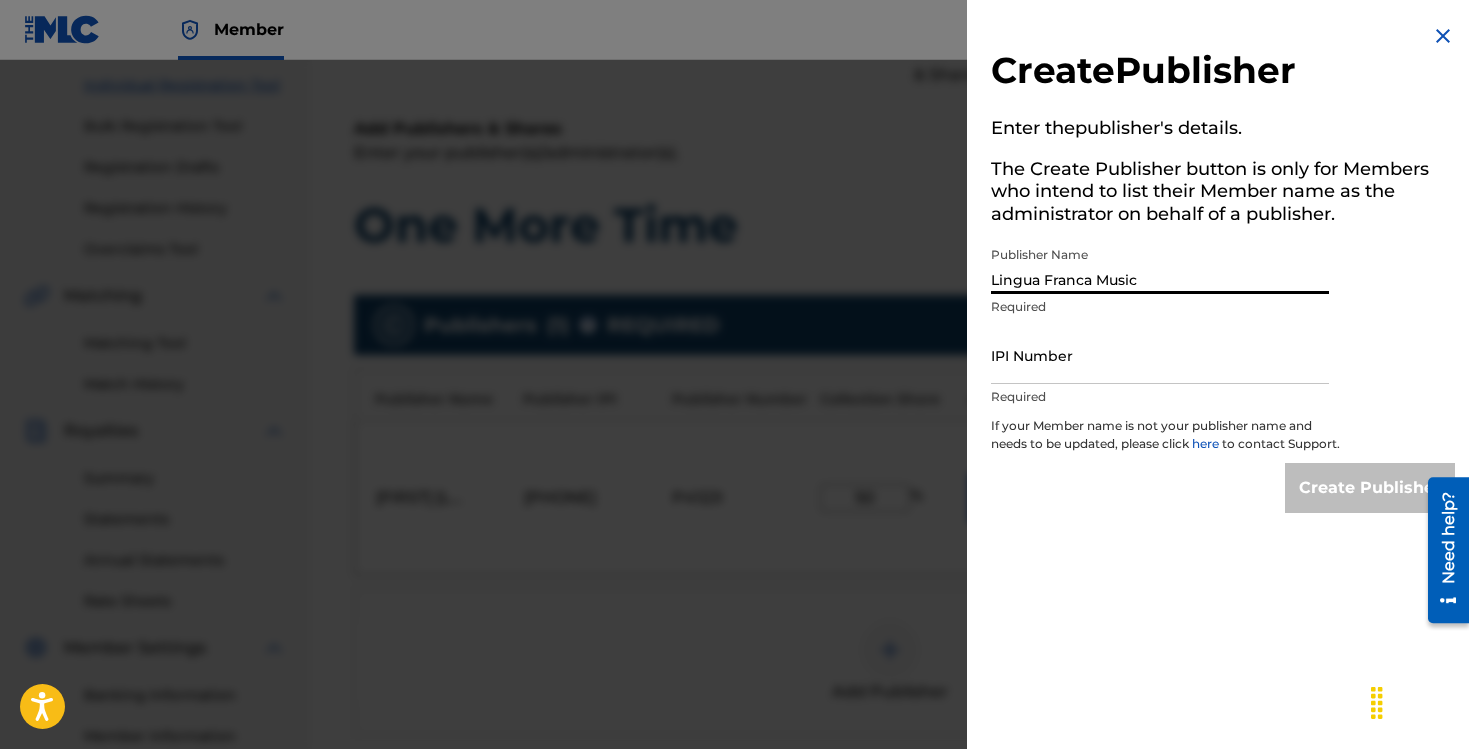 type on "Lingua Franca Music" 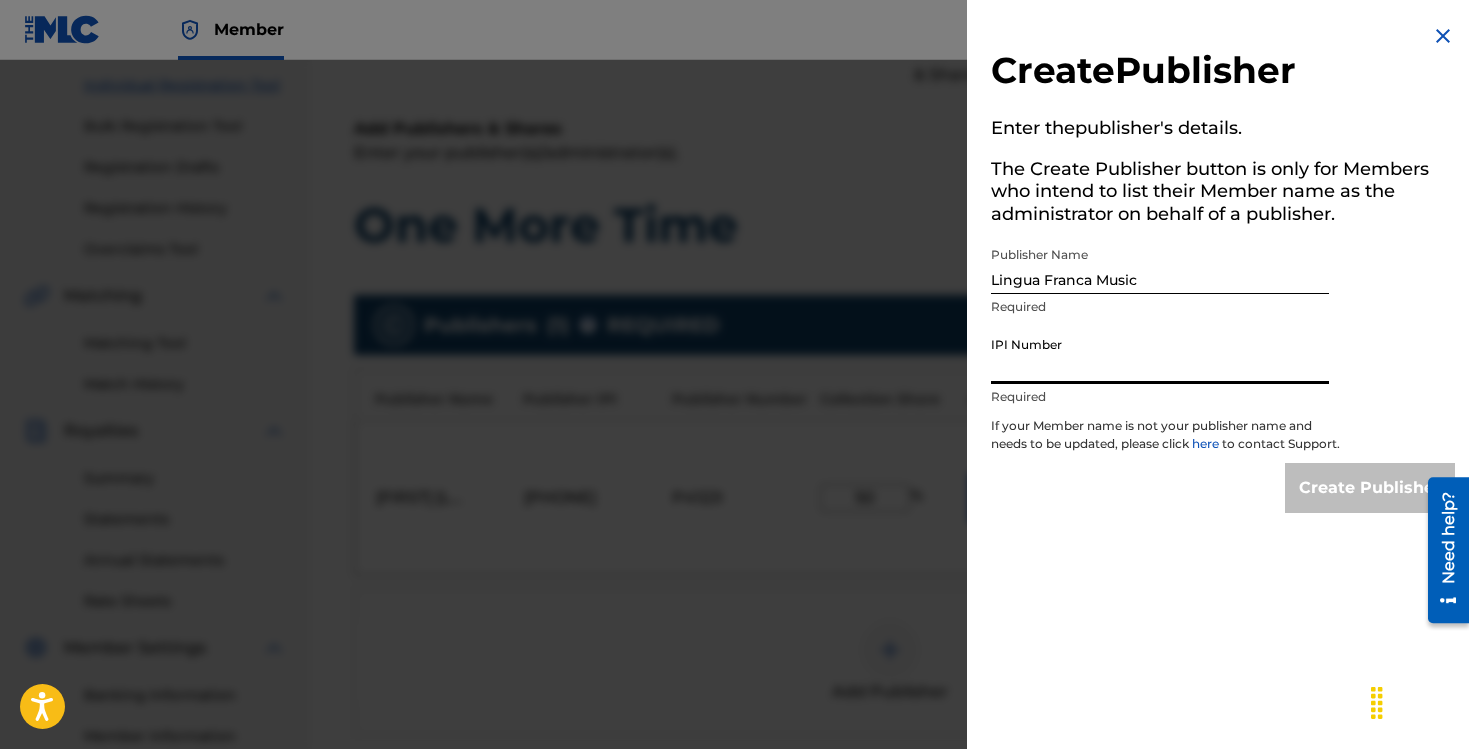 paste on "[PHONE]" 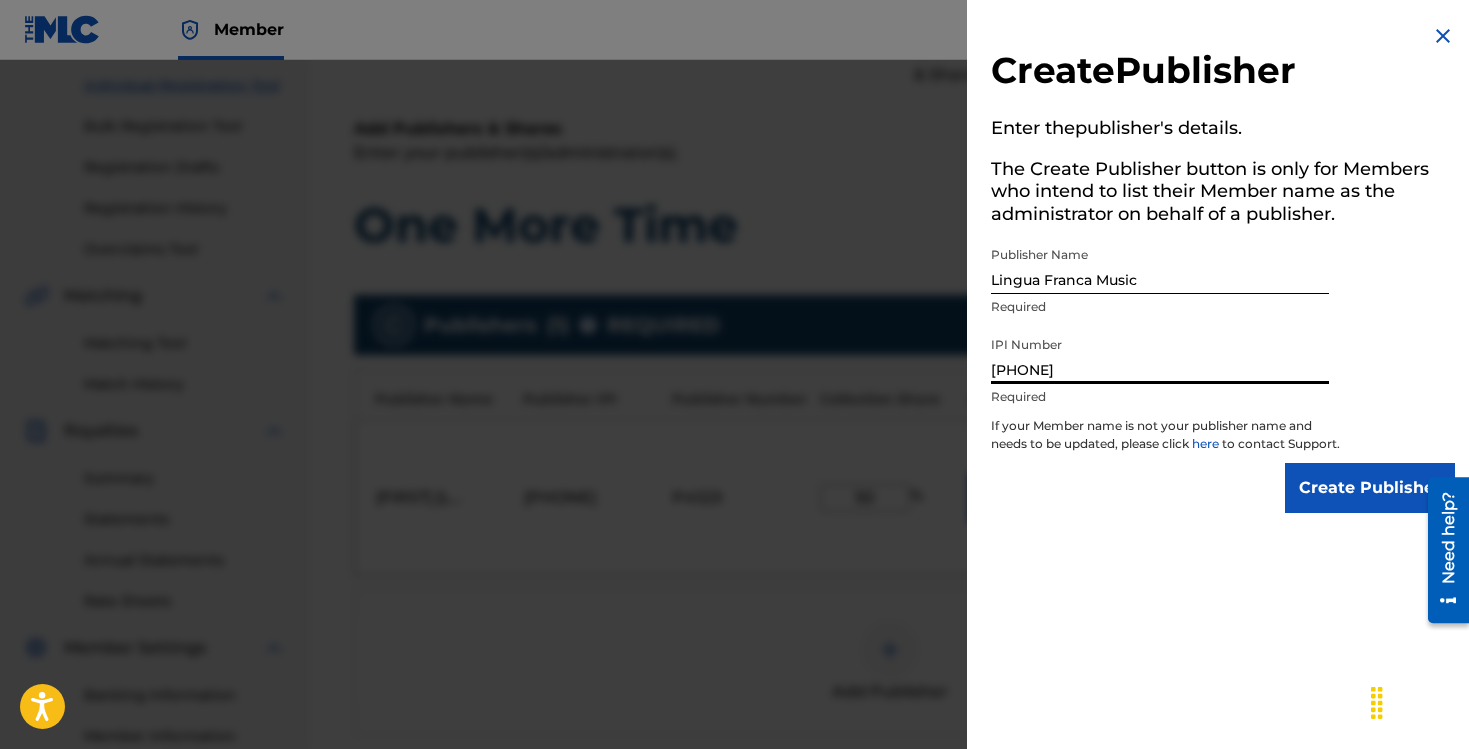 type on "[PHONE]" 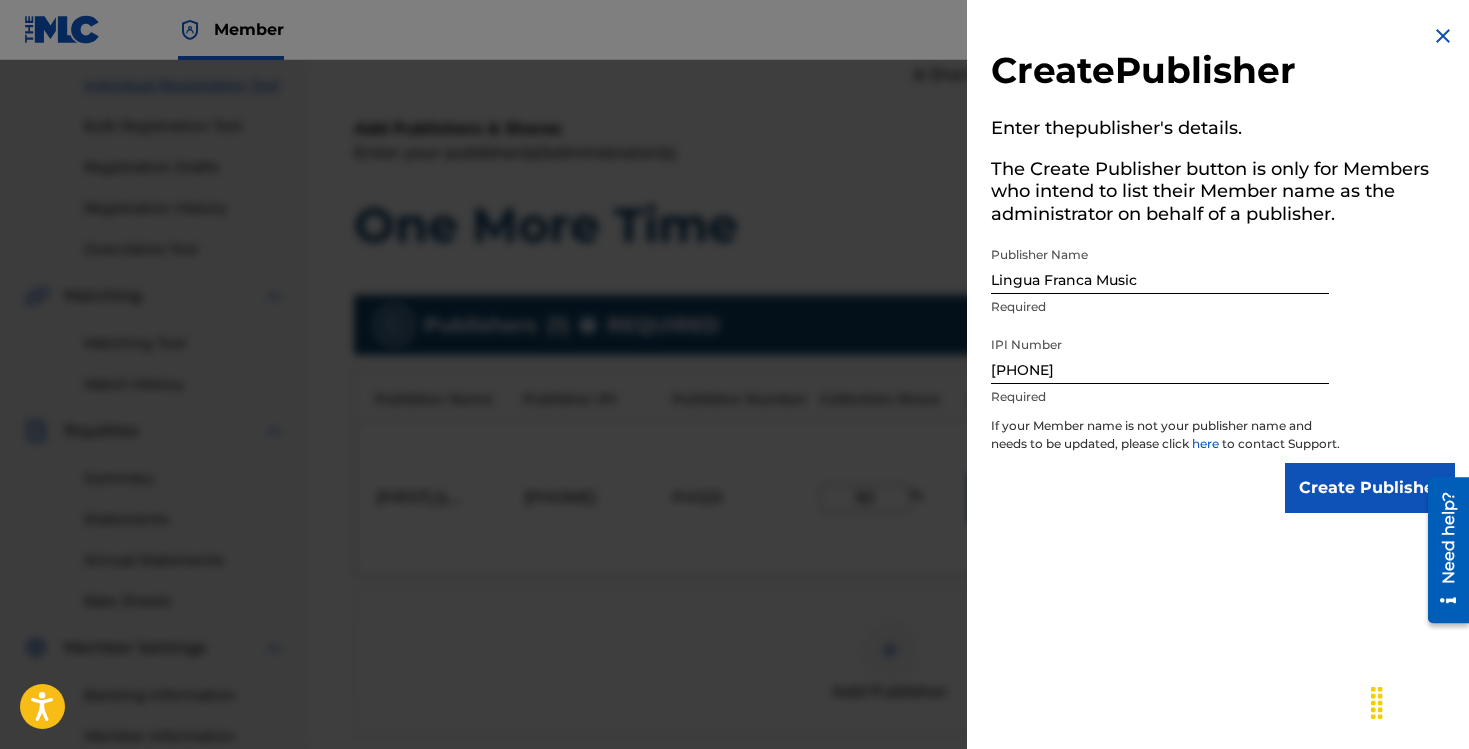 click on "Create Publisher" at bounding box center (1370, 488) 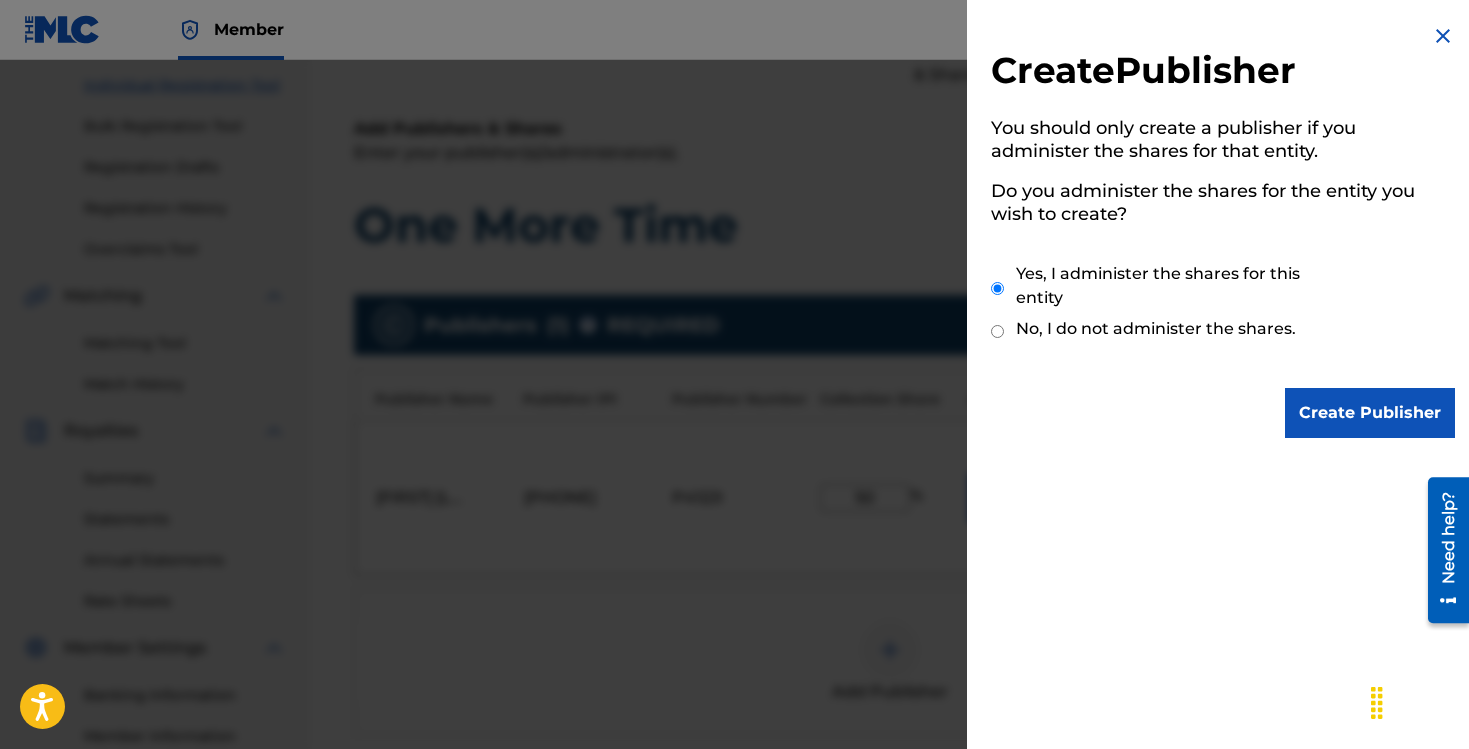 click on "No, I do not administer the shares." at bounding box center [997, 331] 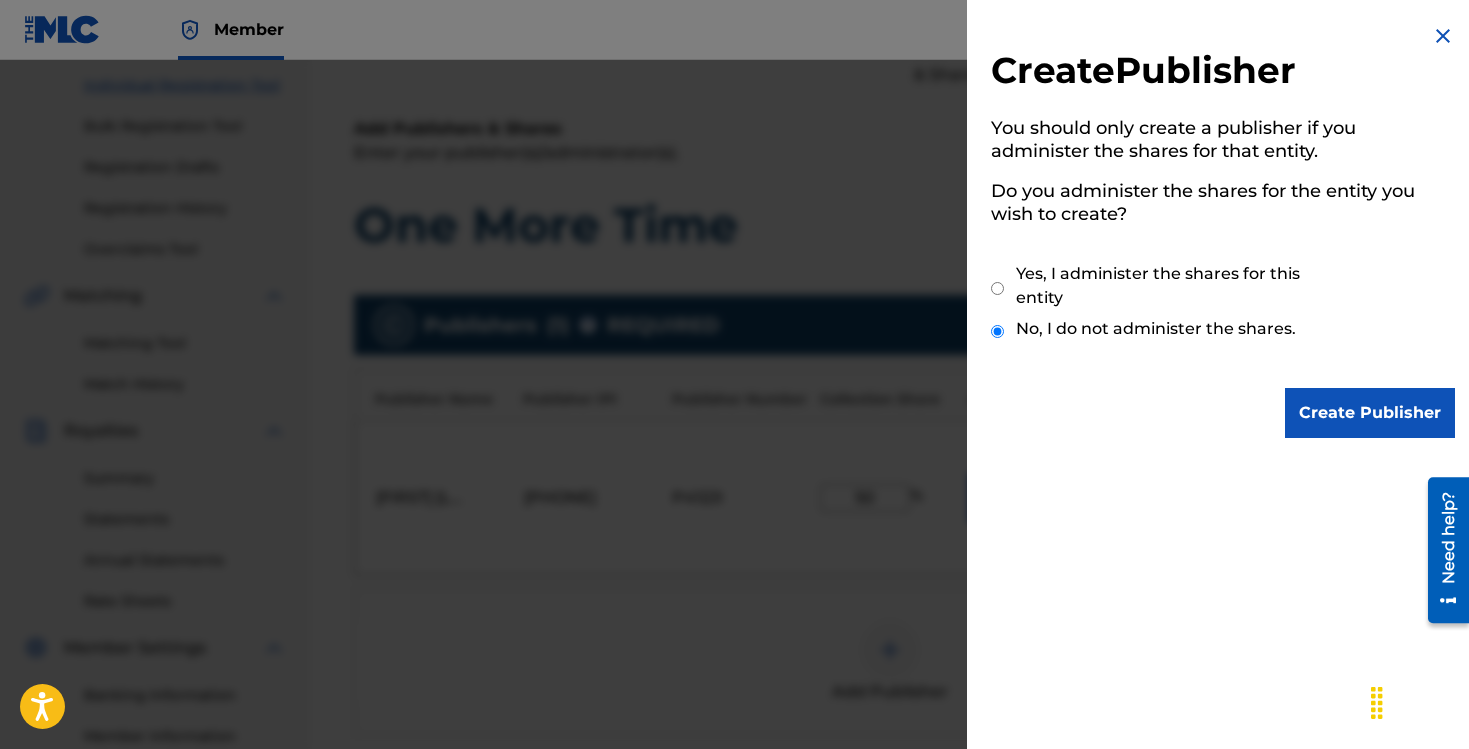click on "Create Publisher" at bounding box center [1370, 413] 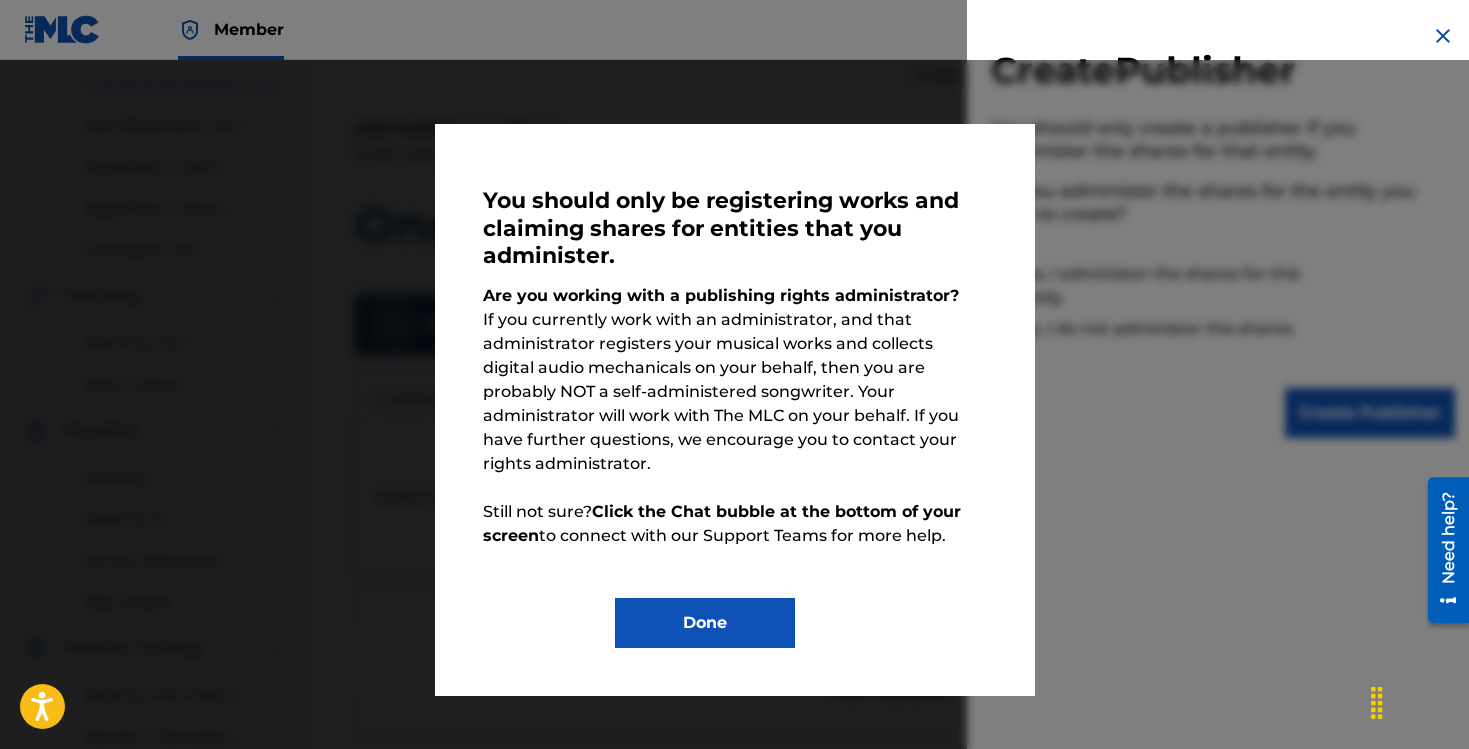 click on "Done" at bounding box center (705, 623) 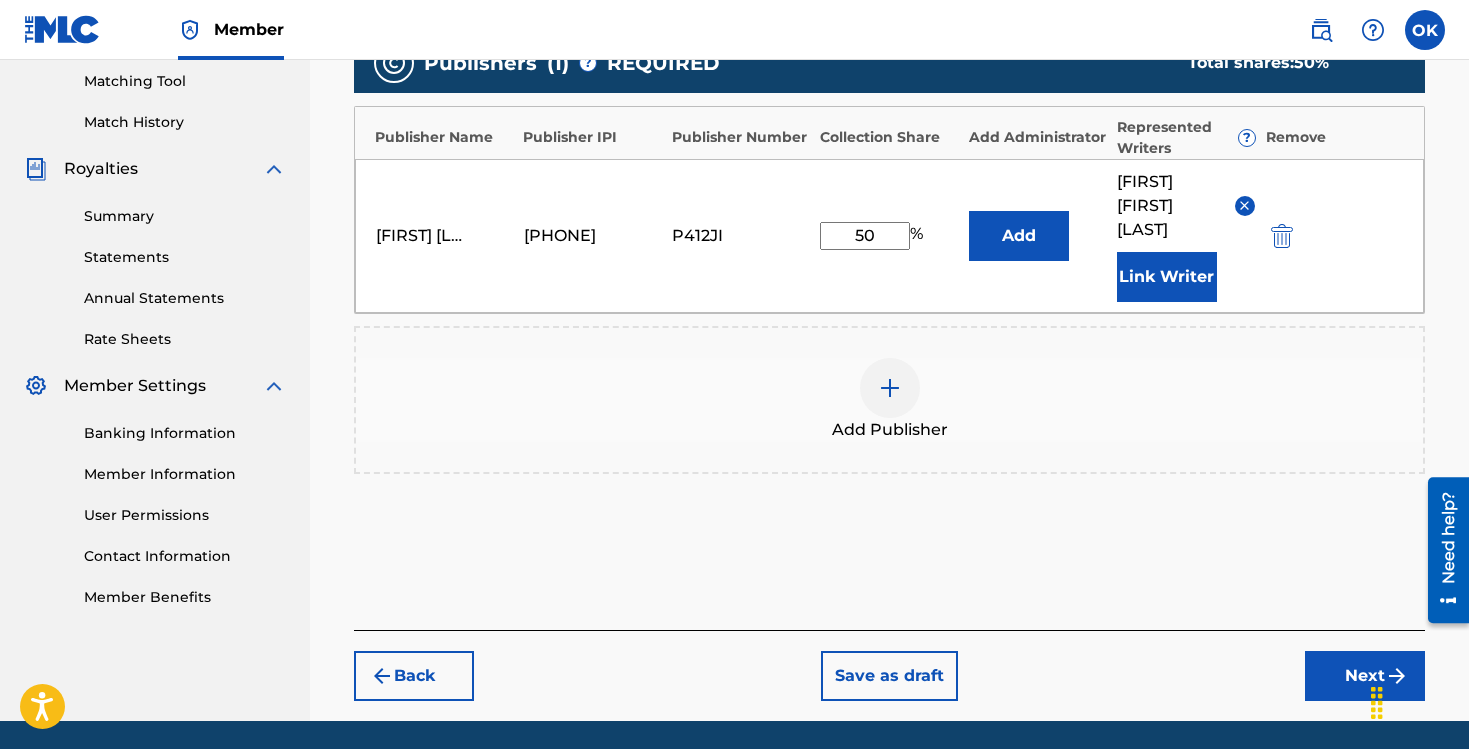 scroll, scrollTop: 580, scrollLeft: 0, axis: vertical 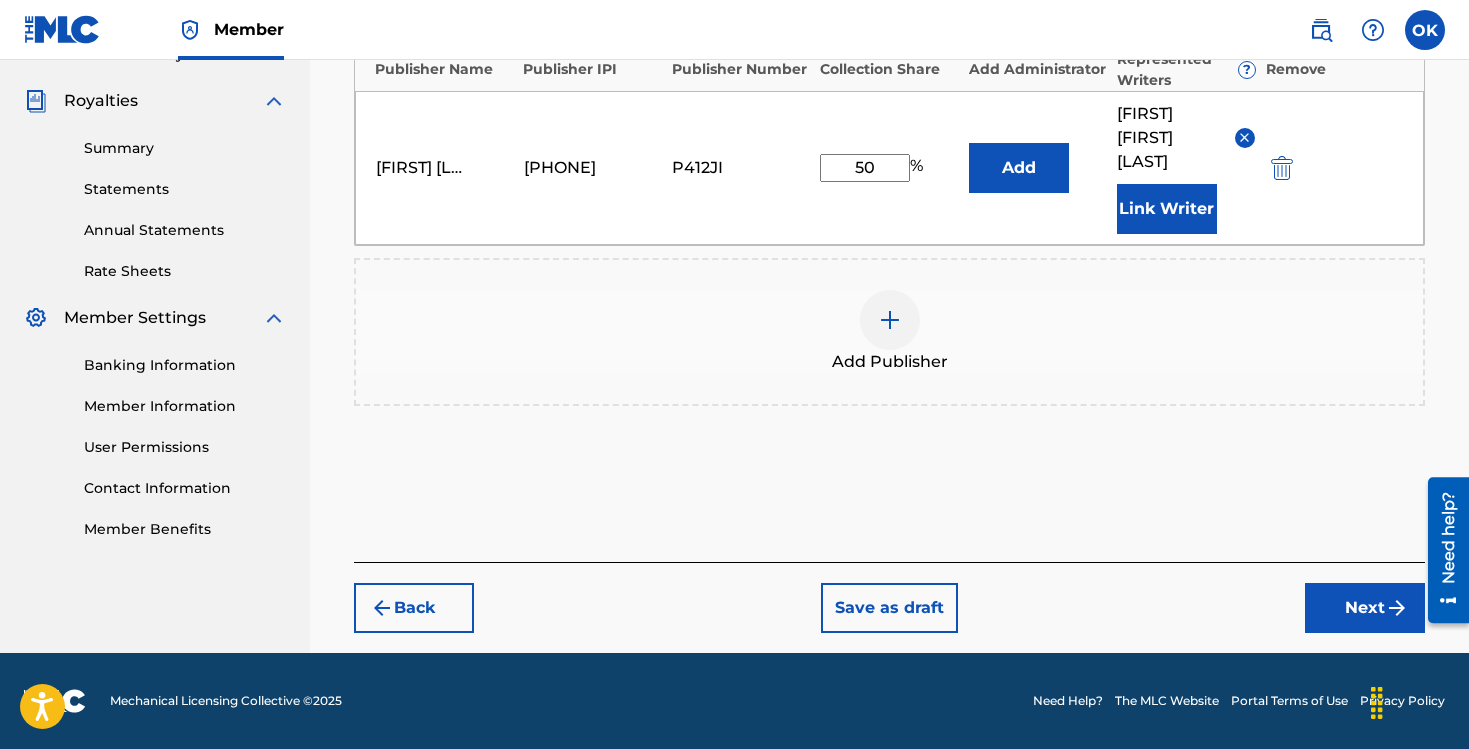 click on "Next" at bounding box center [1365, 608] 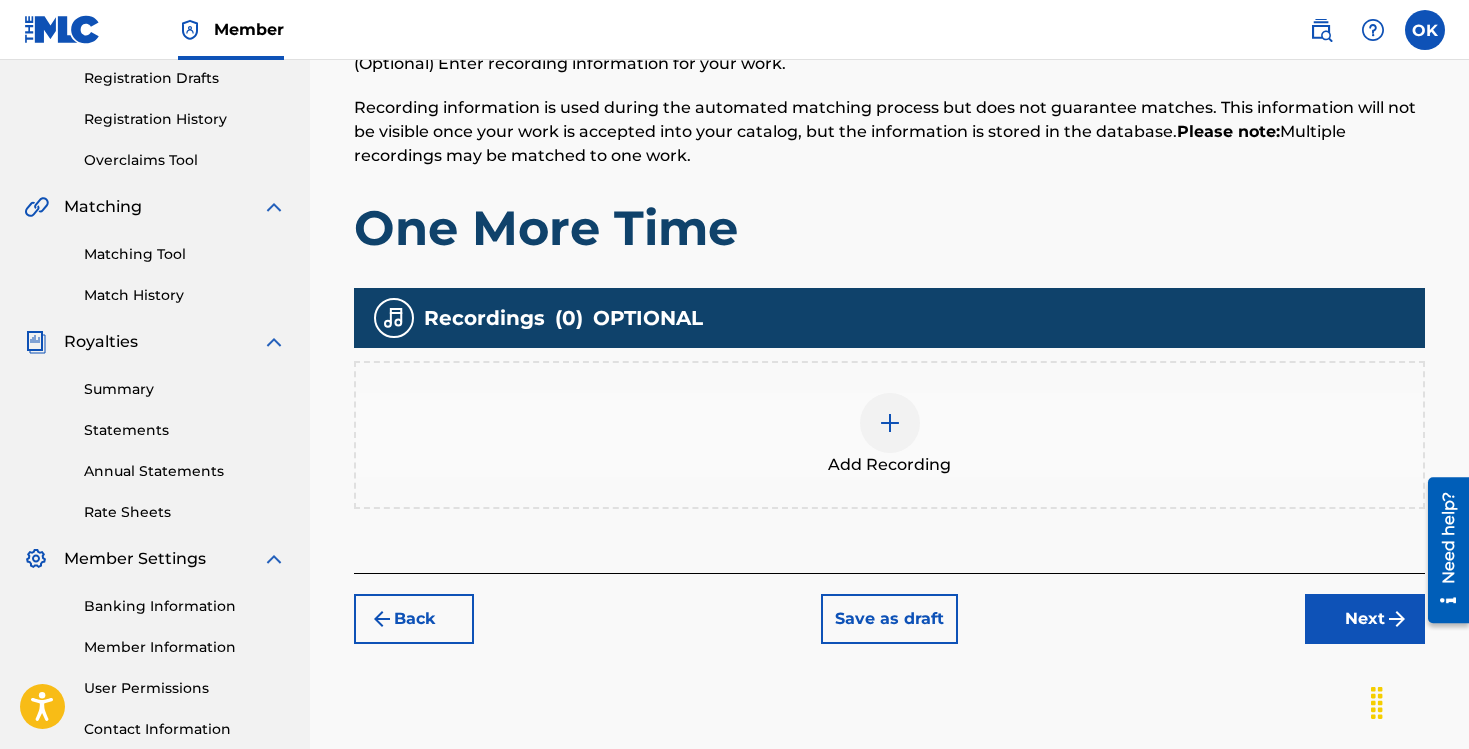 scroll, scrollTop: 491, scrollLeft: 0, axis: vertical 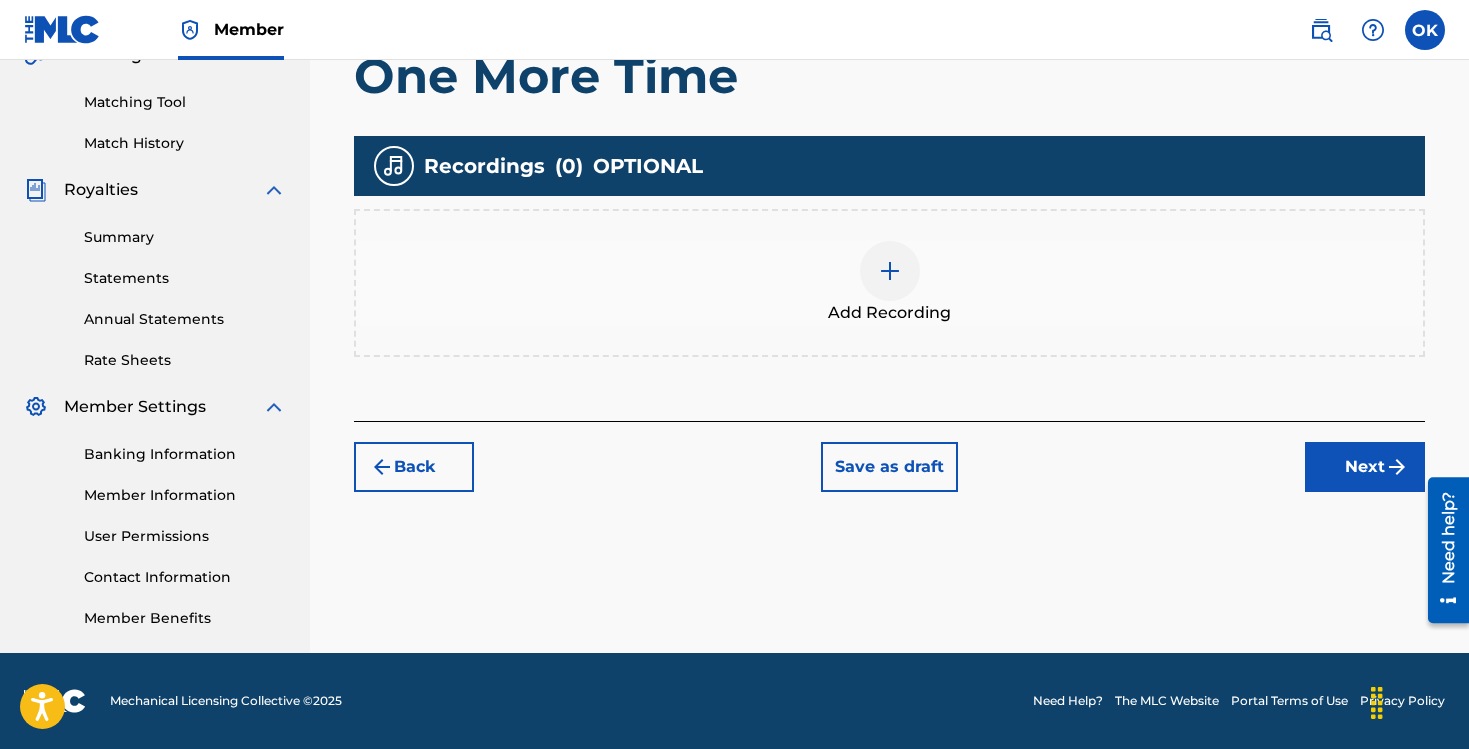 click on "Next" at bounding box center [1365, 467] 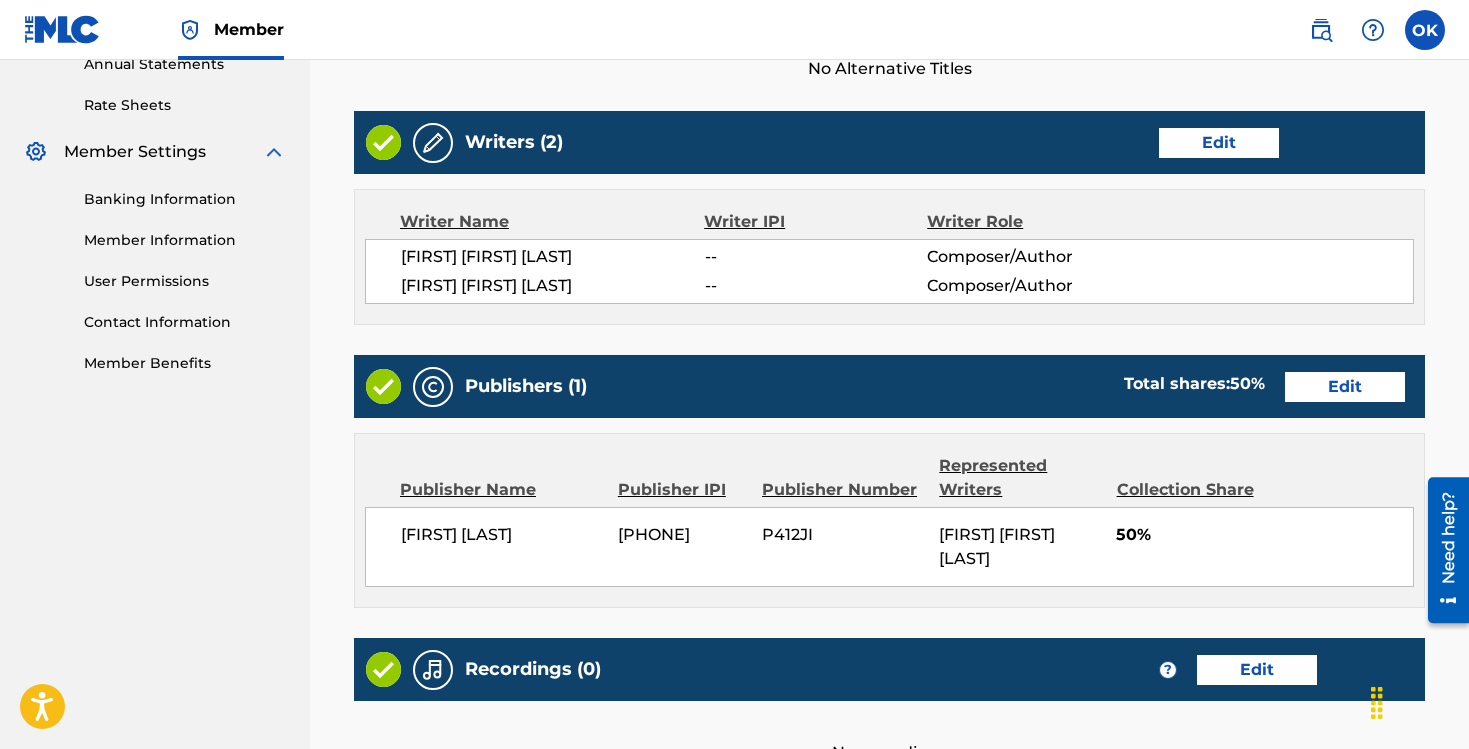scroll, scrollTop: 977, scrollLeft: 0, axis: vertical 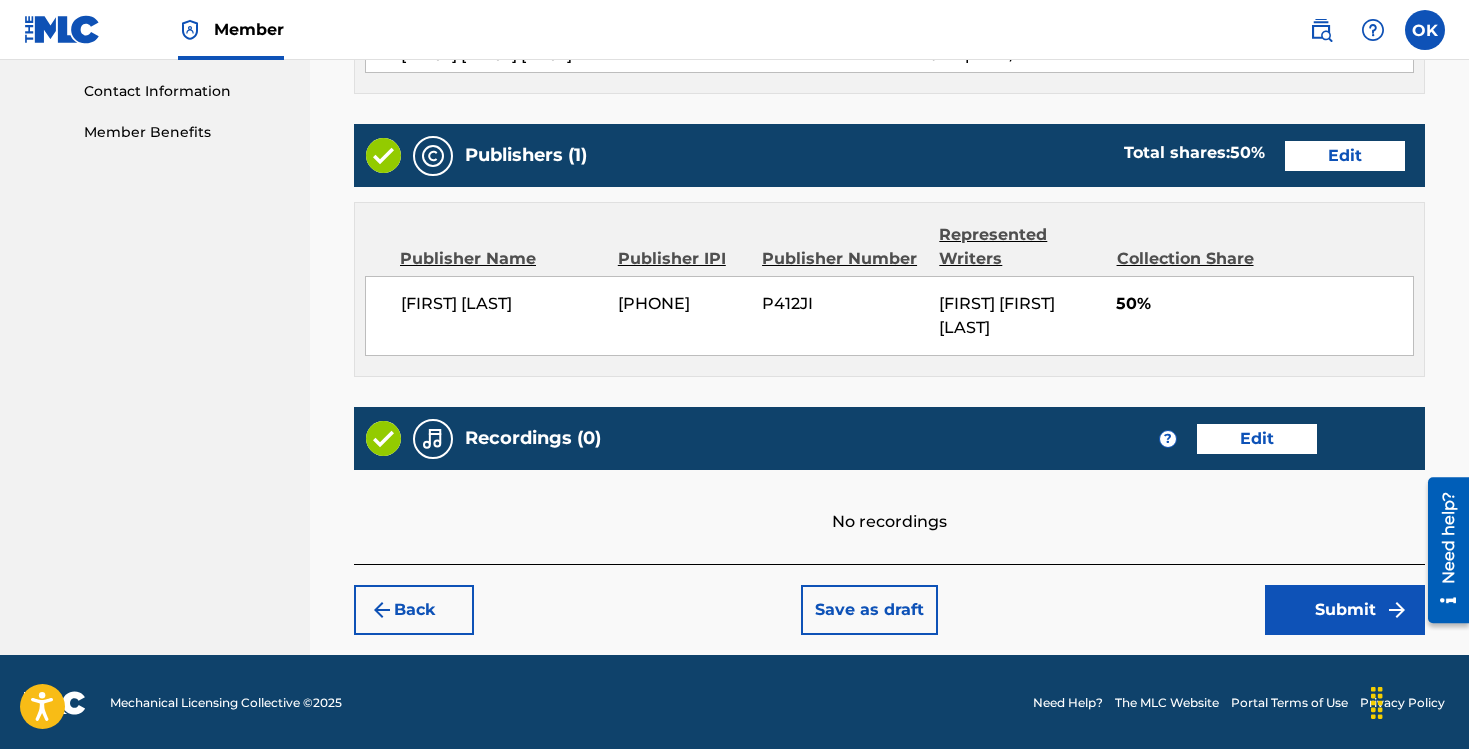 click on "Submit" at bounding box center [1345, 610] 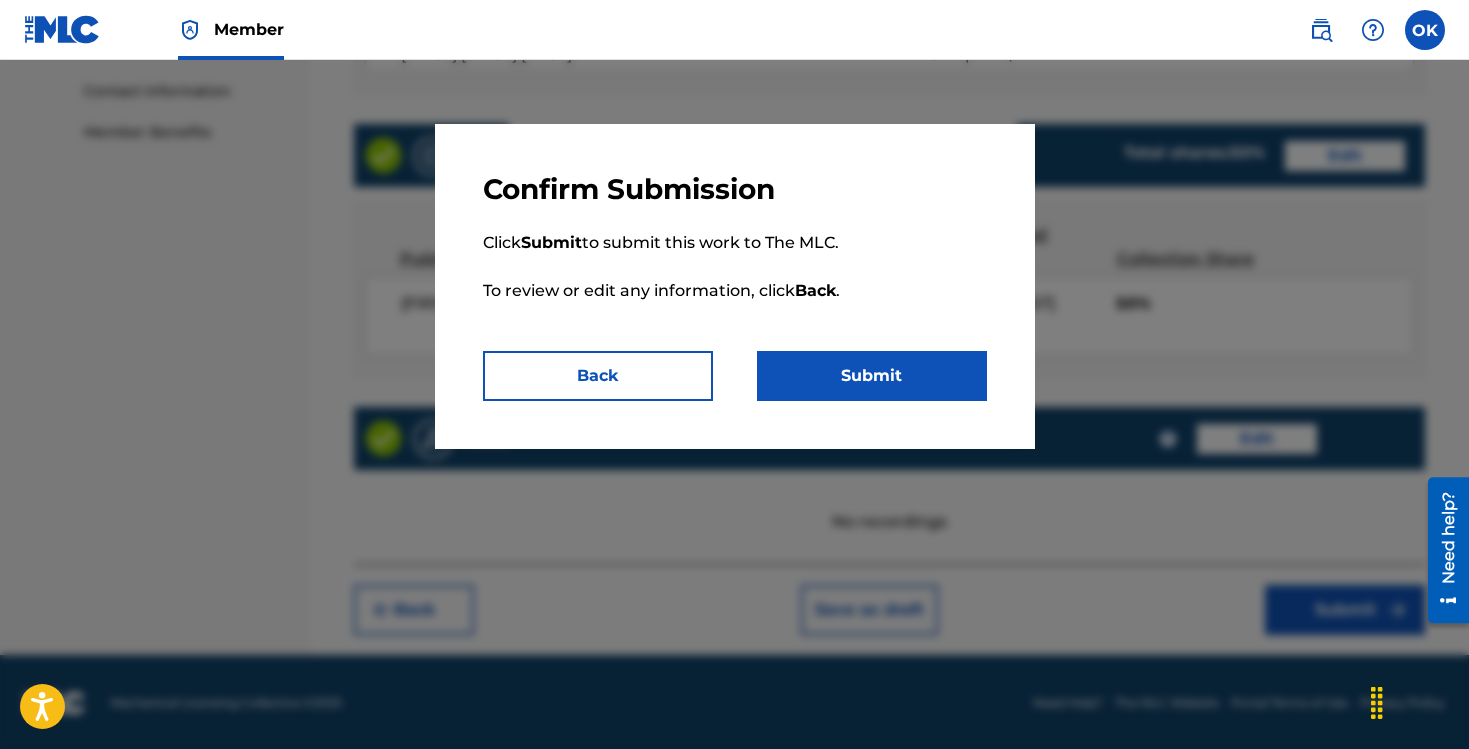 click on "Submit" at bounding box center [872, 376] 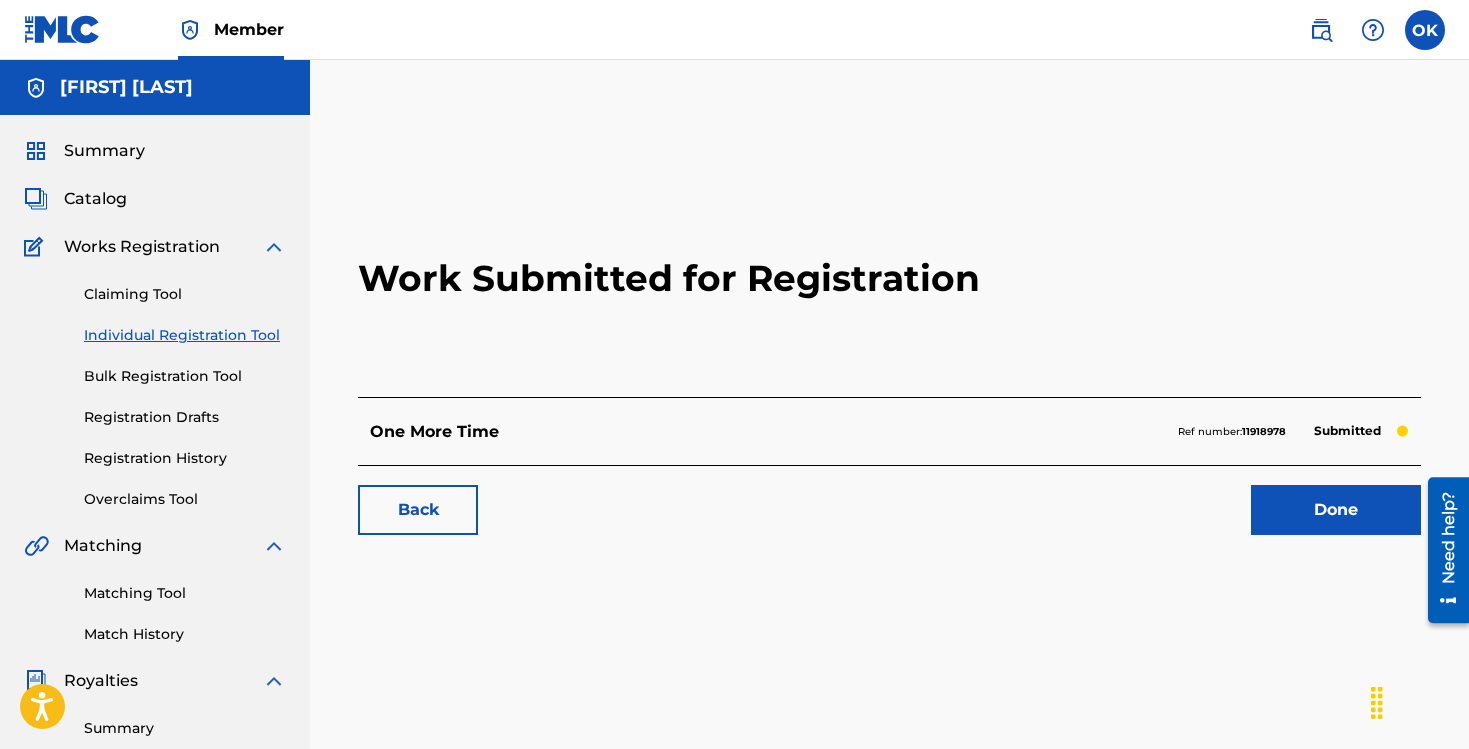 click on "Individual Registration Tool" at bounding box center (185, 335) 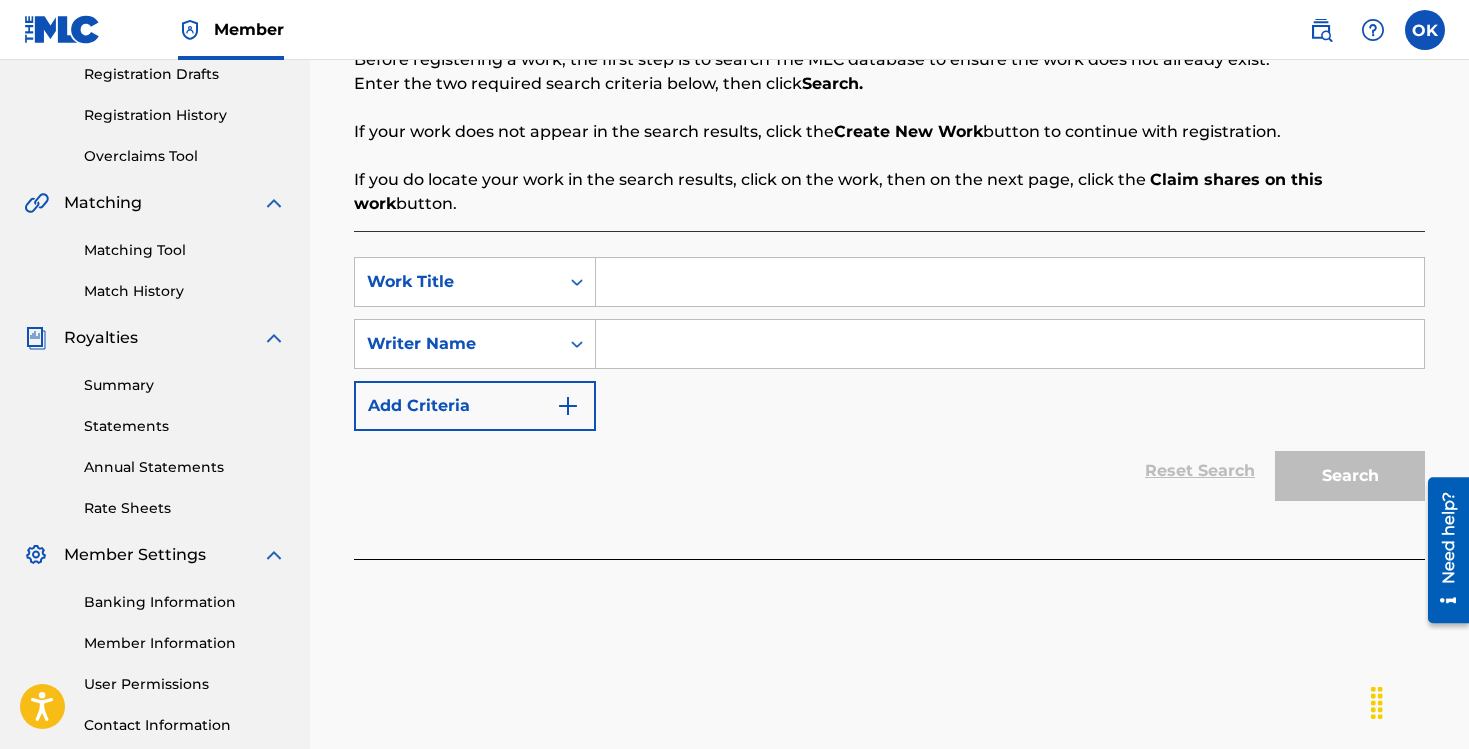 scroll, scrollTop: 388, scrollLeft: 0, axis: vertical 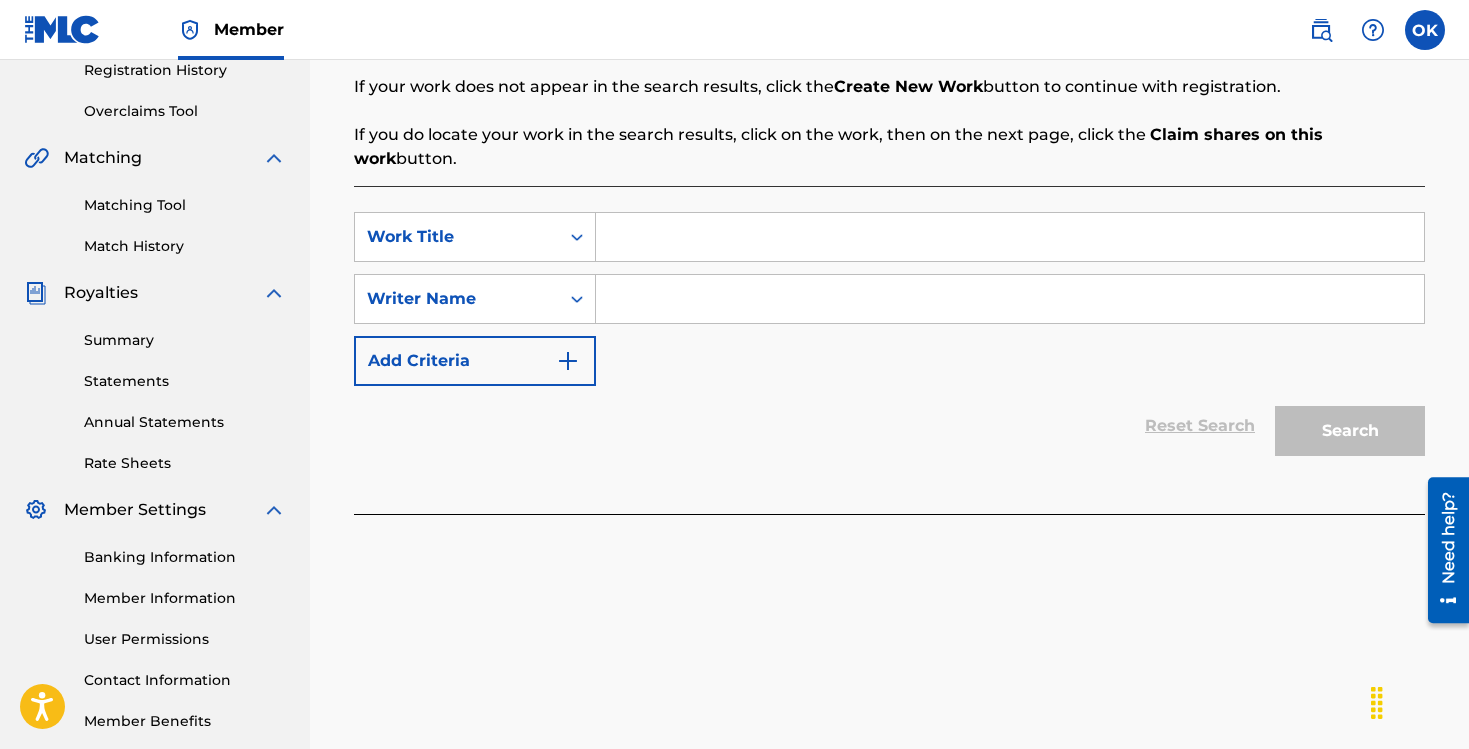 click at bounding box center (1010, 237) 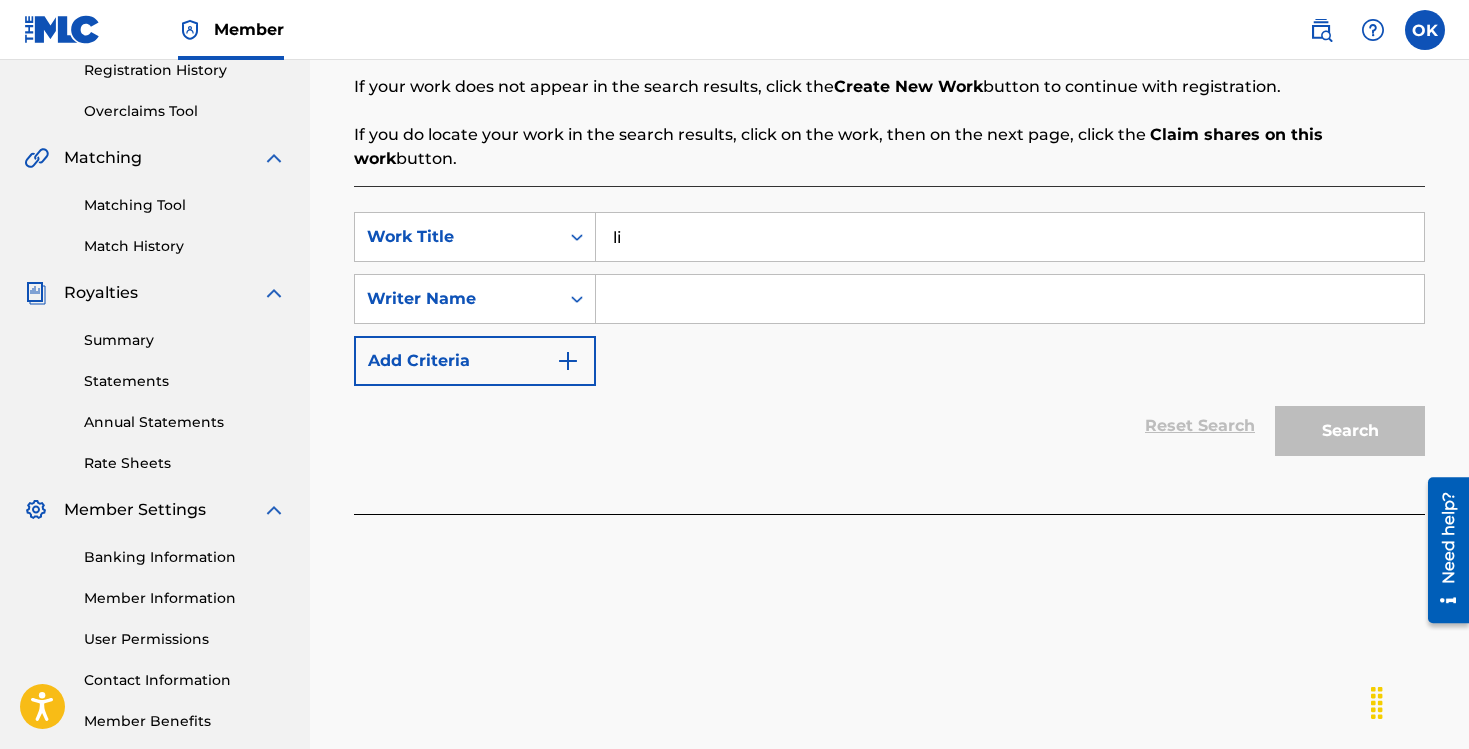 type on "l" 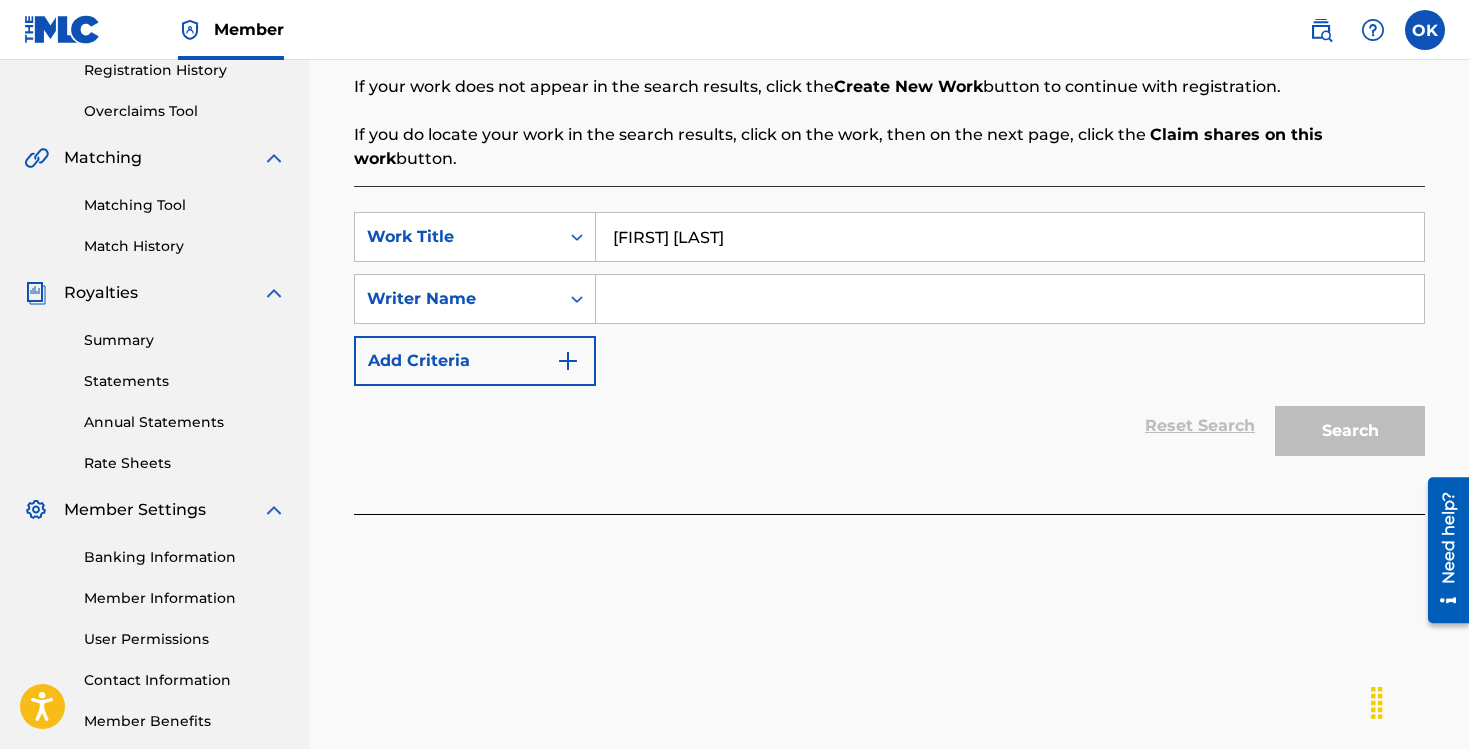 type on "[FIRST] [LAST]" 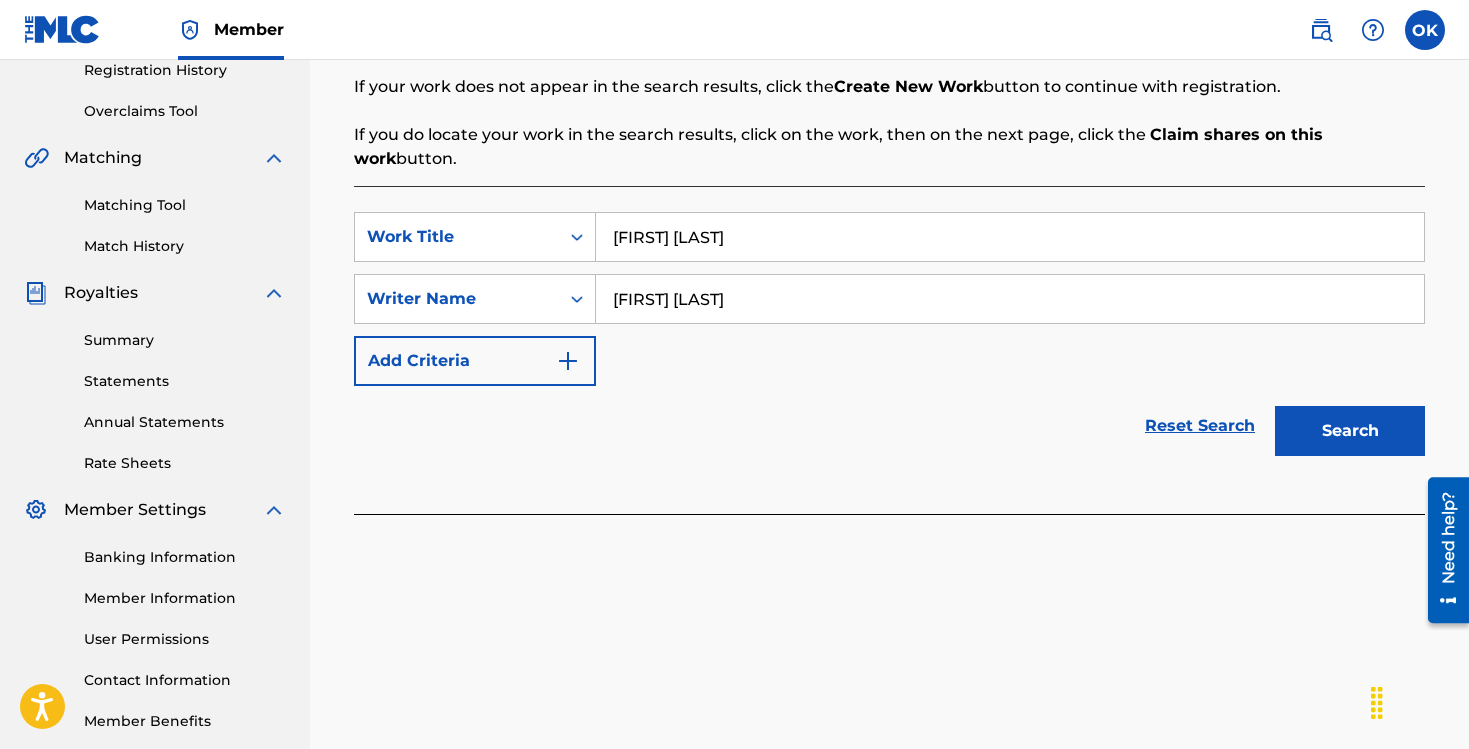 type on "[FIRST] [LAST]" 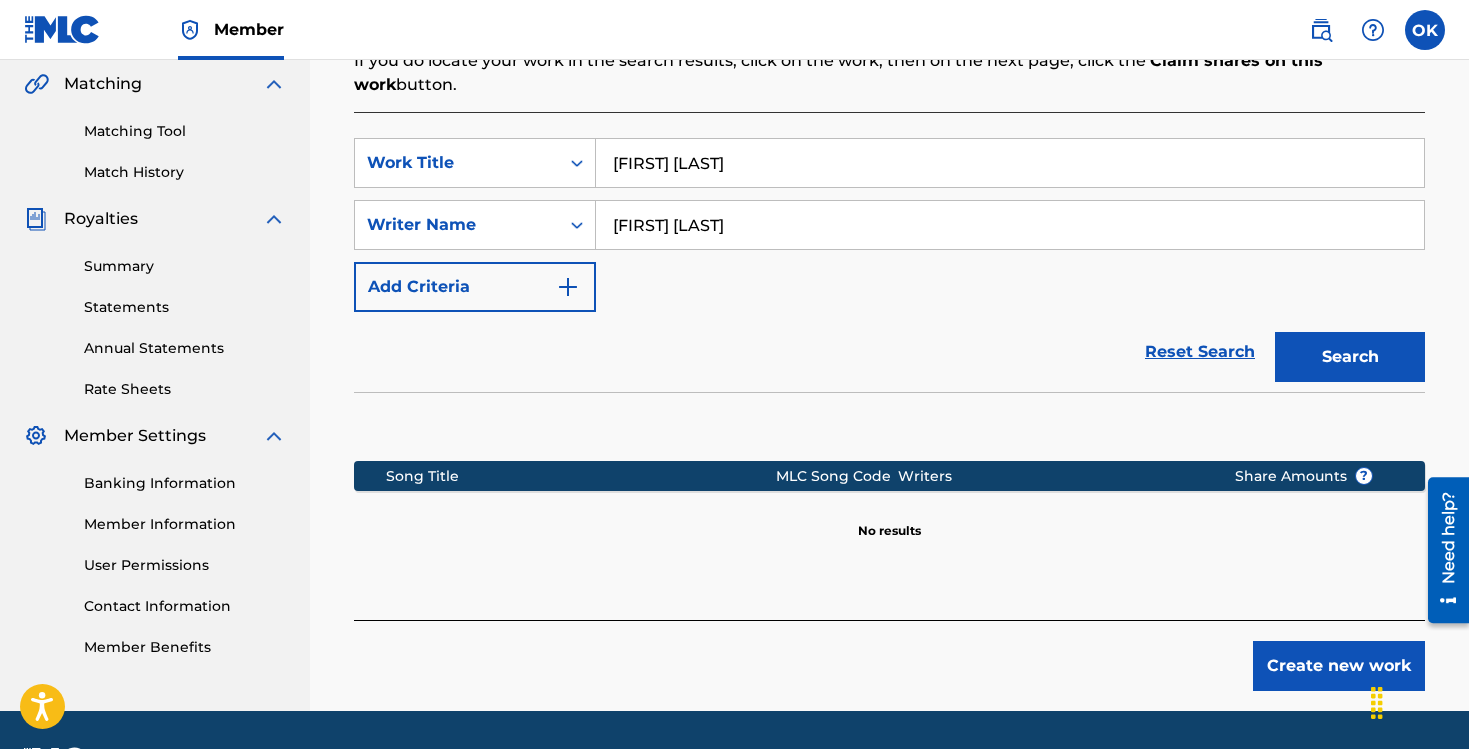 scroll, scrollTop: 520, scrollLeft: 0, axis: vertical 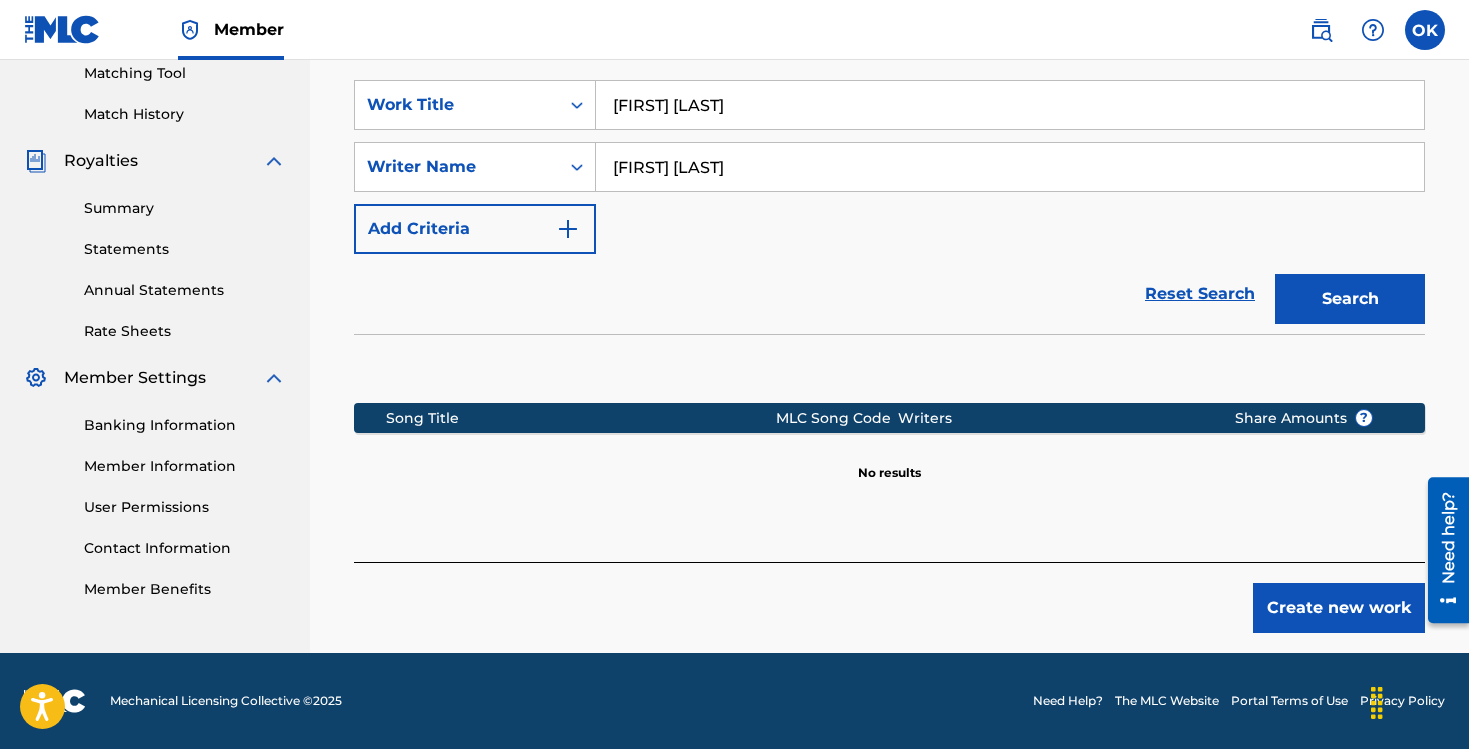 click on "Create new work" at bounding box center (1339, 608) 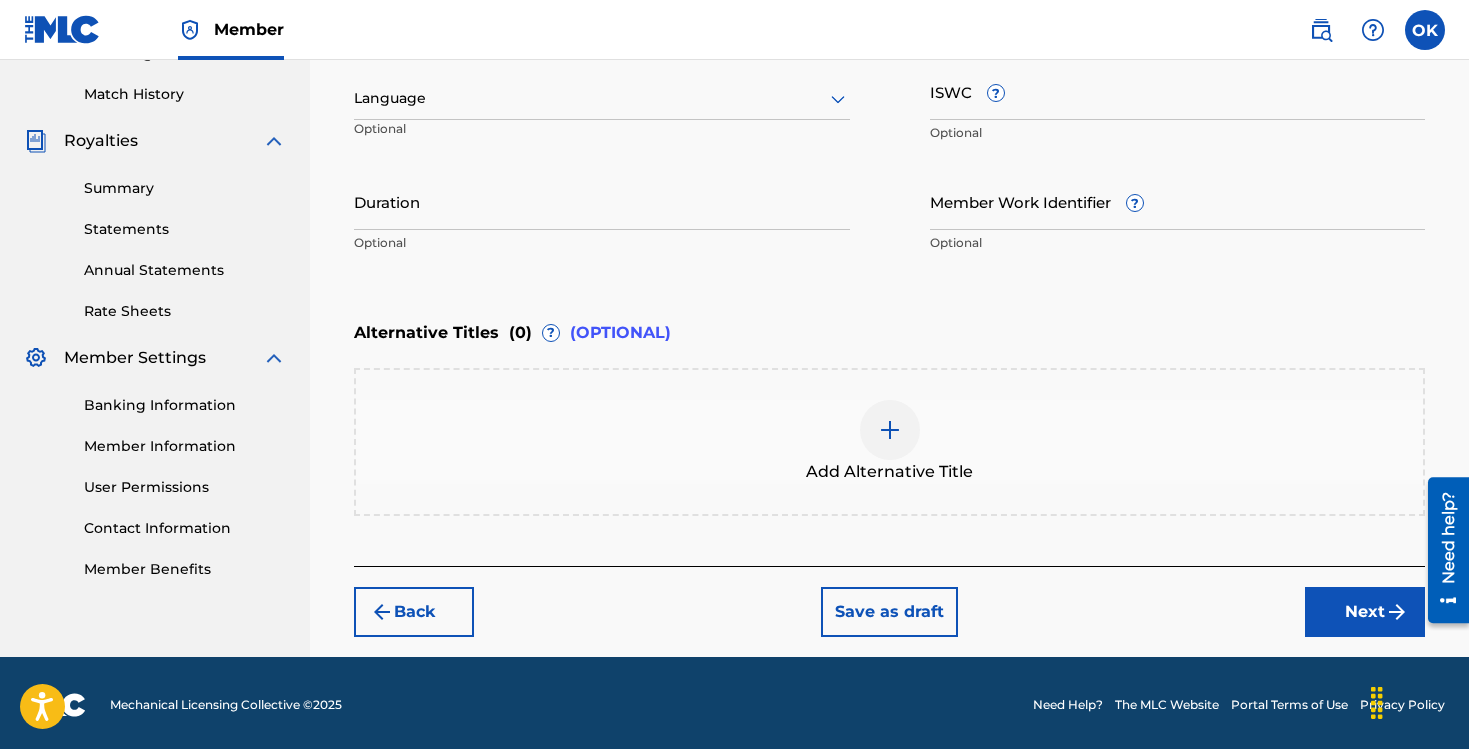 scroll, scrollTop: 543, scrollLeft: 0, axis: vertical 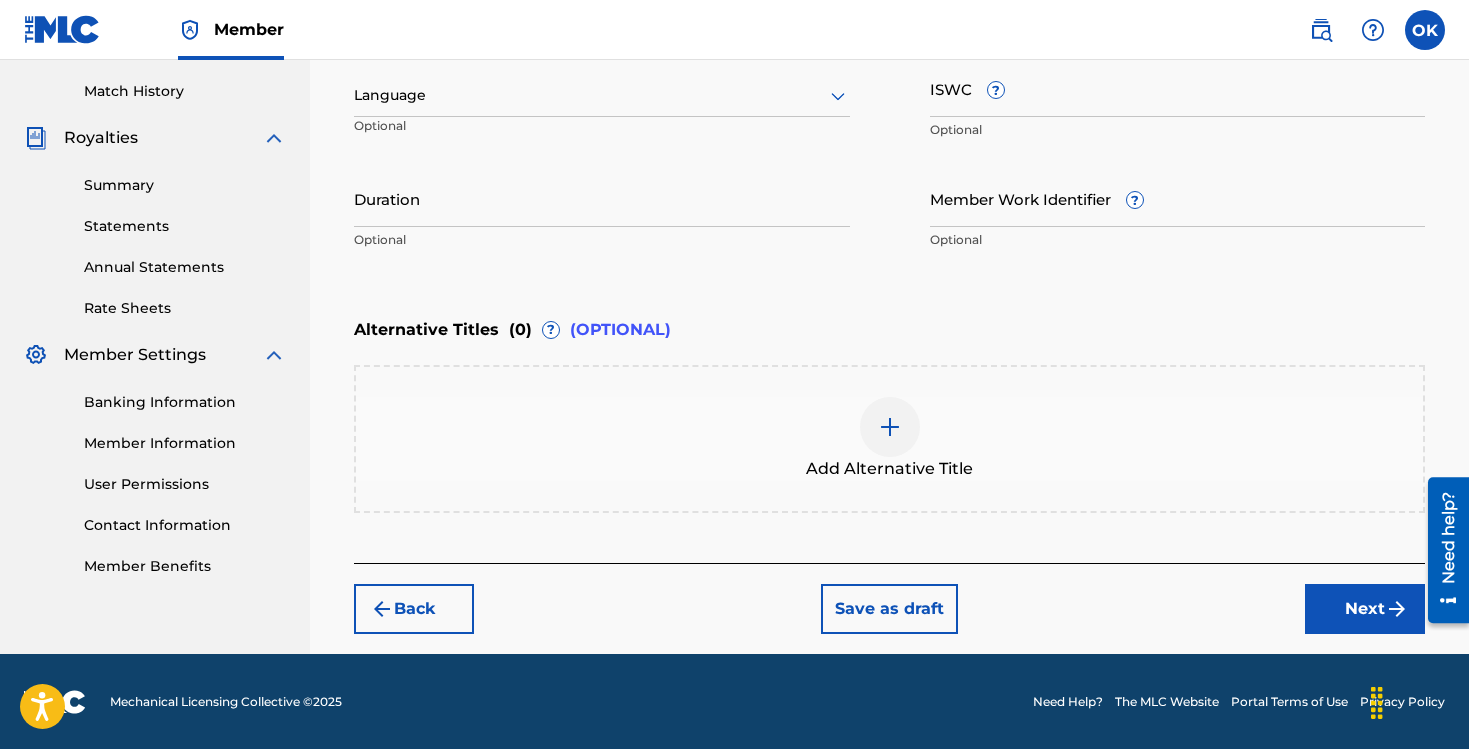 click on "Next" at bounding box center [1365, 609] 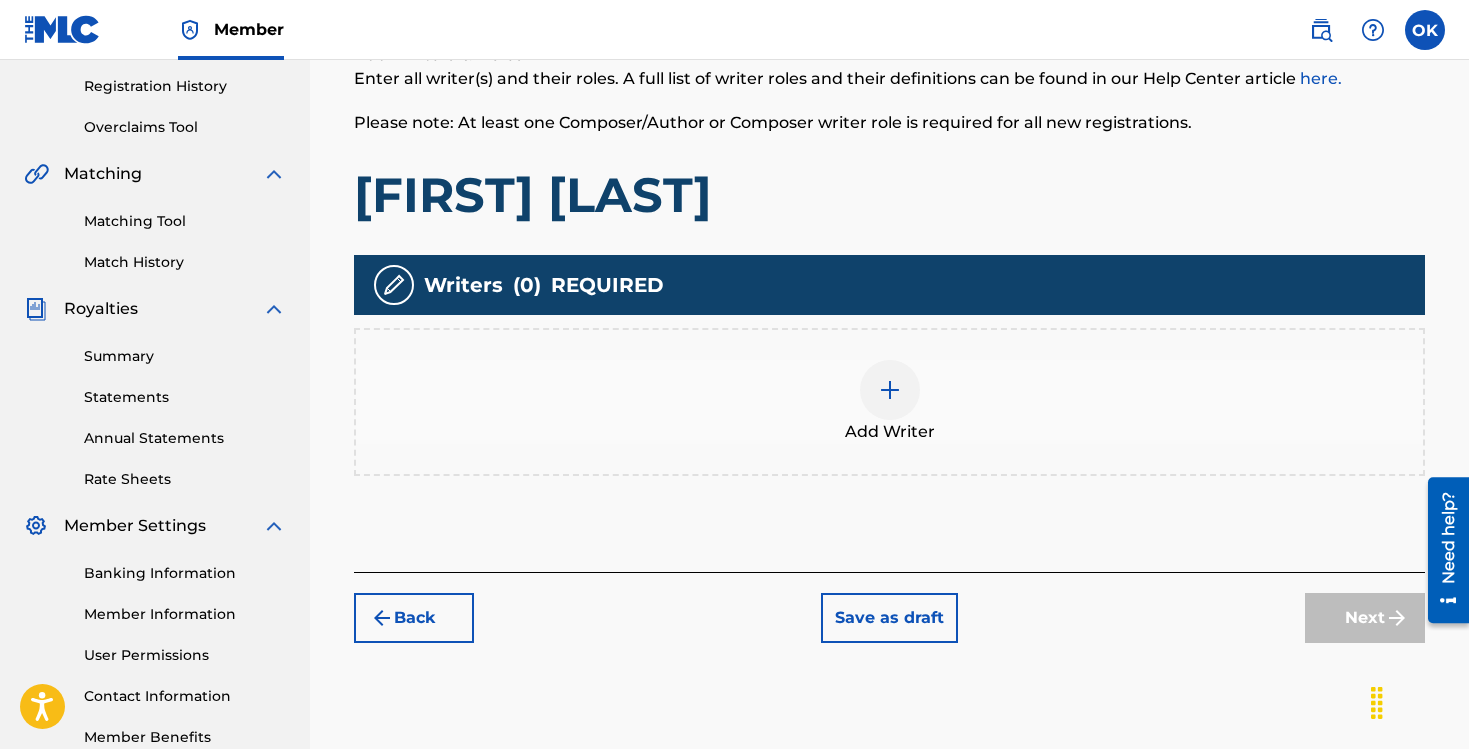 scroll, scrollTop: 491, scrollLeft: 0, axis: vertical 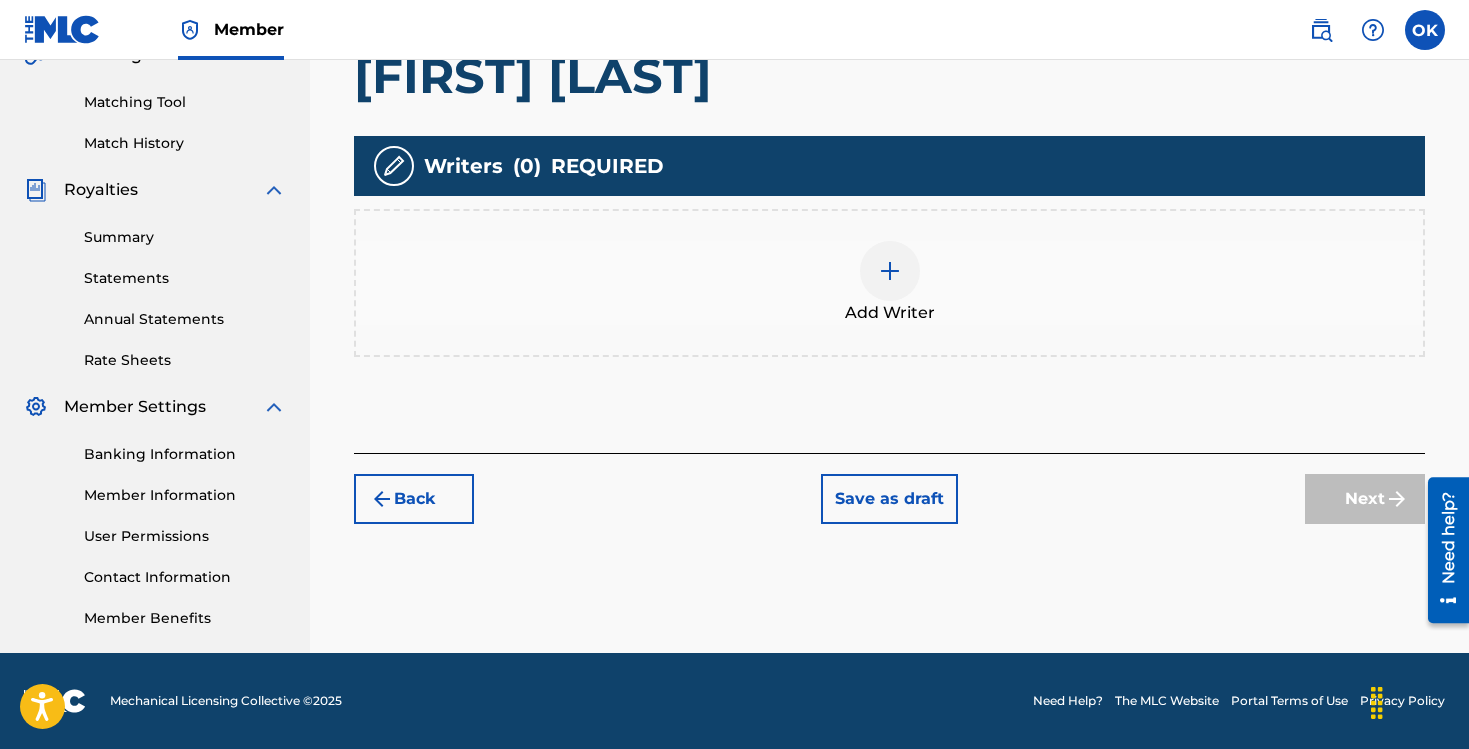 click at bounding box center [890, 271] 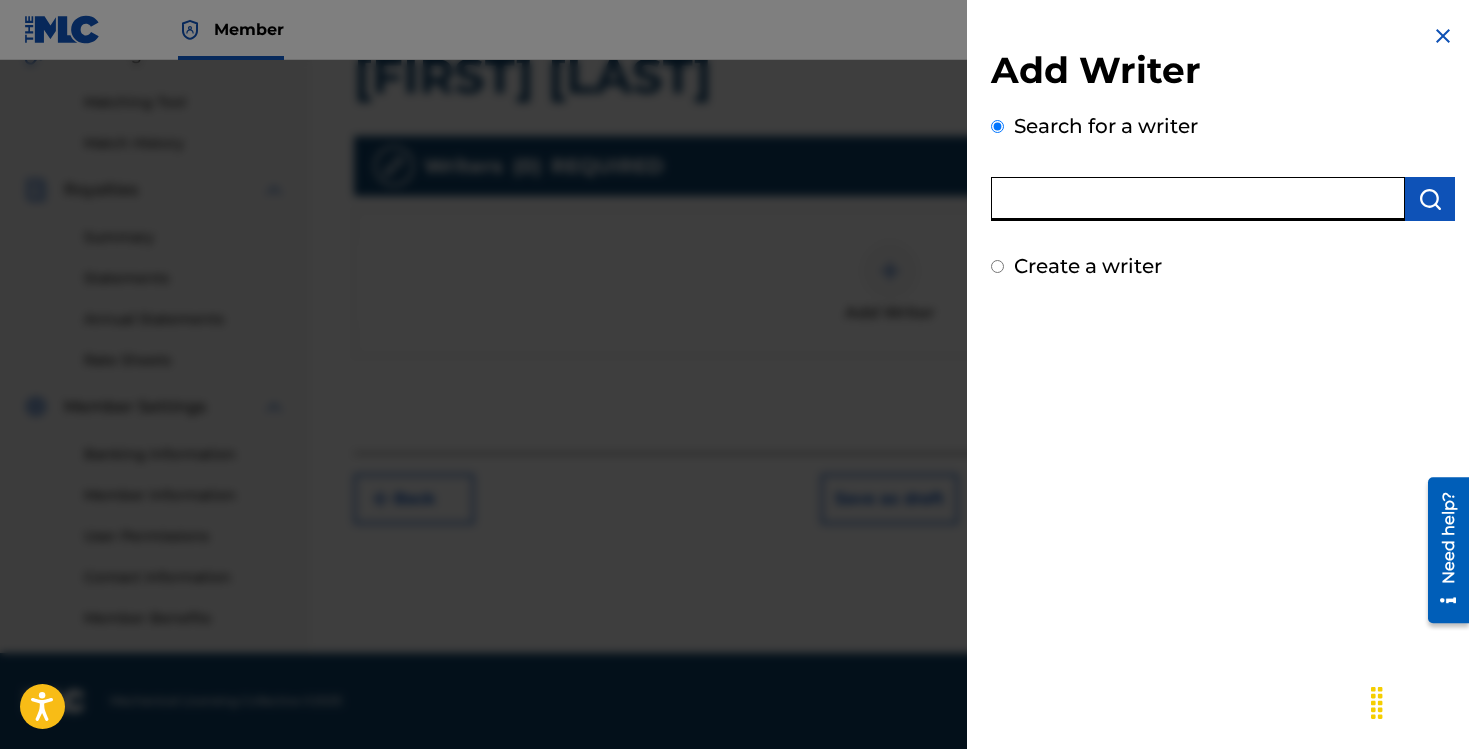 click at bounding box center [1198, 199] 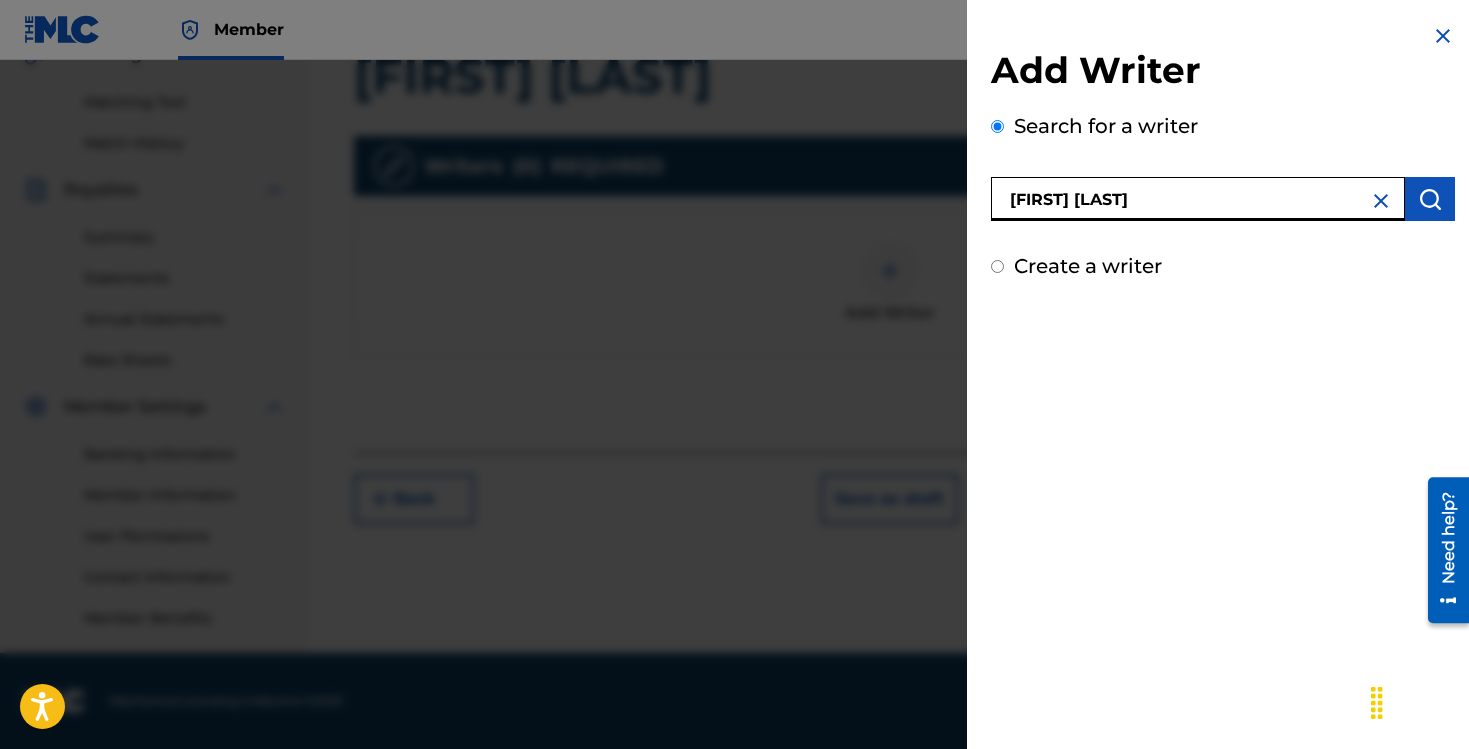 type on "[FIRST] [LAST]" 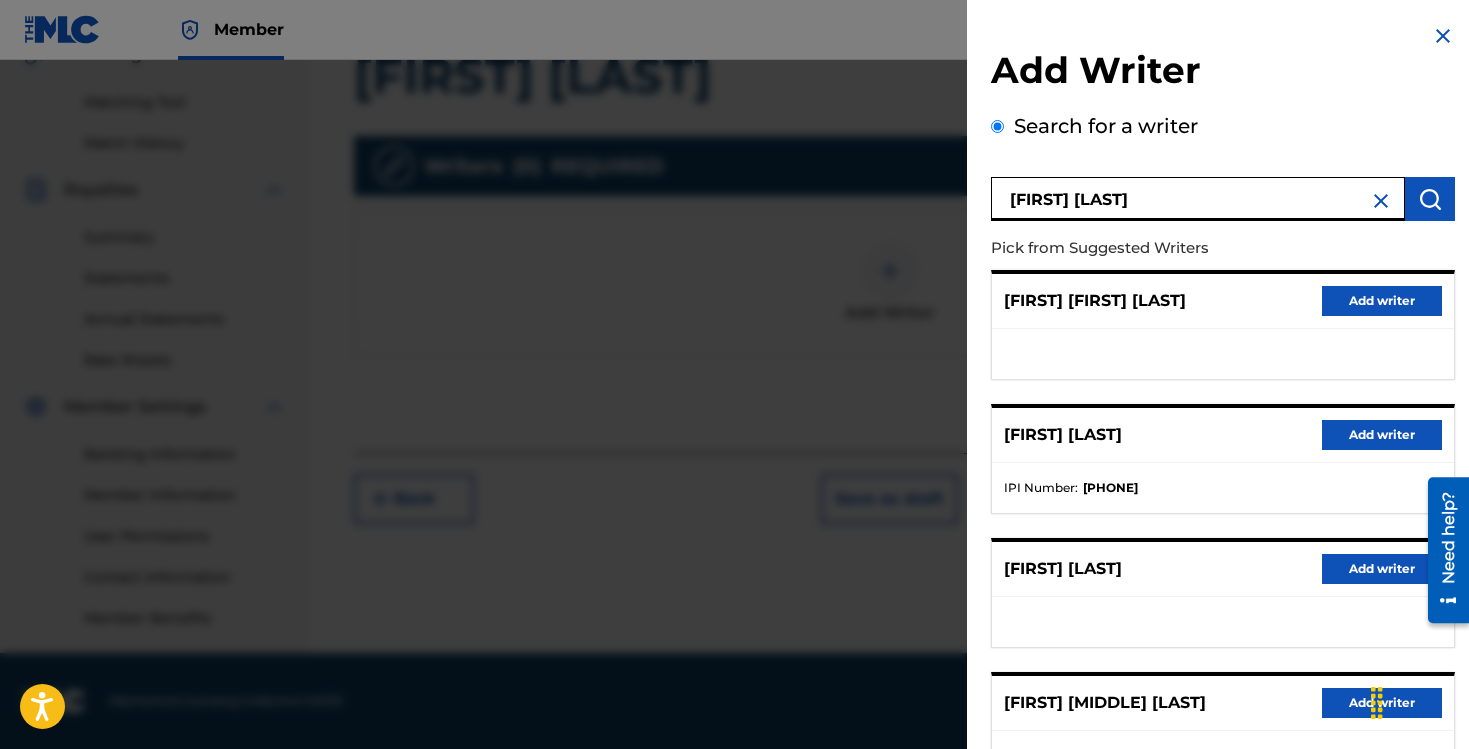 click on "Add writer" at bounding box center (1382, 301) 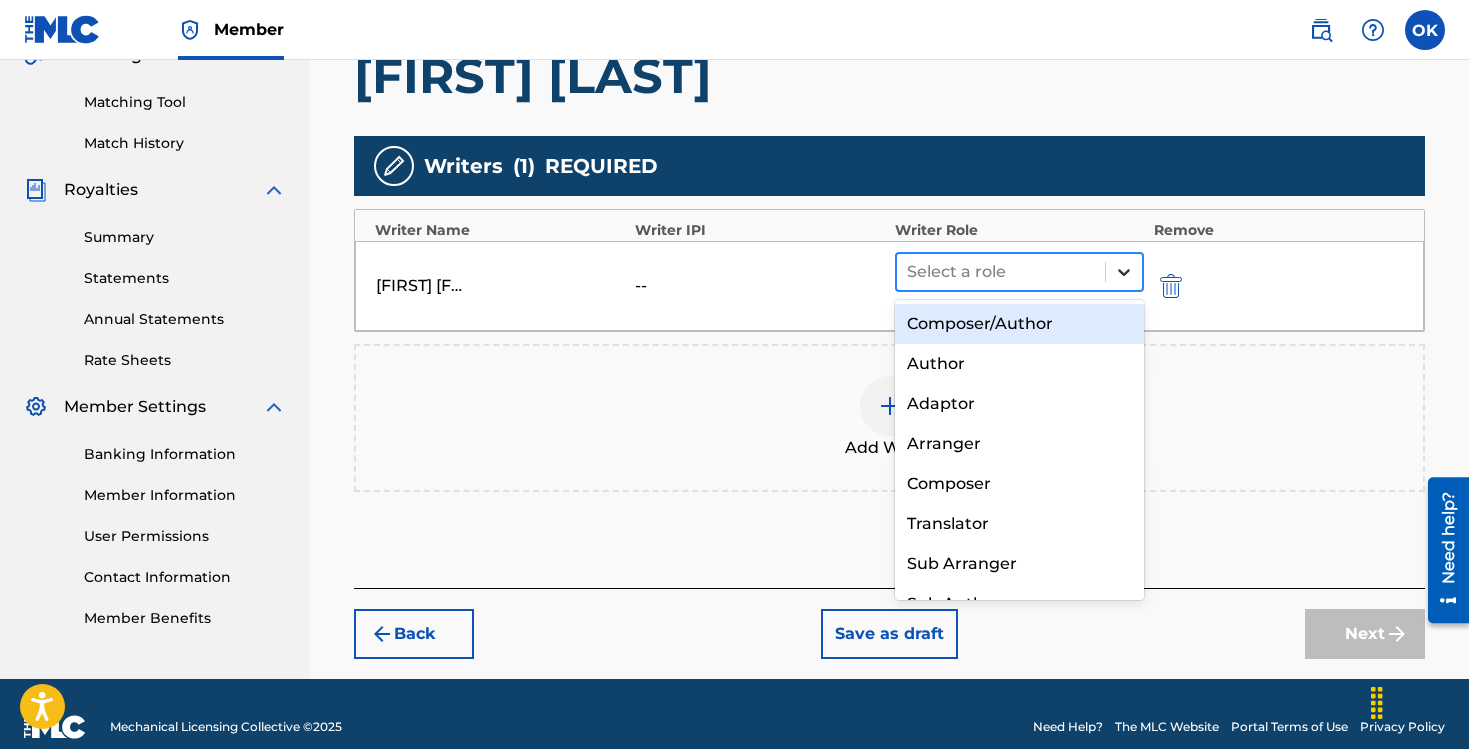 click 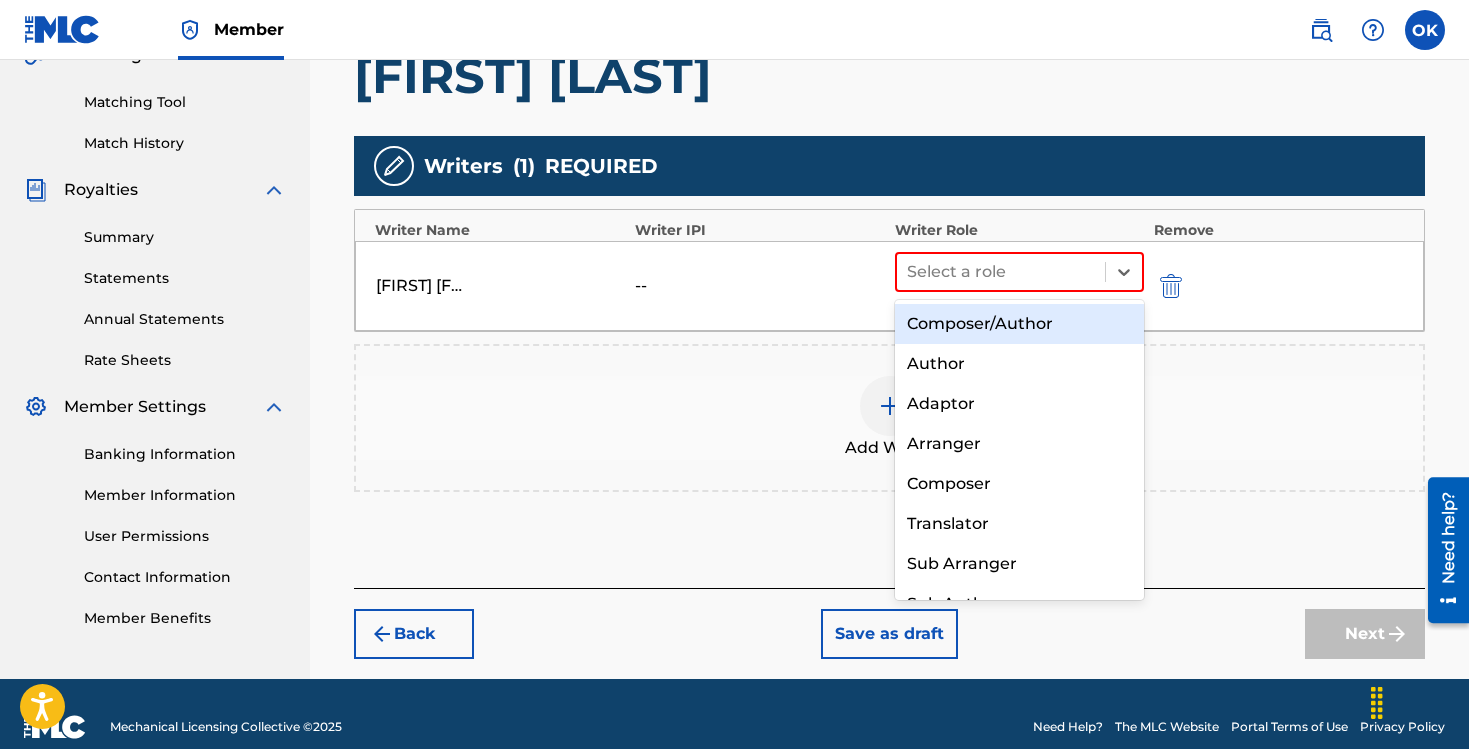 click on "Composer/Author" at bounding box center [1019, 324] 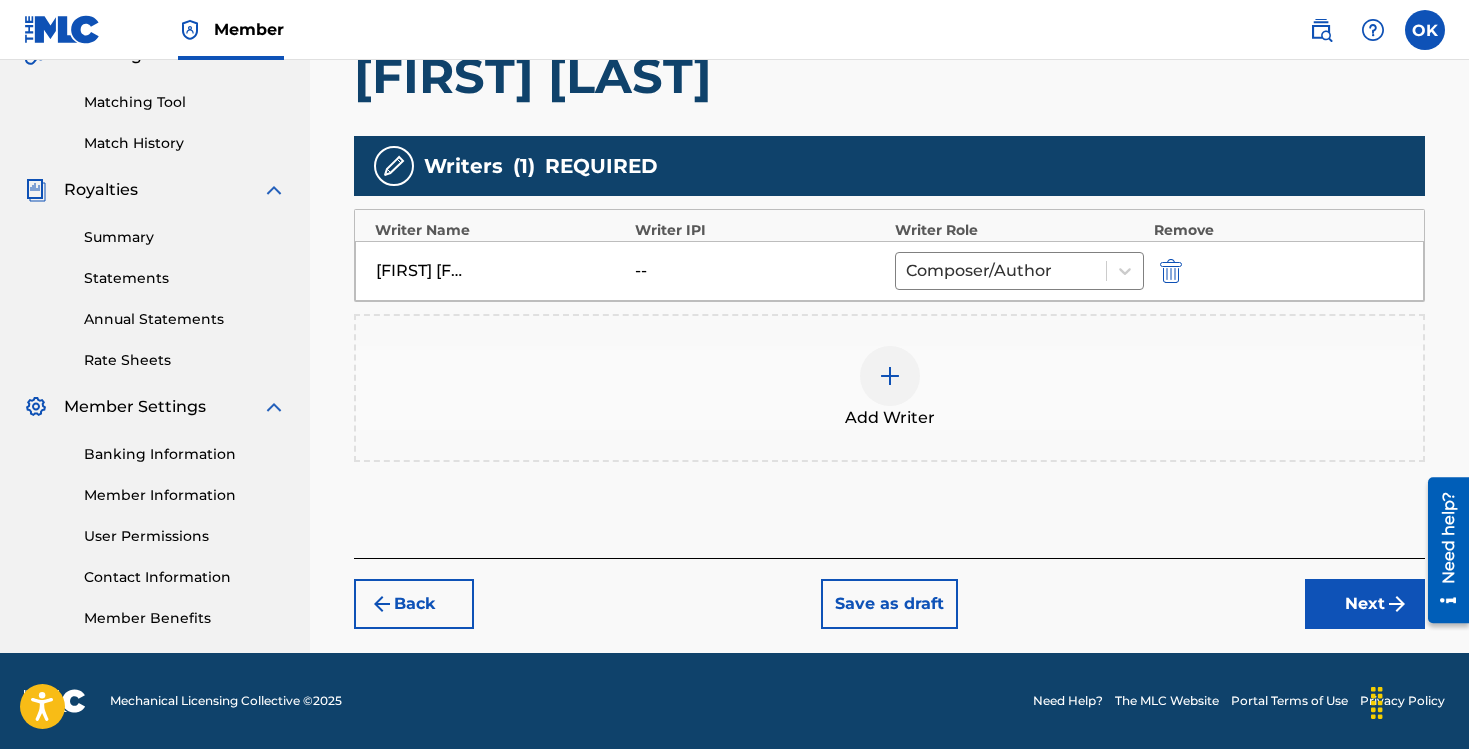 click on "Next" at bounding box center (1365, 604) 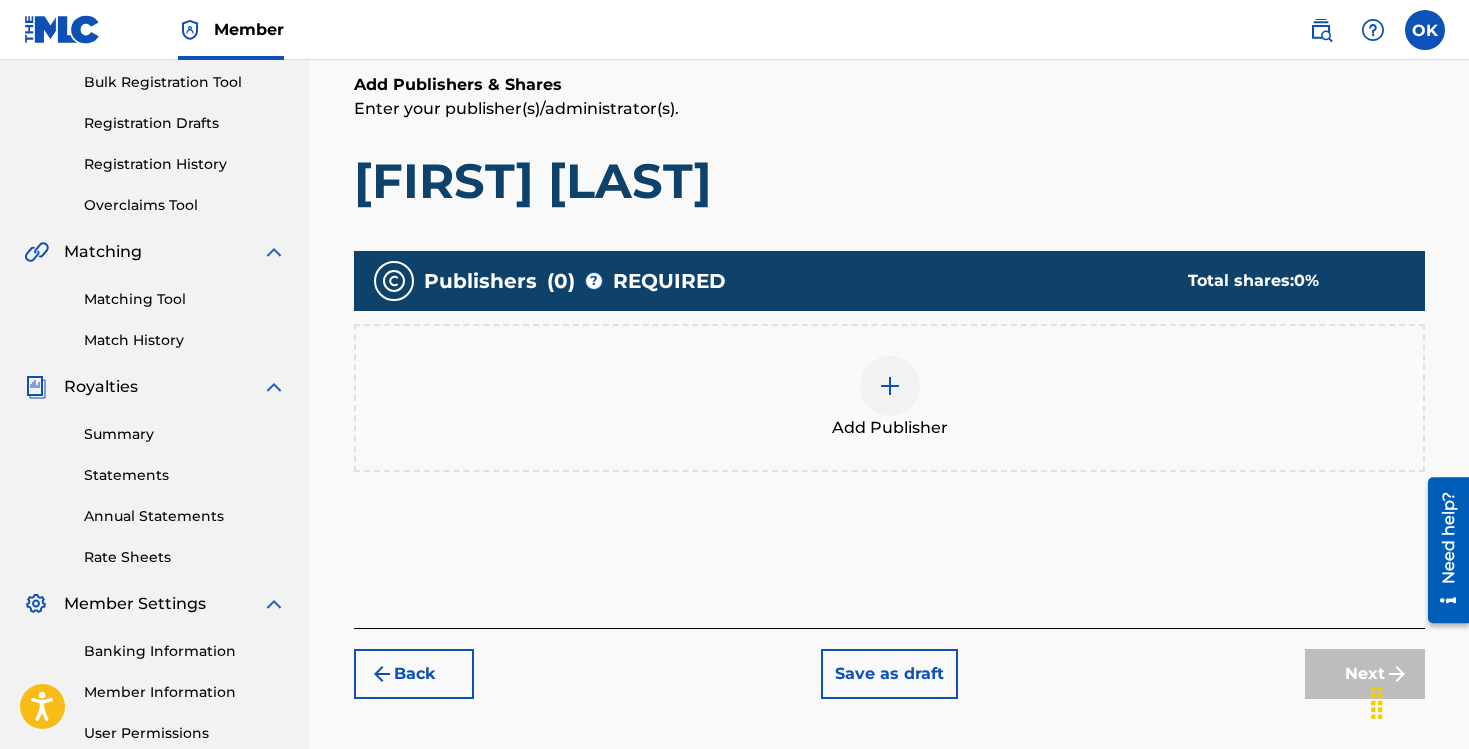 scroll, scrollTop: 426, scrollLeft: 0, axis: vertical 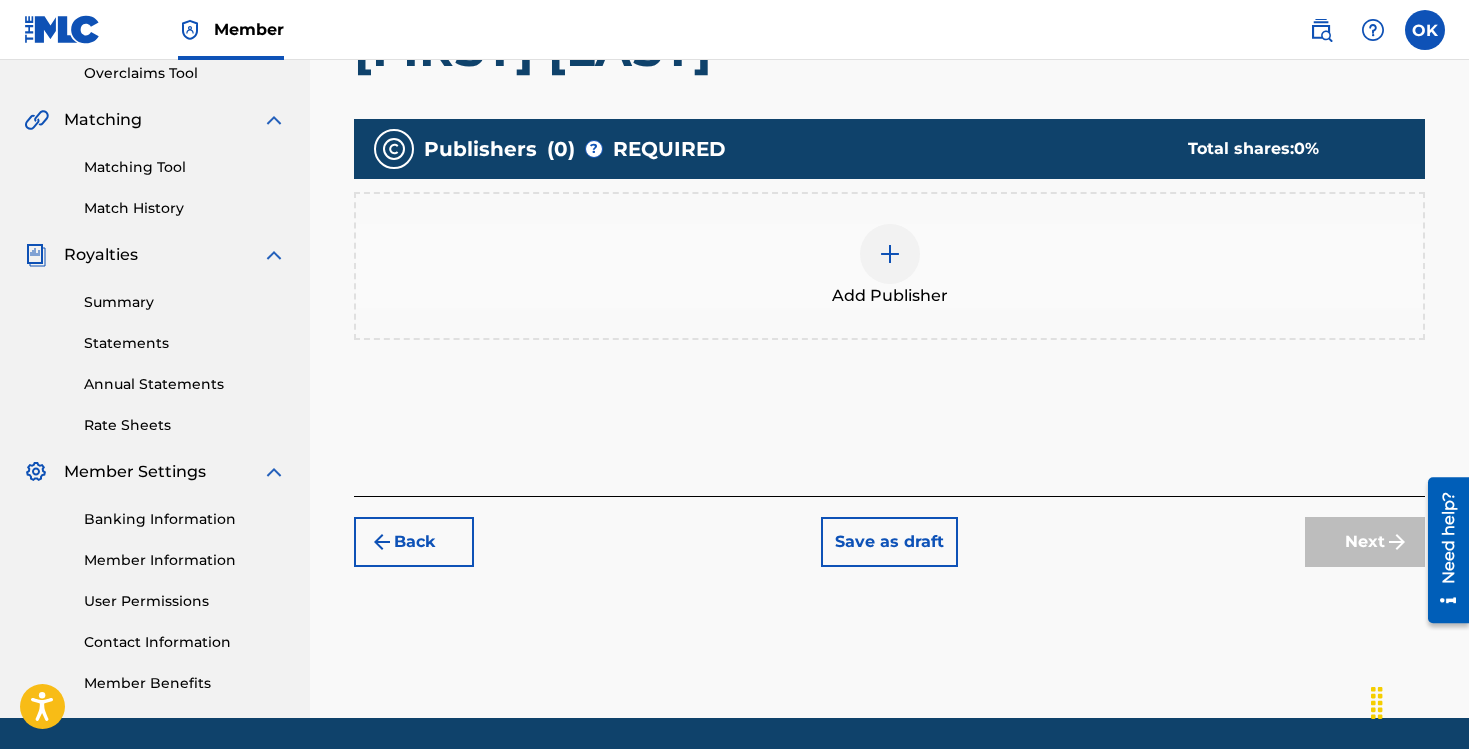 click at bounding box center (890, 254) 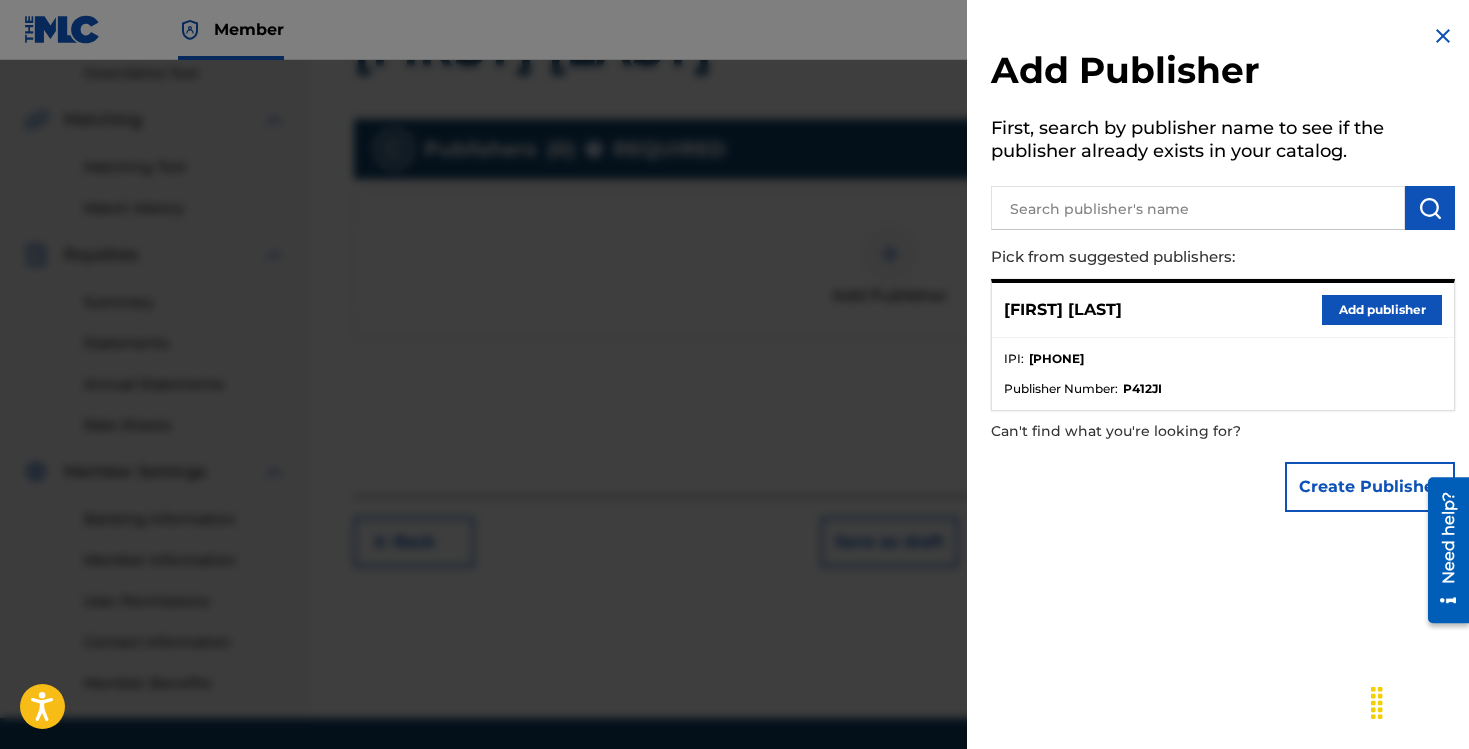 click on "Add publisher" at bounding box center [1382, 310] 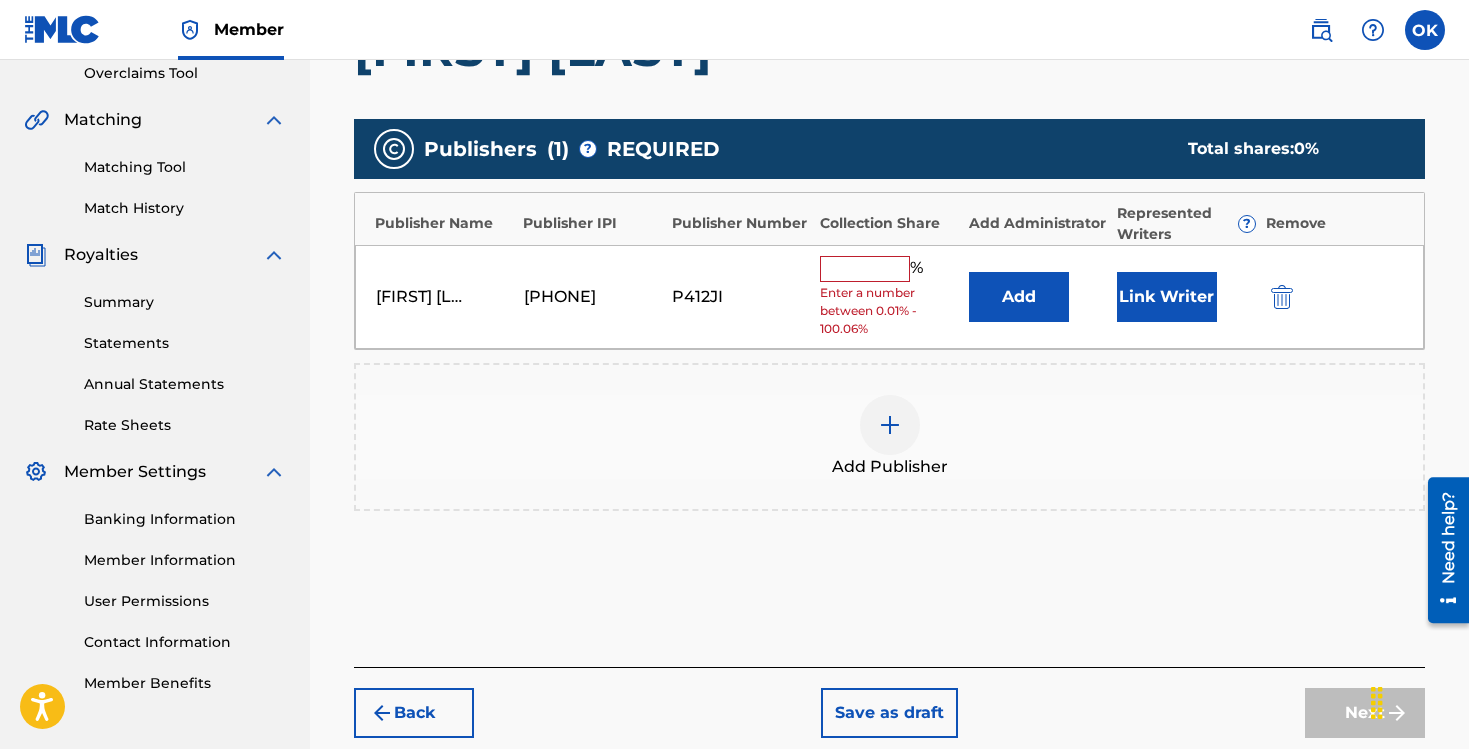 click at bounding box center (865, 269) 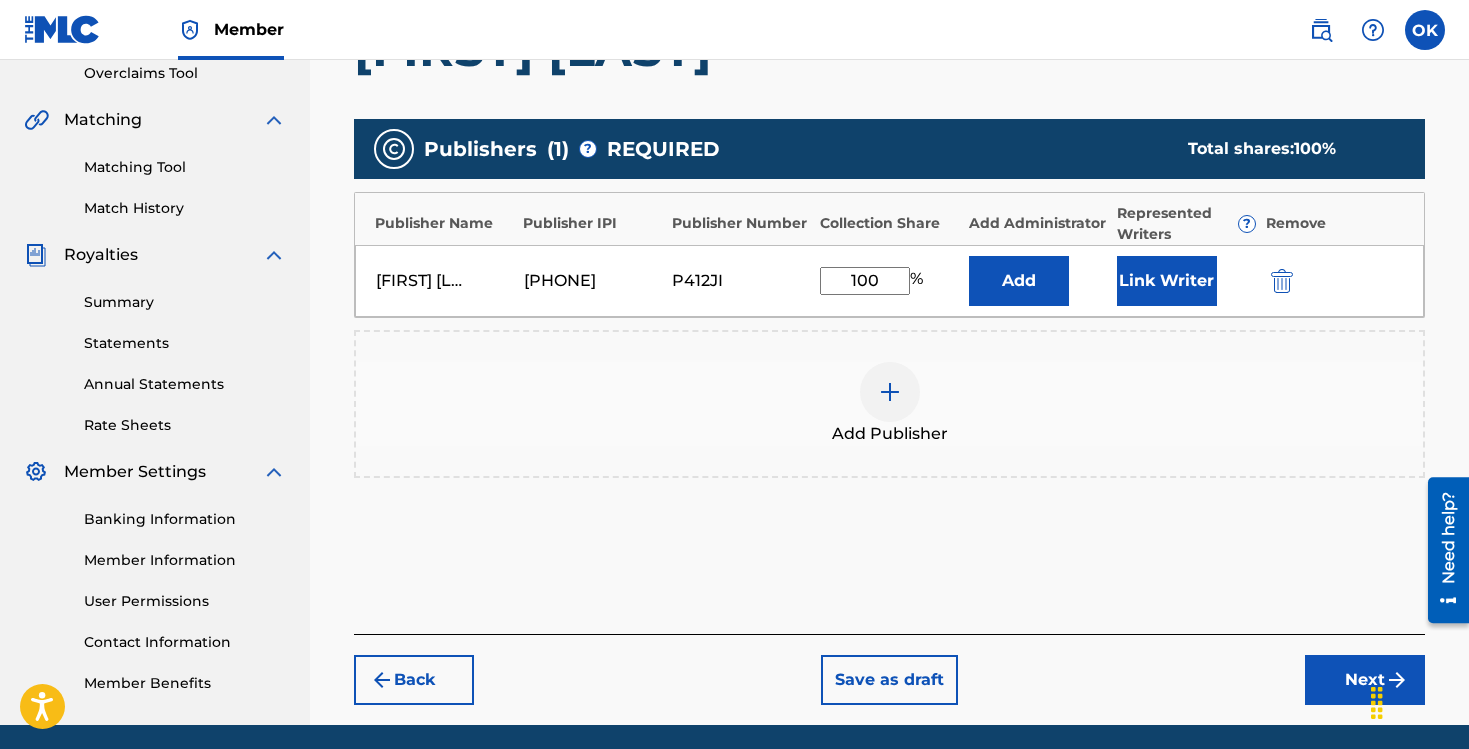 type on "100" 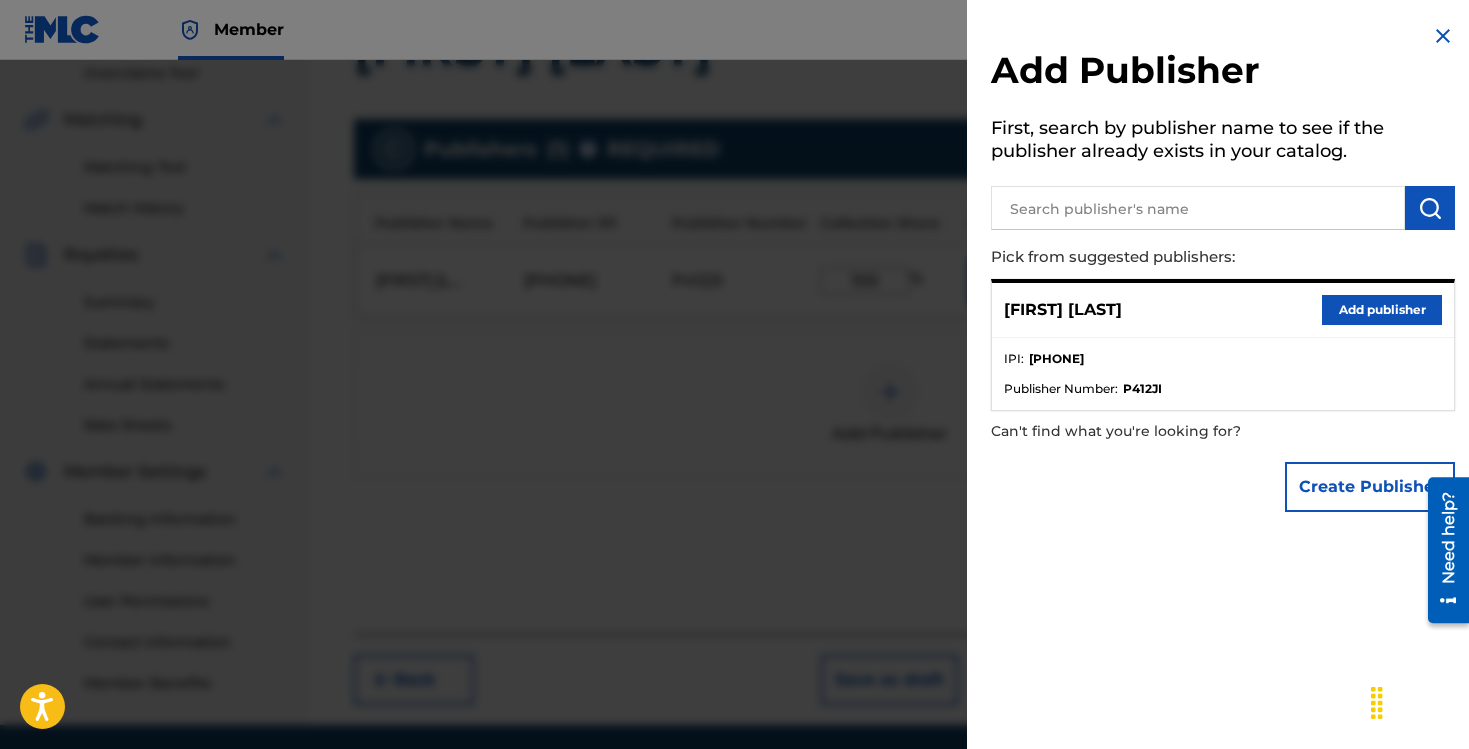 click at bounding box center [1443, 36] 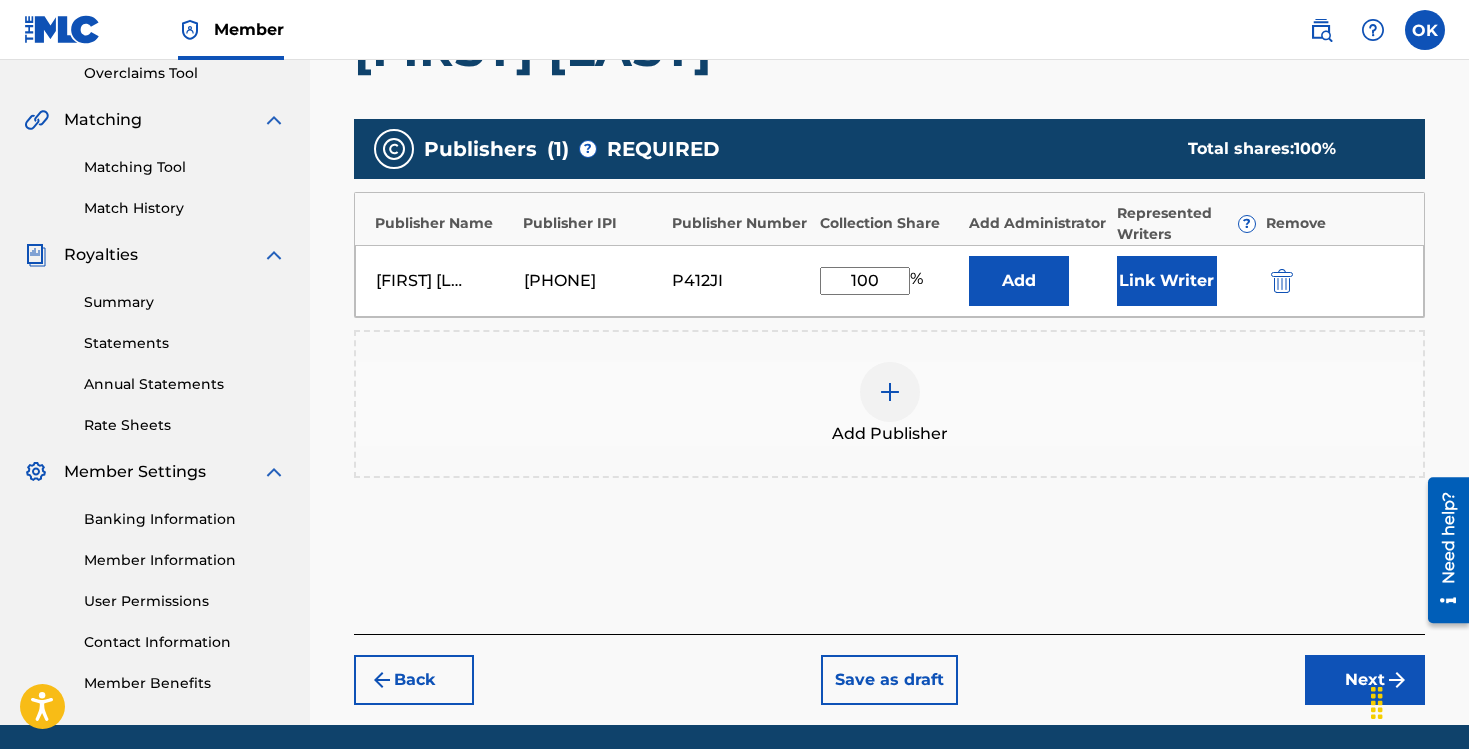 click on "Next" at bounding box center (1365, 680) 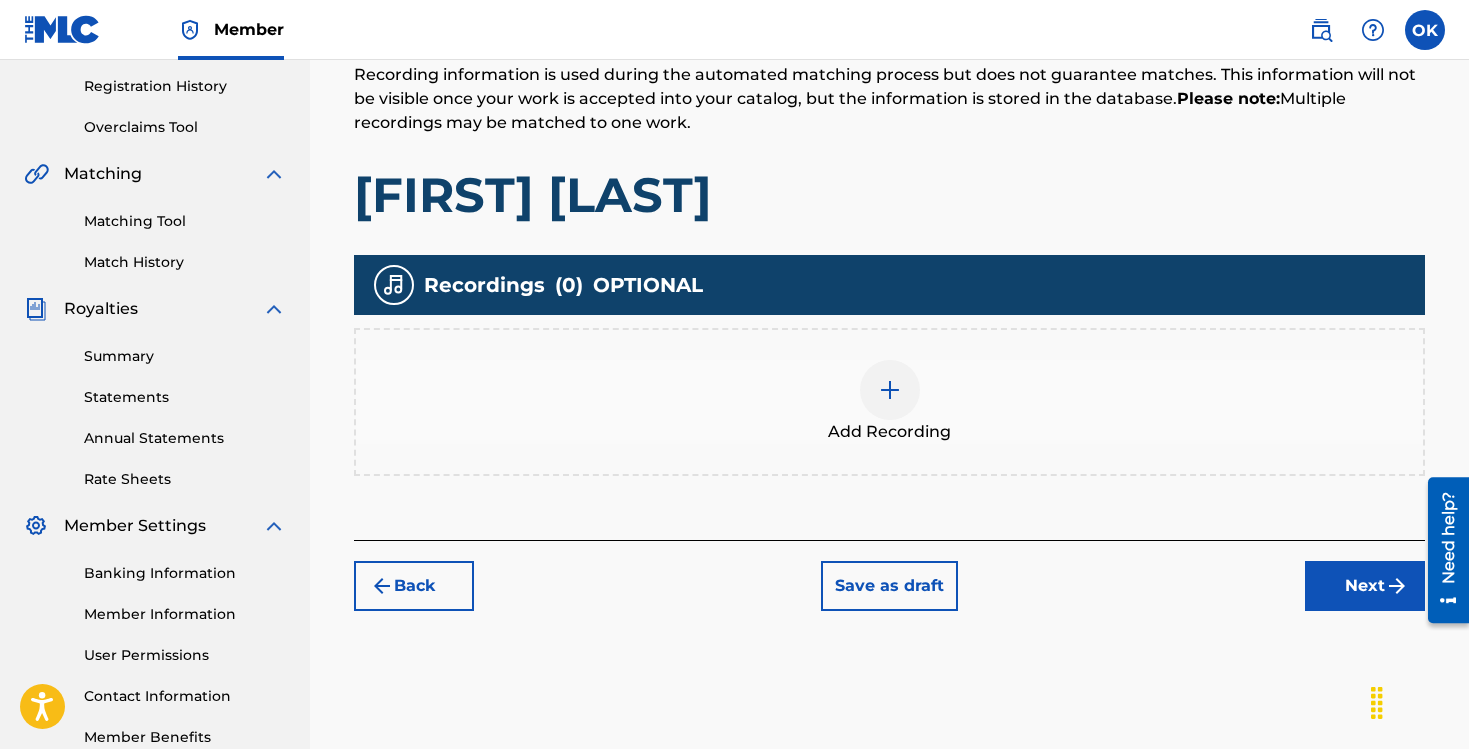 scroll, scrollTop: 491, scrollLeft: 0, axis: vertical 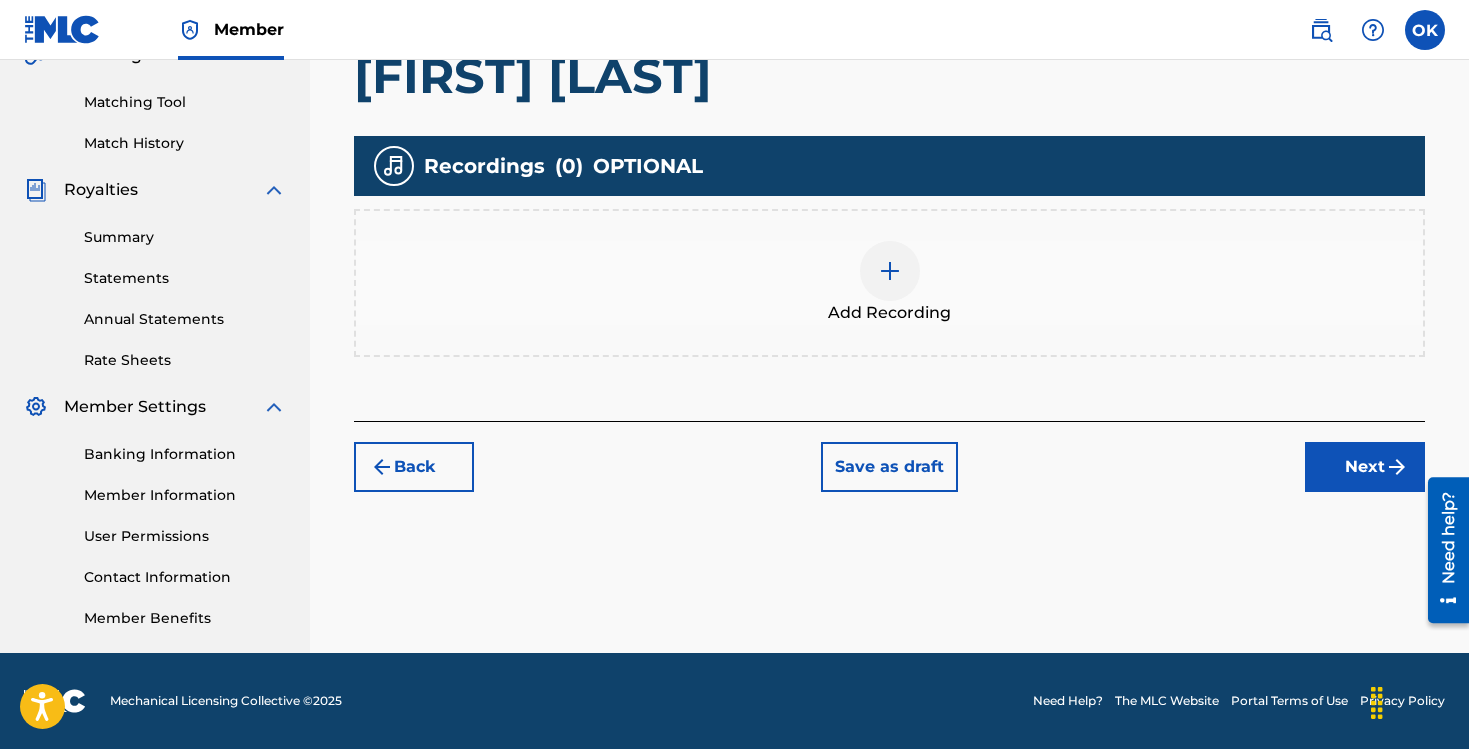 click on "Next" at bounding box center (1365, 467) 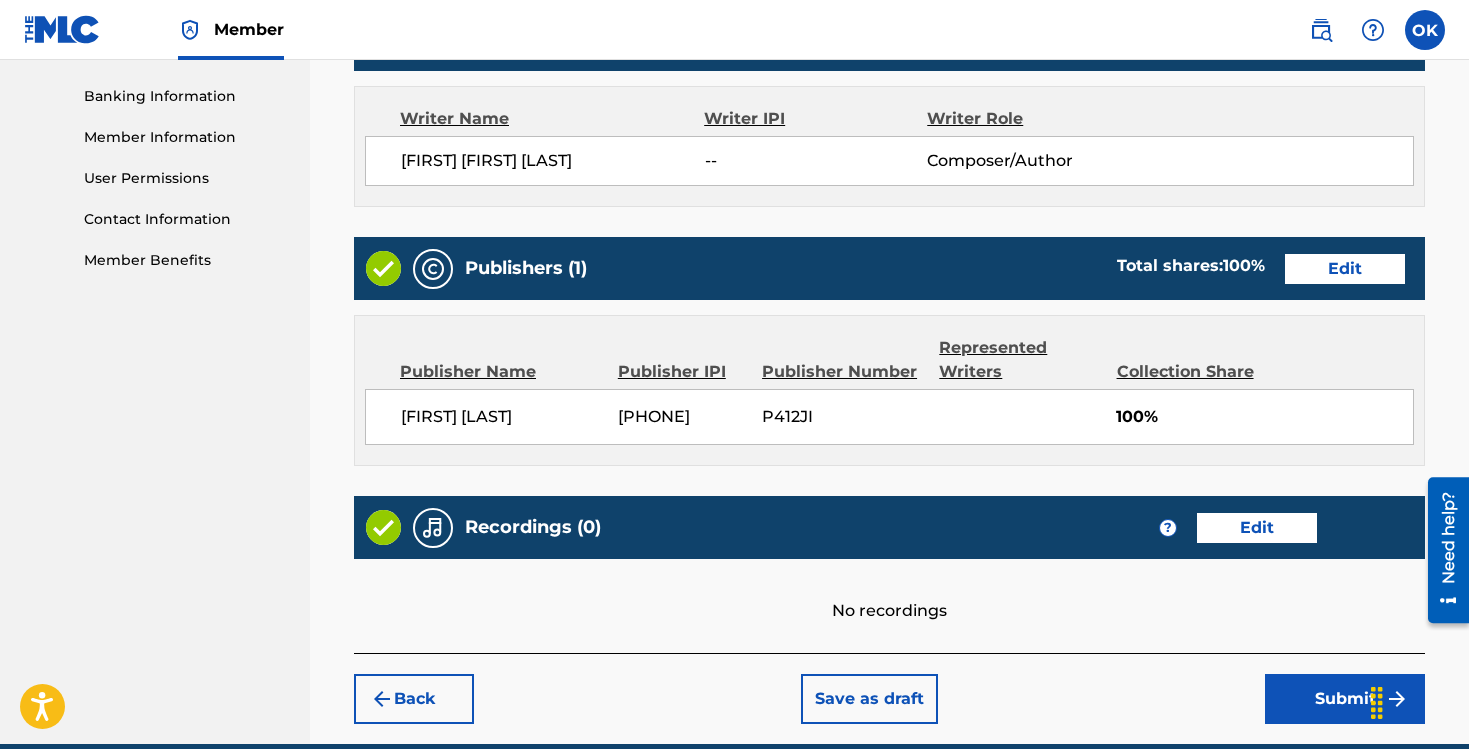 scroll, scrollTop: 939, scrollLeft: 0, axis: vertical 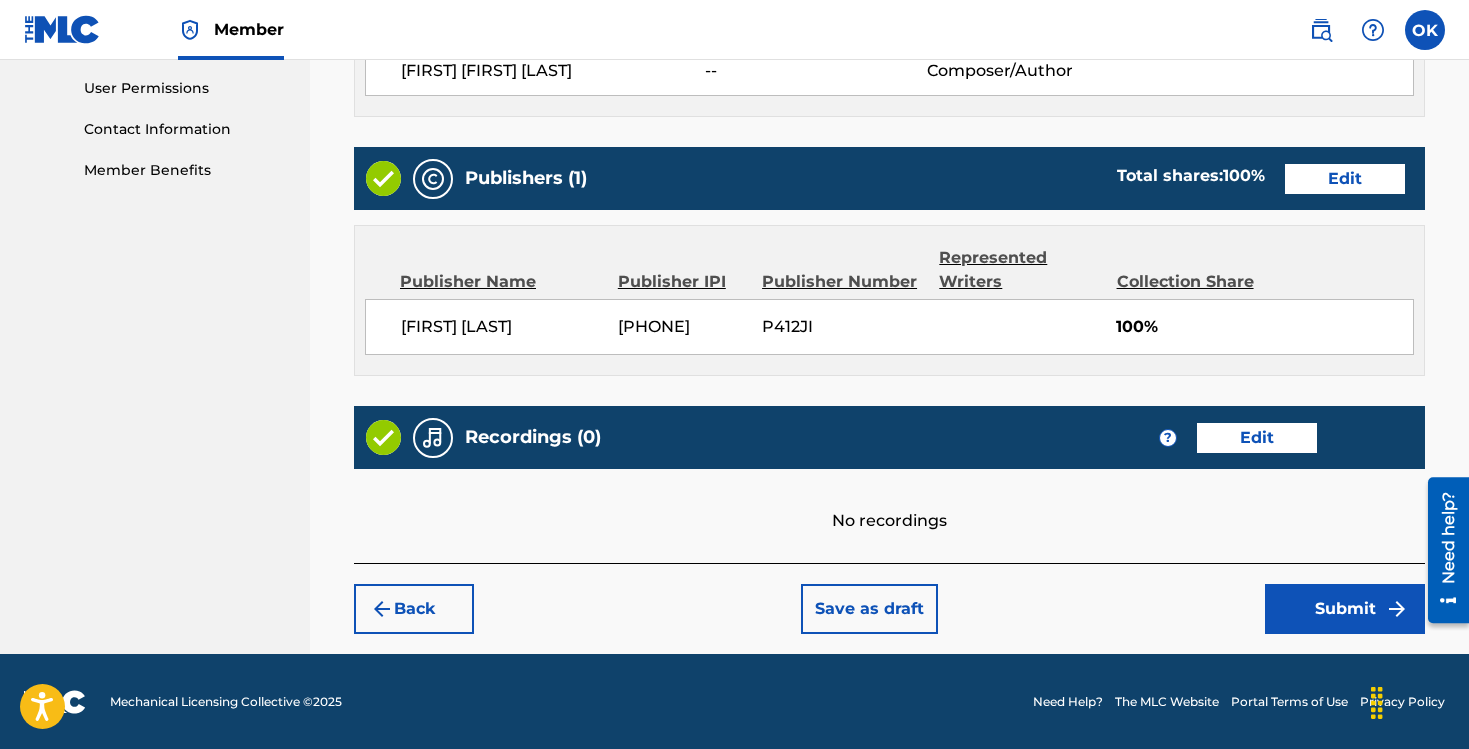click on "Submit" at bounding box center (1345, 609) 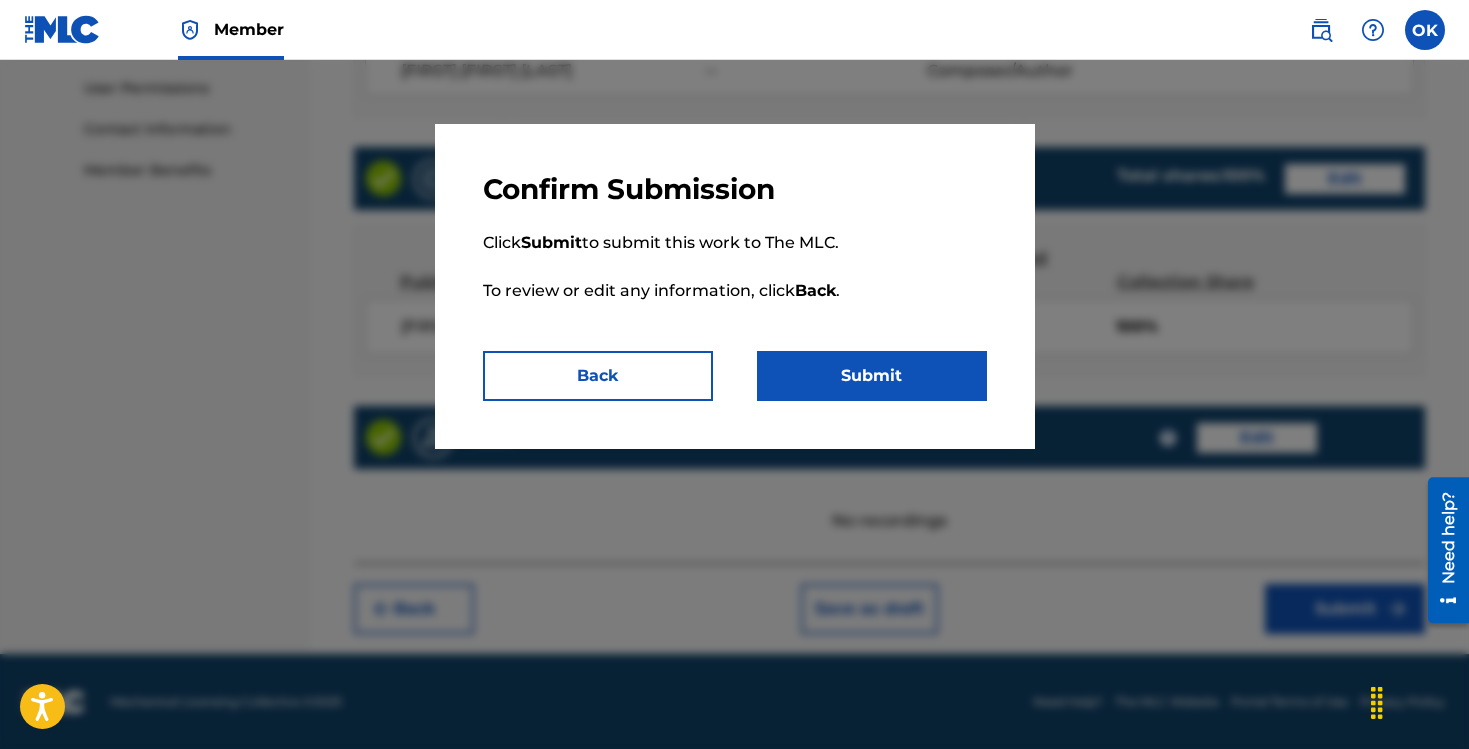 click on "Submit" at bounding box center [872, 376] 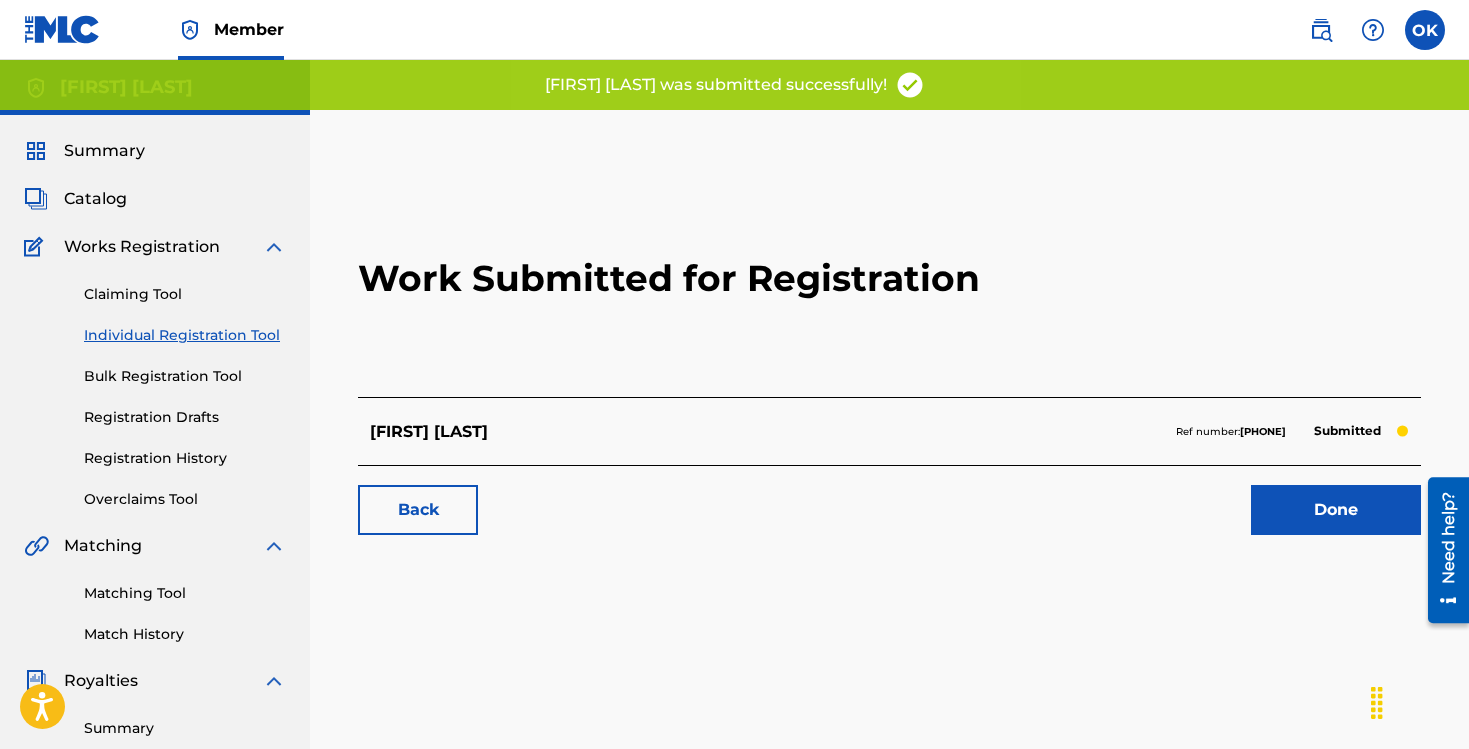 click on "Done" at bounding box center (1336, 510) 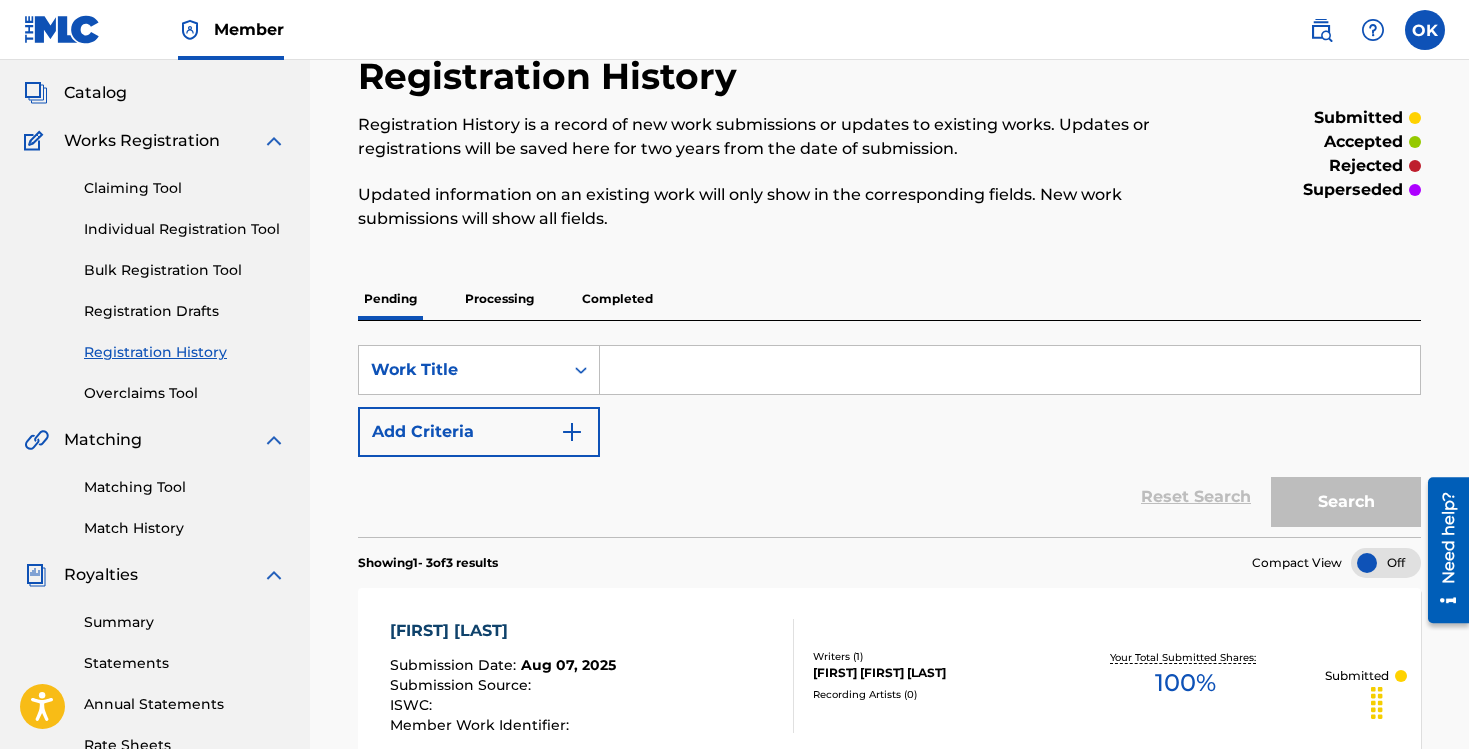 scroll, scrollTop: 0, scrollLeft: 0, axis: both 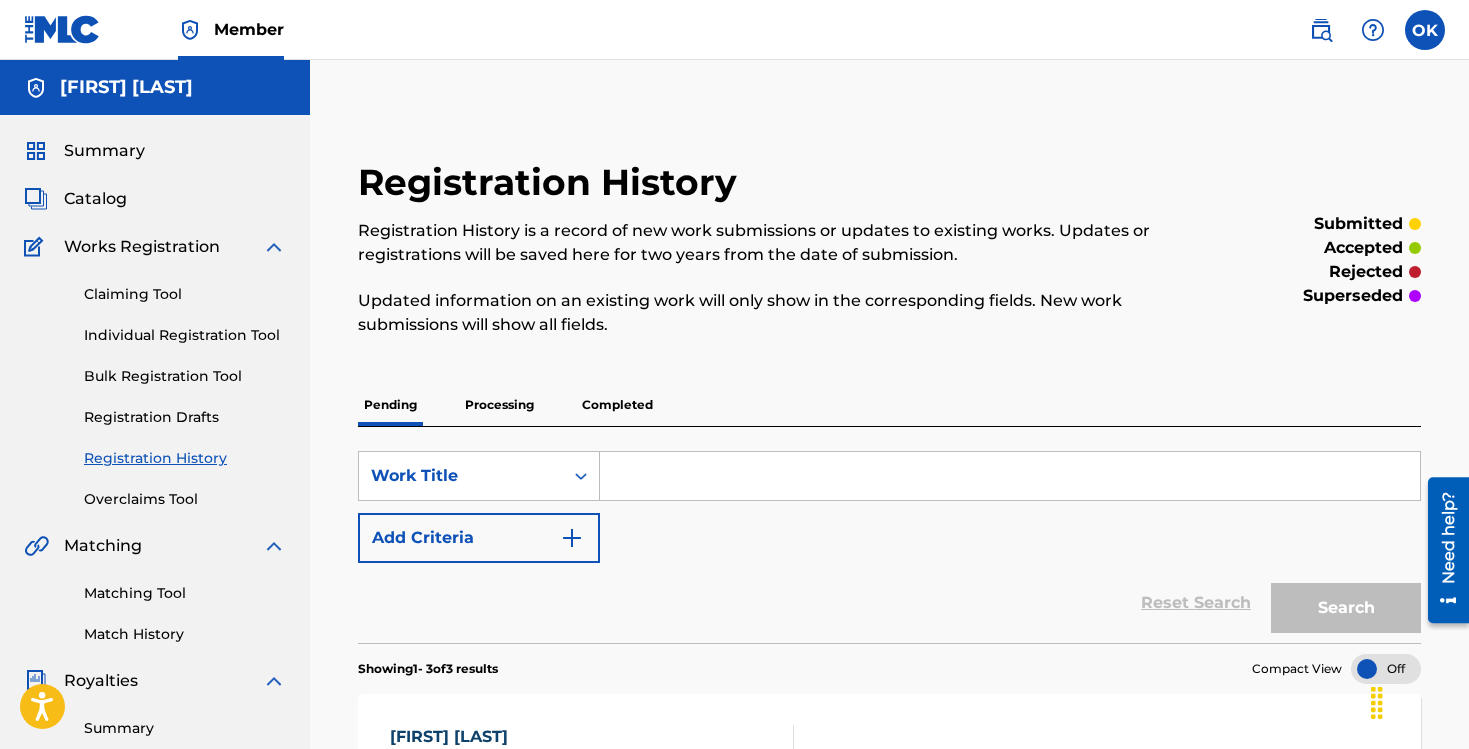 click at bounding box center [1425, 30] 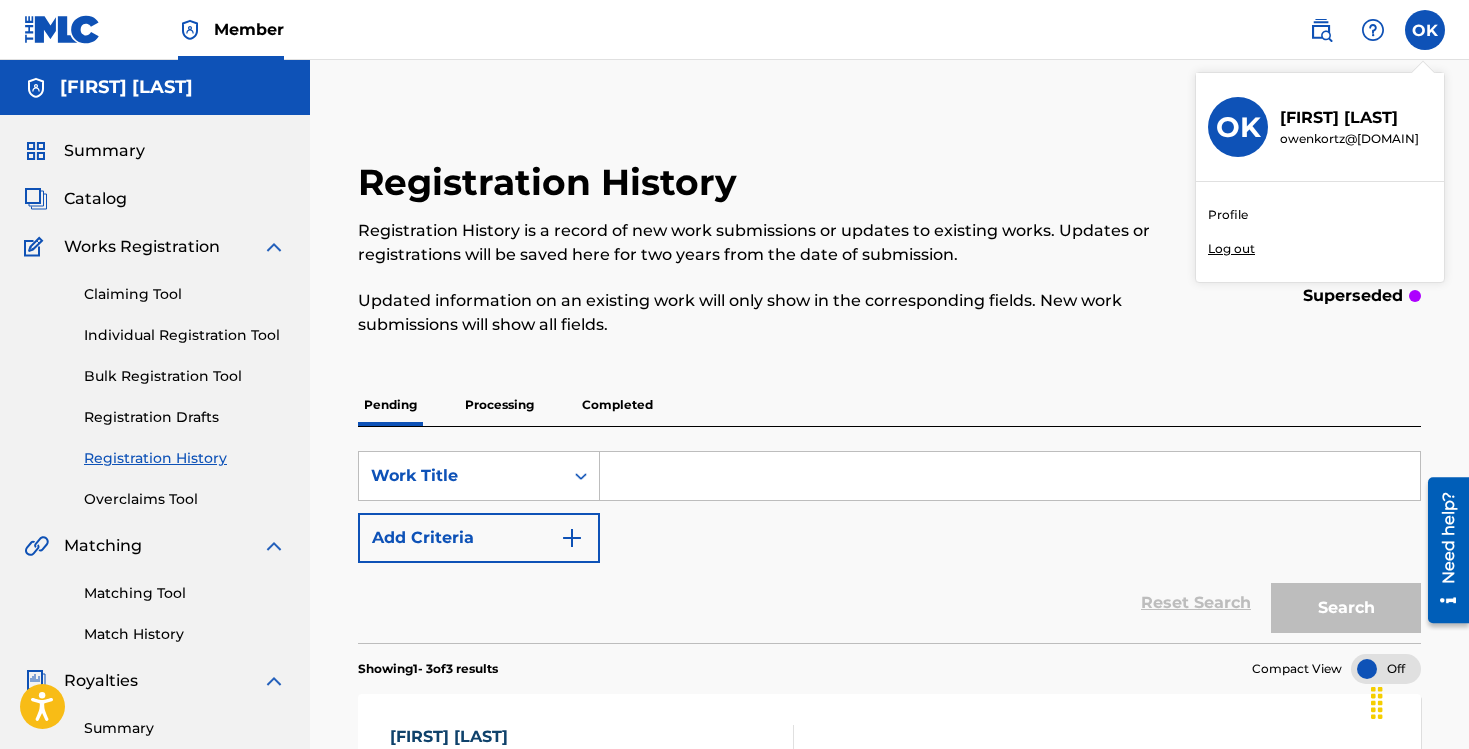 click on "Log out" at bounding box center (1231, 249) 